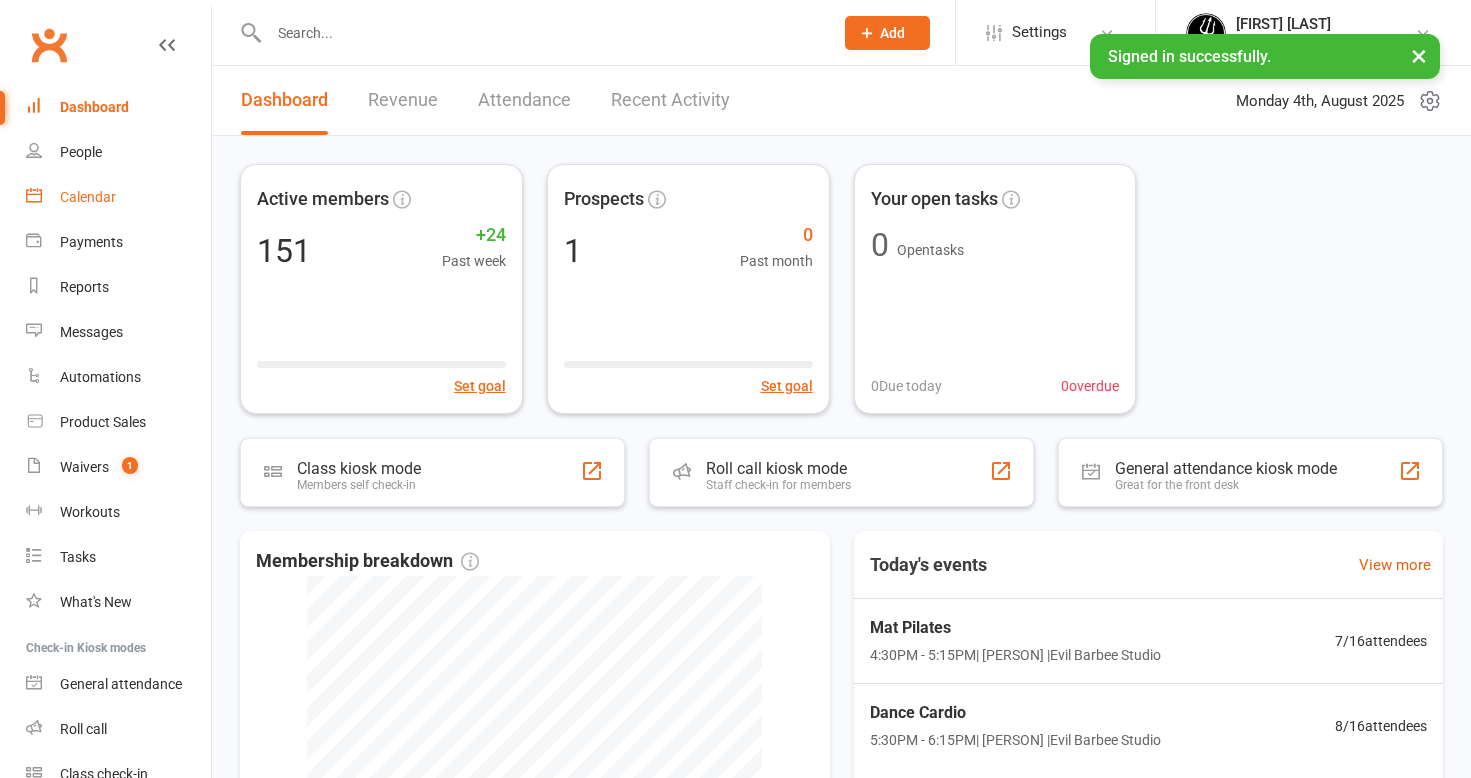 scroll, scrollTop: 0, scrollLeft: 0, axis: both 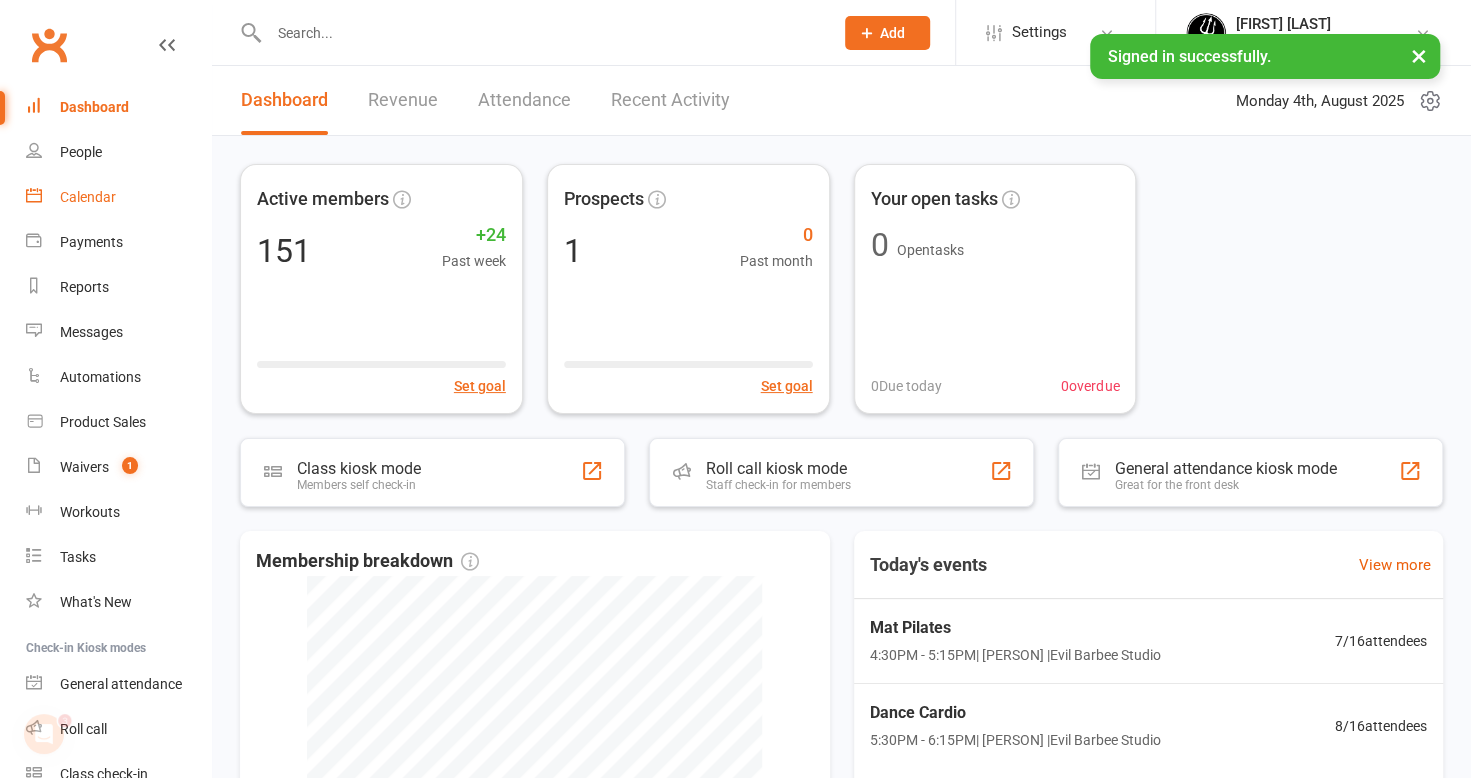 click on "Calendar" at bounding box center (88, 197) 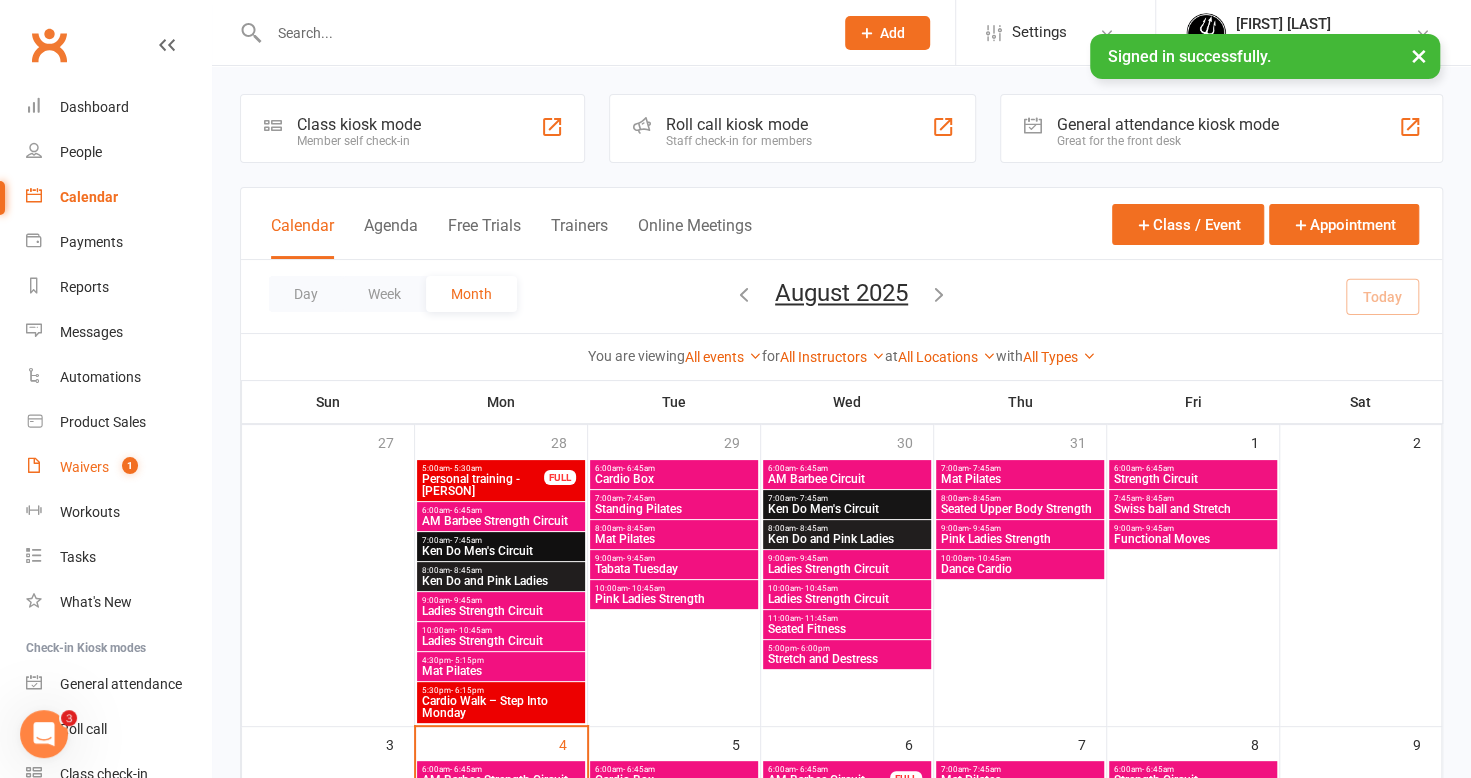 click on "Waivers" at bounding box center (84, 467) 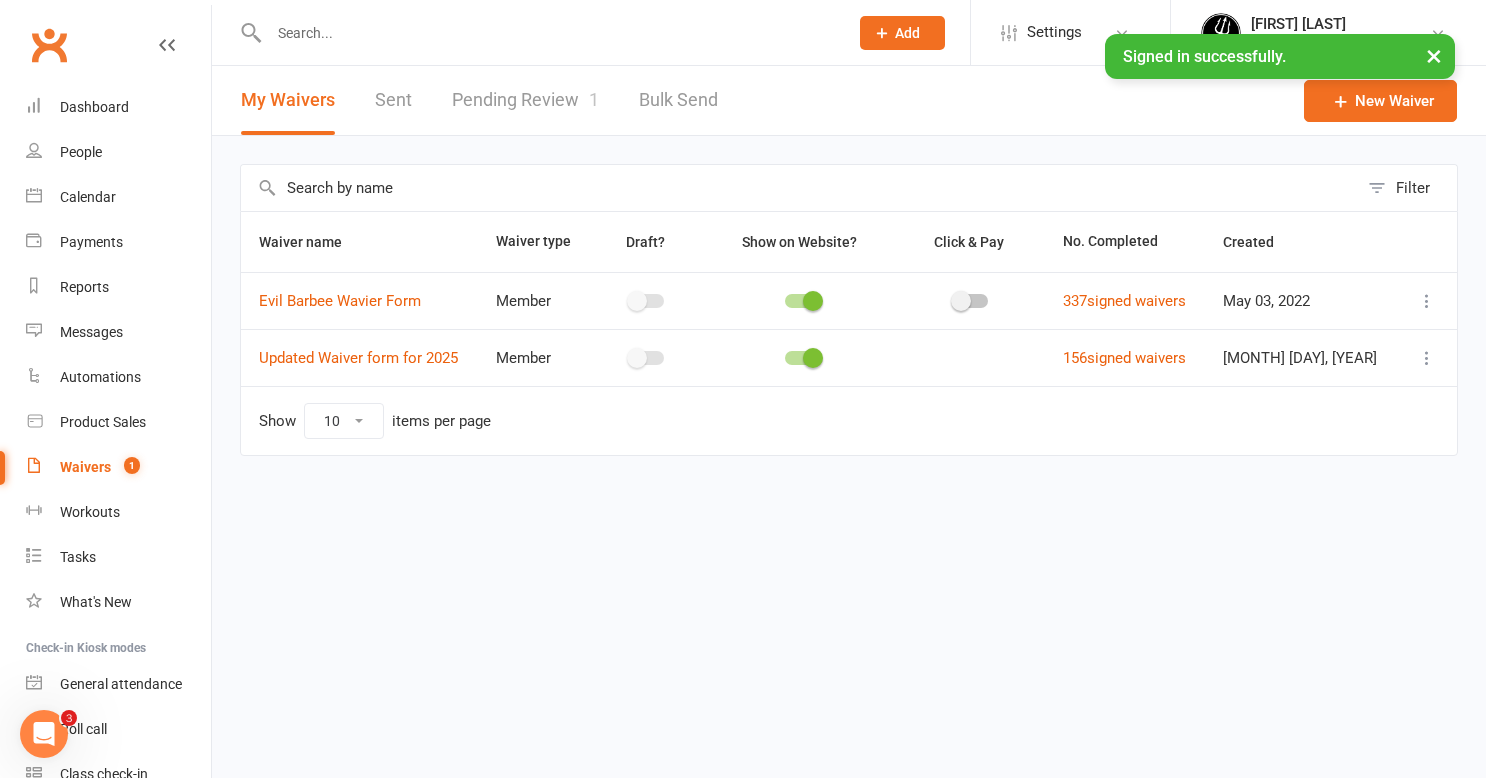 click on "Pending Review 1" at bounding box center [525, 100] 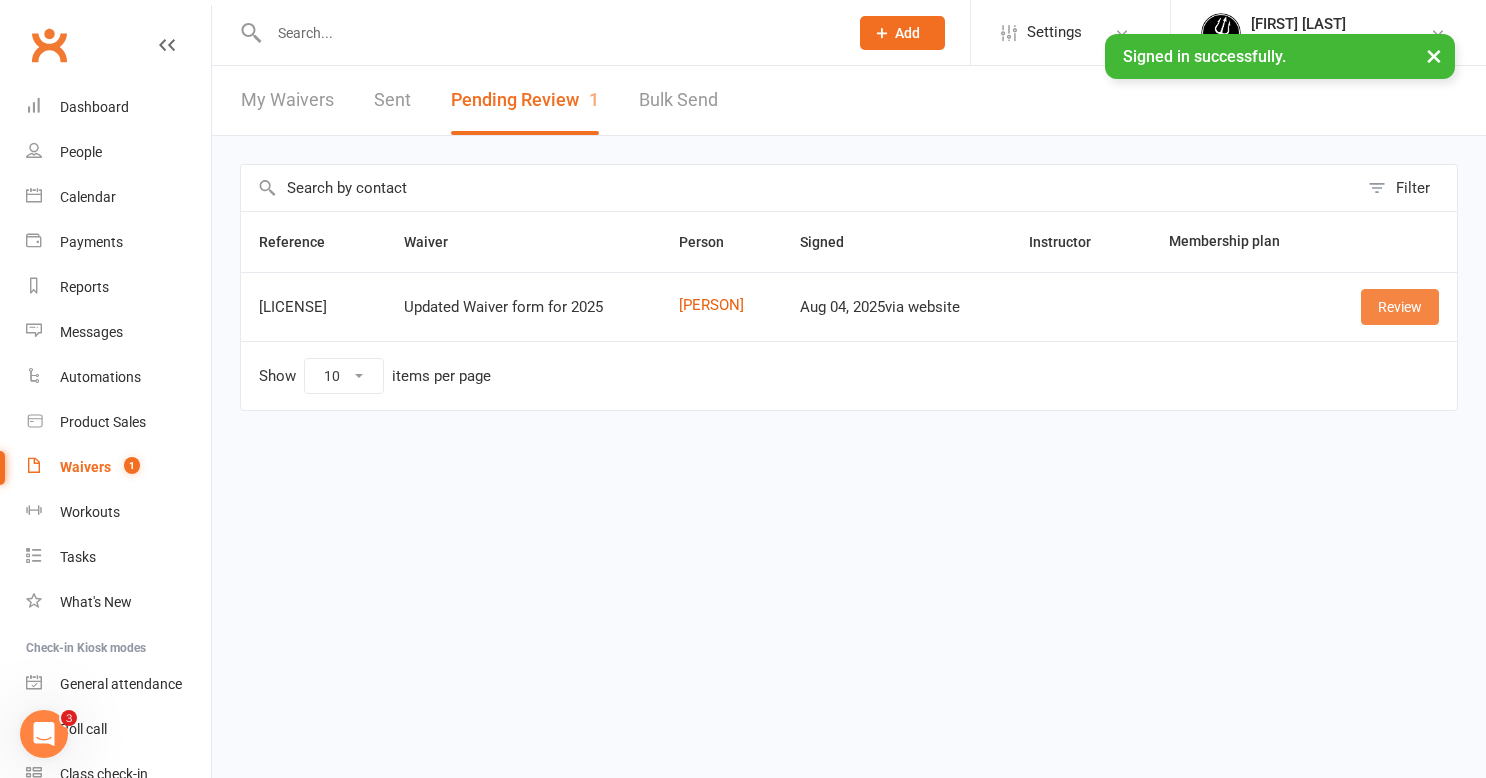 click on "Review" at bounding box center (1400, 307) 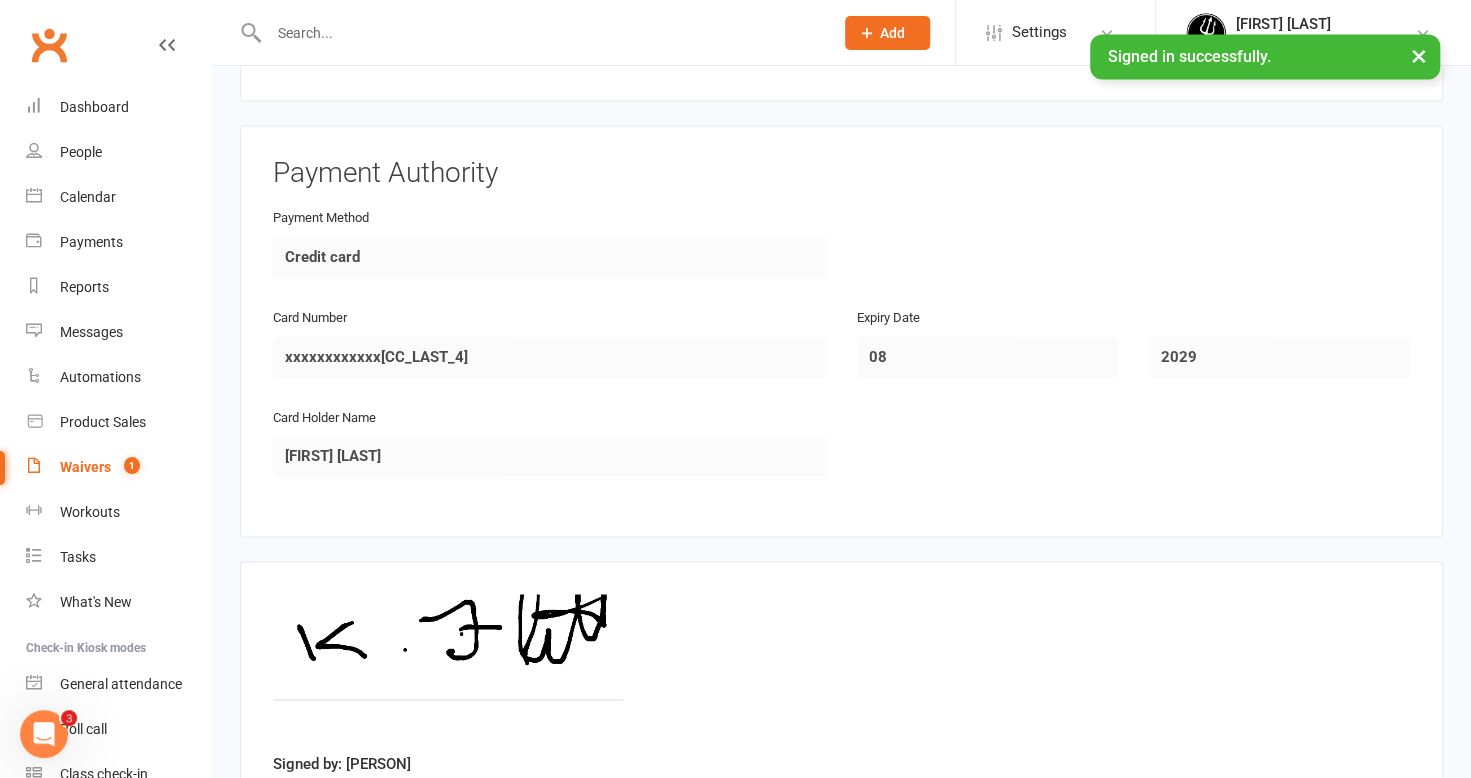 scroll, scrollTop: 1819, scrollLeft: 0, axis: vertical 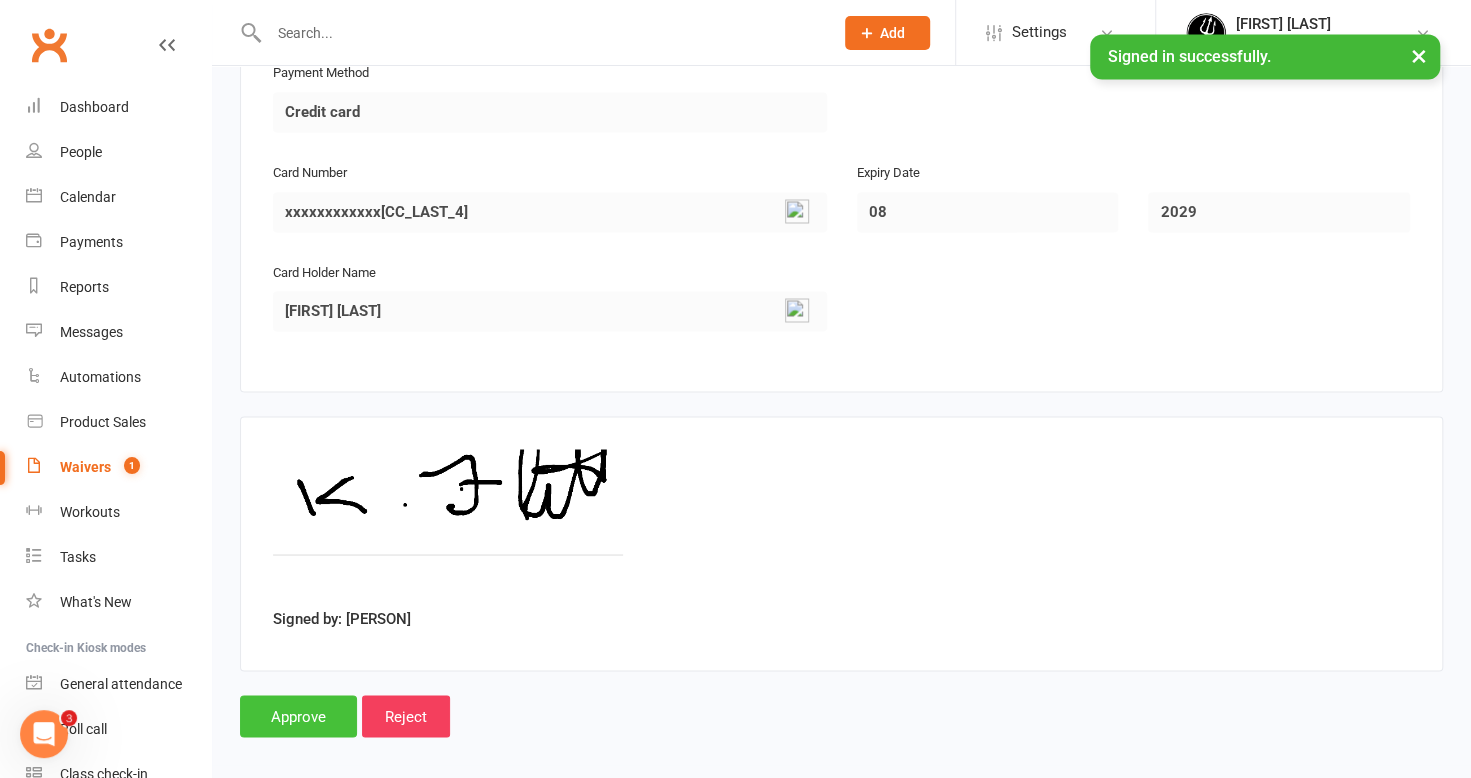click on "Approve" at bounding box center (298, 716) 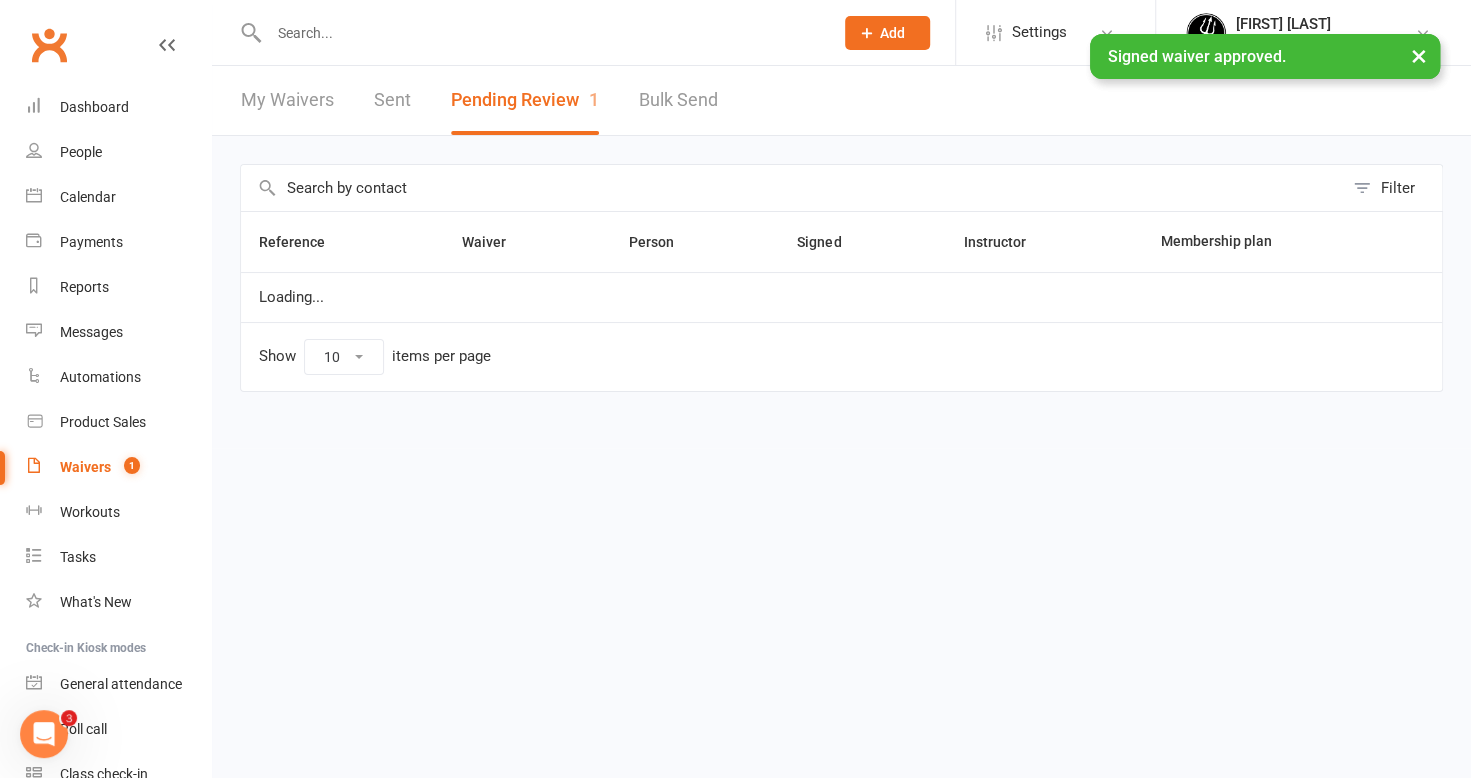 scroll, scrollTop: 0, scrollLeft: 0, axis: both 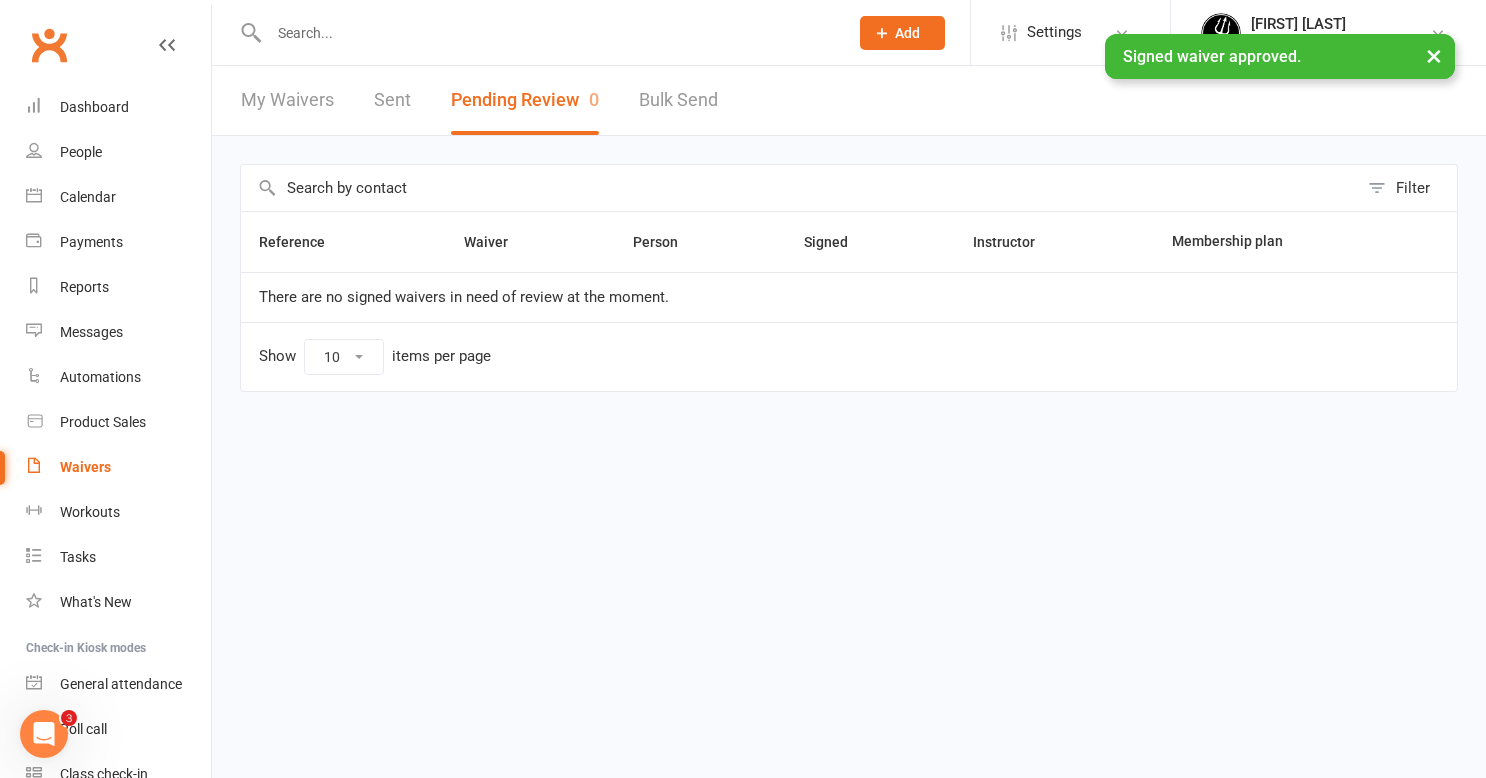 click at bounding box center (548, 33) 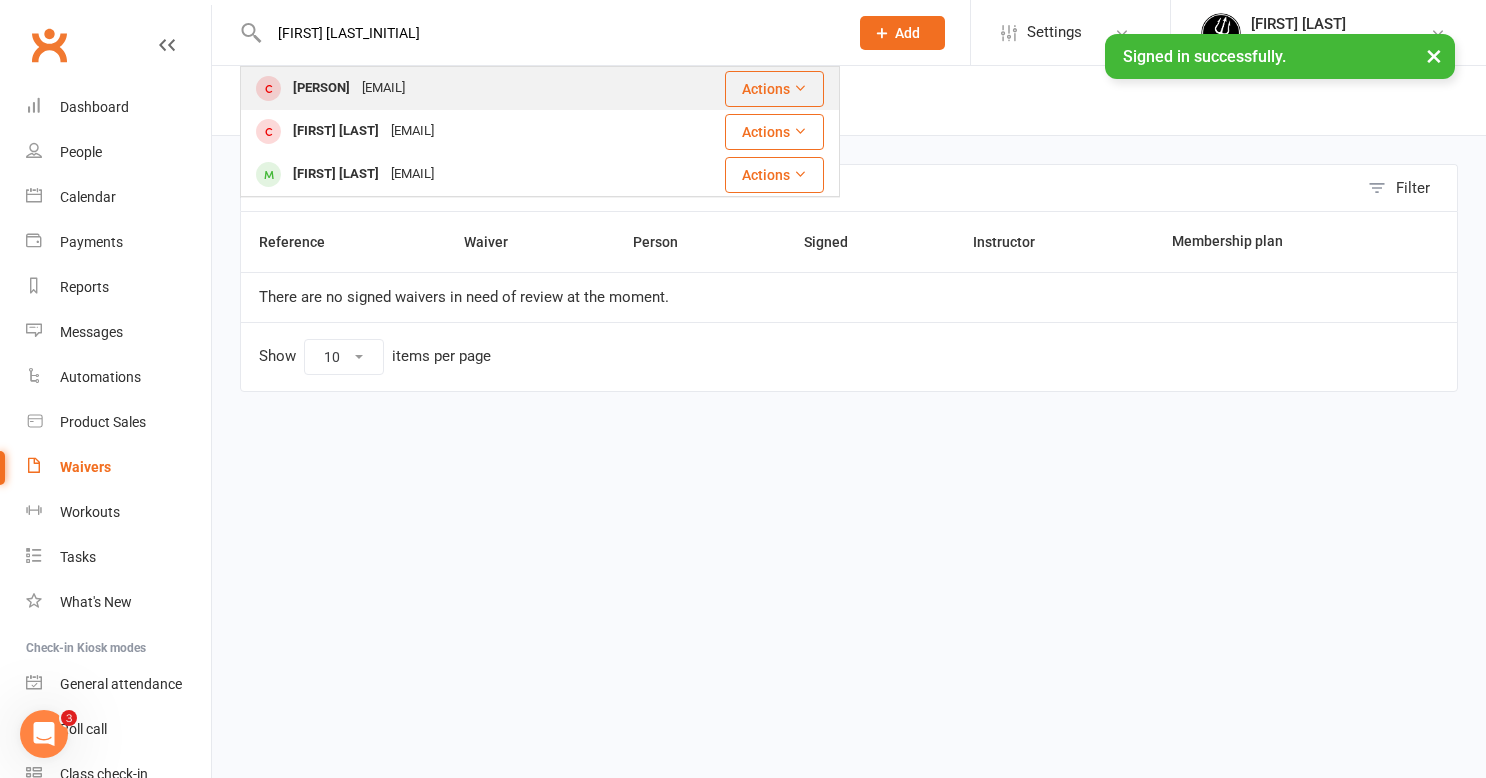 type on "kim f" 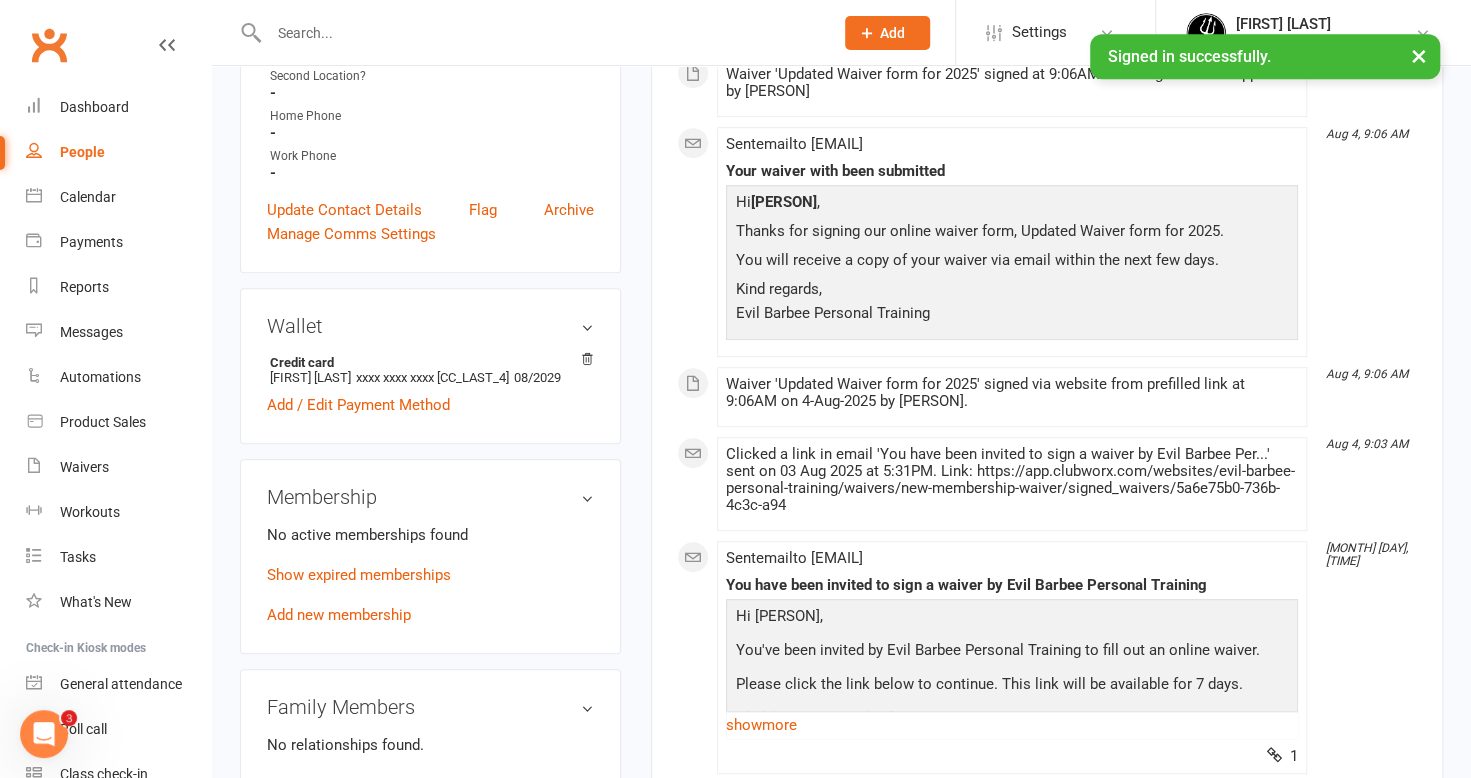 scroll, scrollTop: 800, scrollLeft: 0, axis: vertical 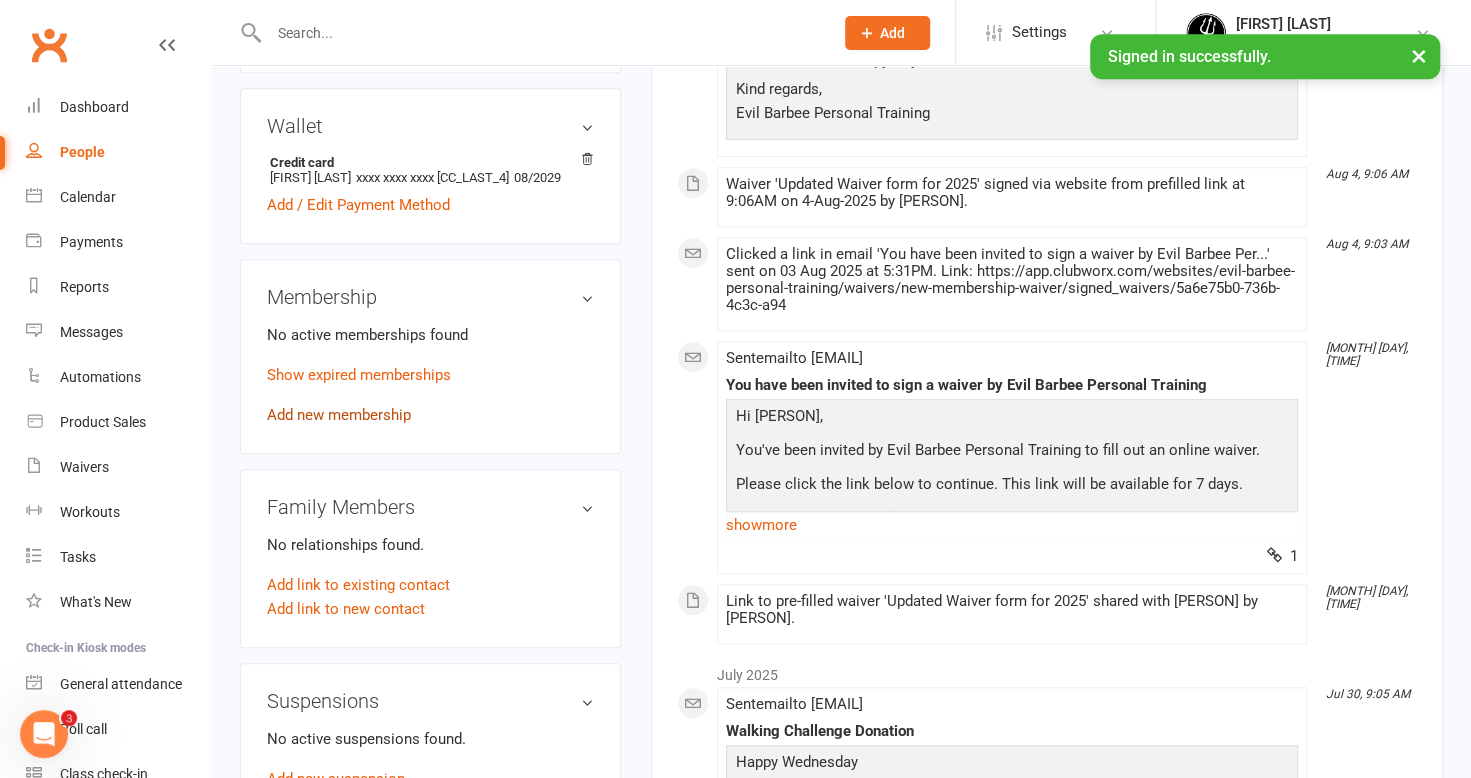 click on "Add new membership" at bounding box center [339, 415] 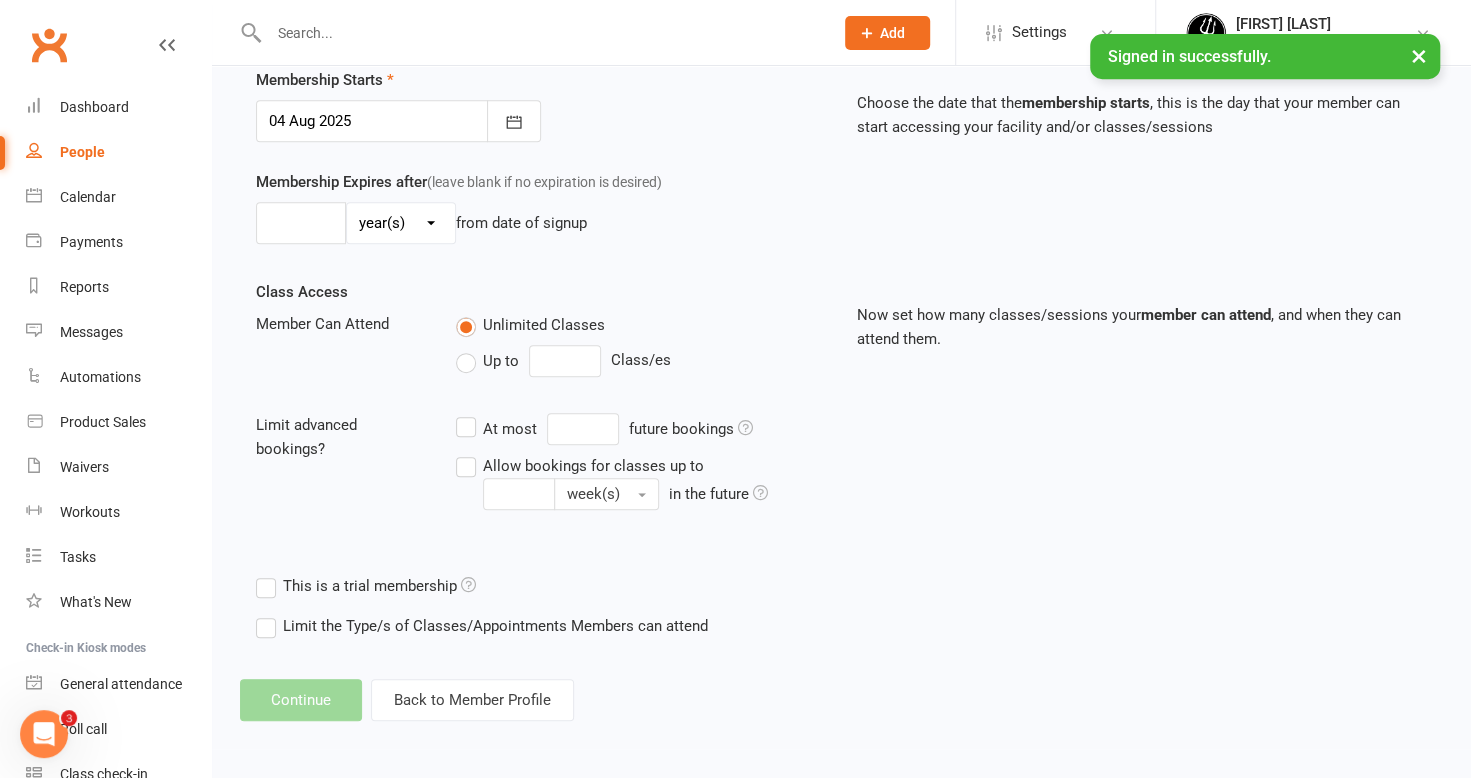 scroll, scrollTop: 0, scrollLeft: 0, axis: both 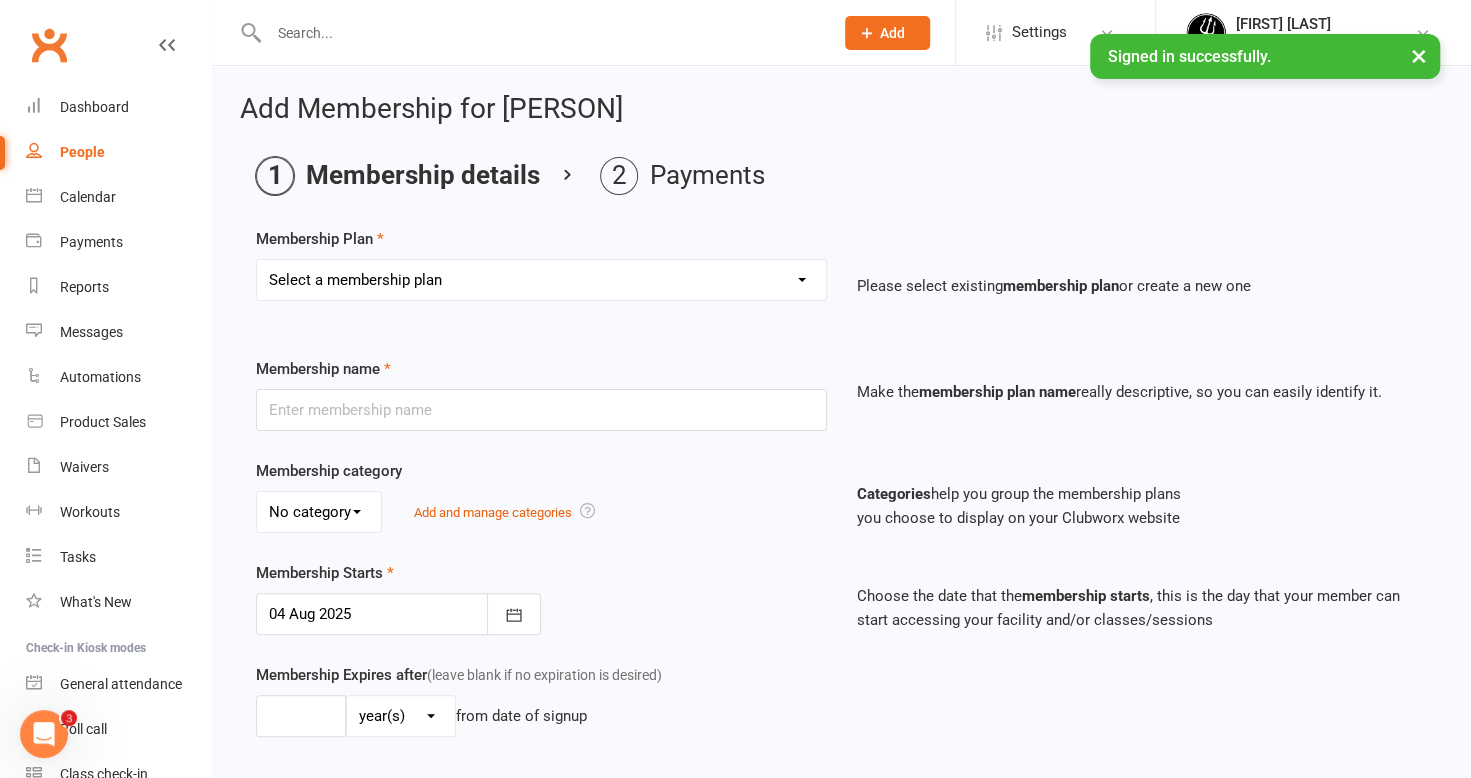 click on "Select a membership plan Create new Membership Plan 4 Pack (4 Classes) 10 Pack (10 classes) Direct Debit Unlimited Classes ongoing Upfront Monthly Payment 30 minute PT 4 Pack Casual Class" at bounding box center [541, 280] 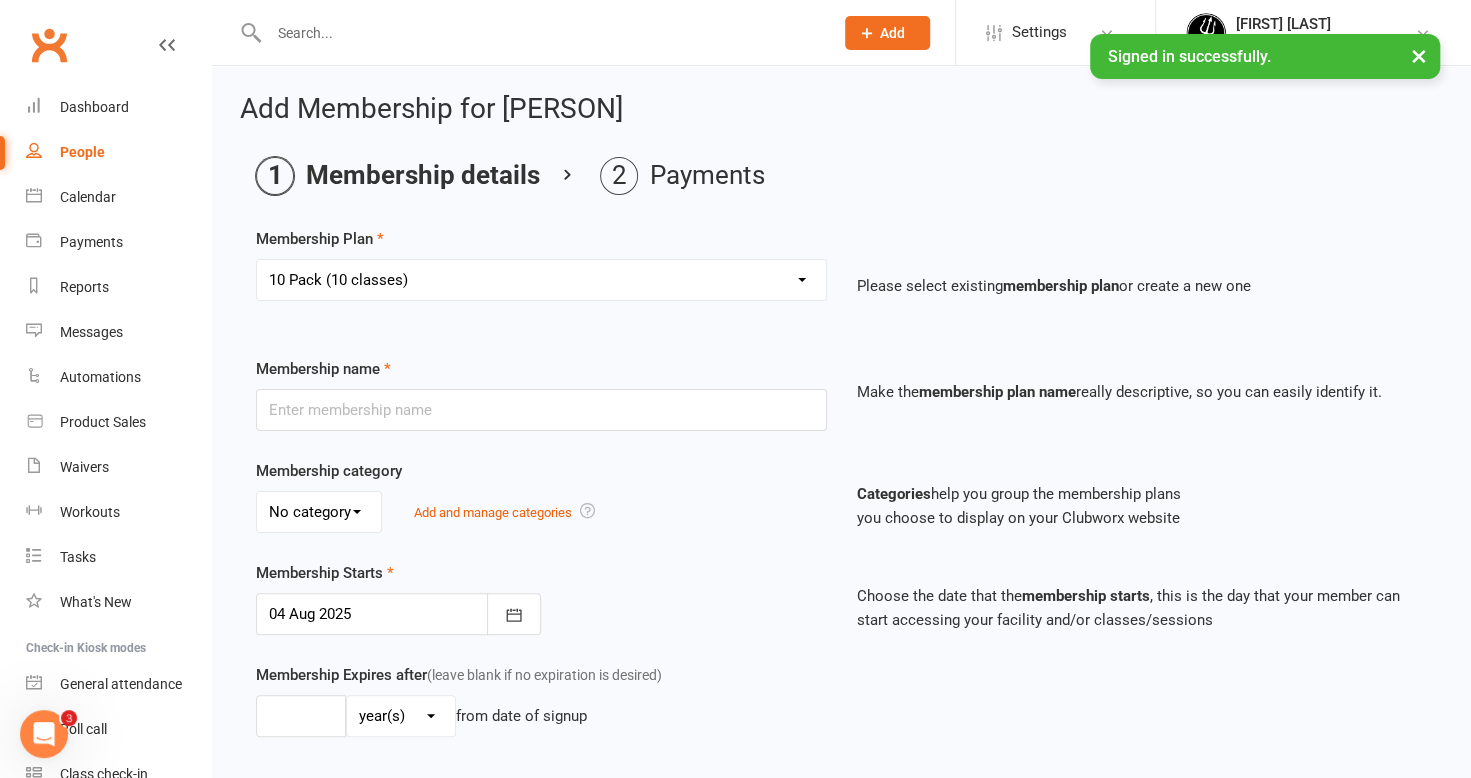 click on "Select a membership plan Create new Membership Plan 4 Pack (4 Classes) 10 Pack (10 classes) Direct Debit Unlimited Classes ongoing Upfront Monthly Payment 30 minute PT 4 Pack Casual Class" at bounding box center (541, 280) 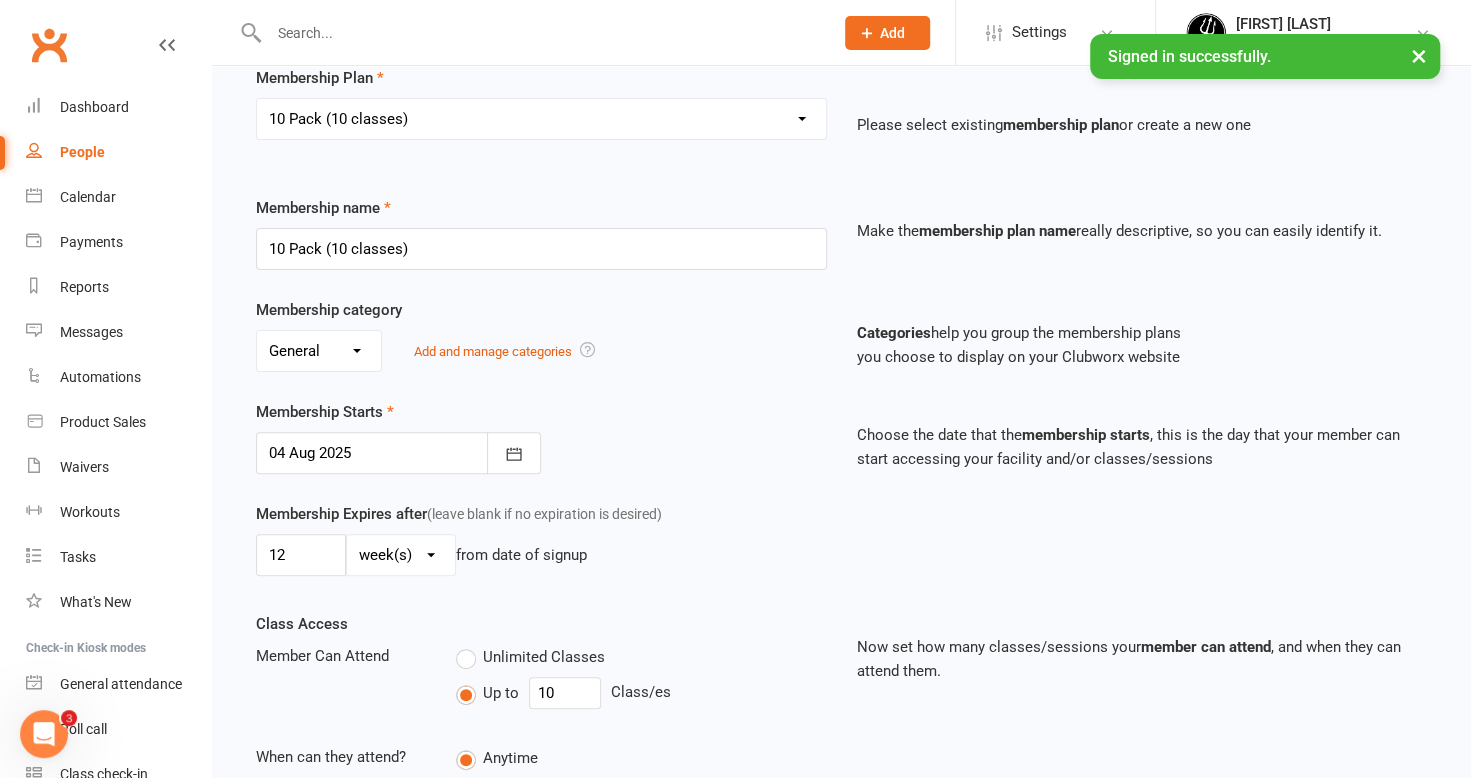 scroll, scrollTop: 704, scrollLeft: 0, axis: vertical 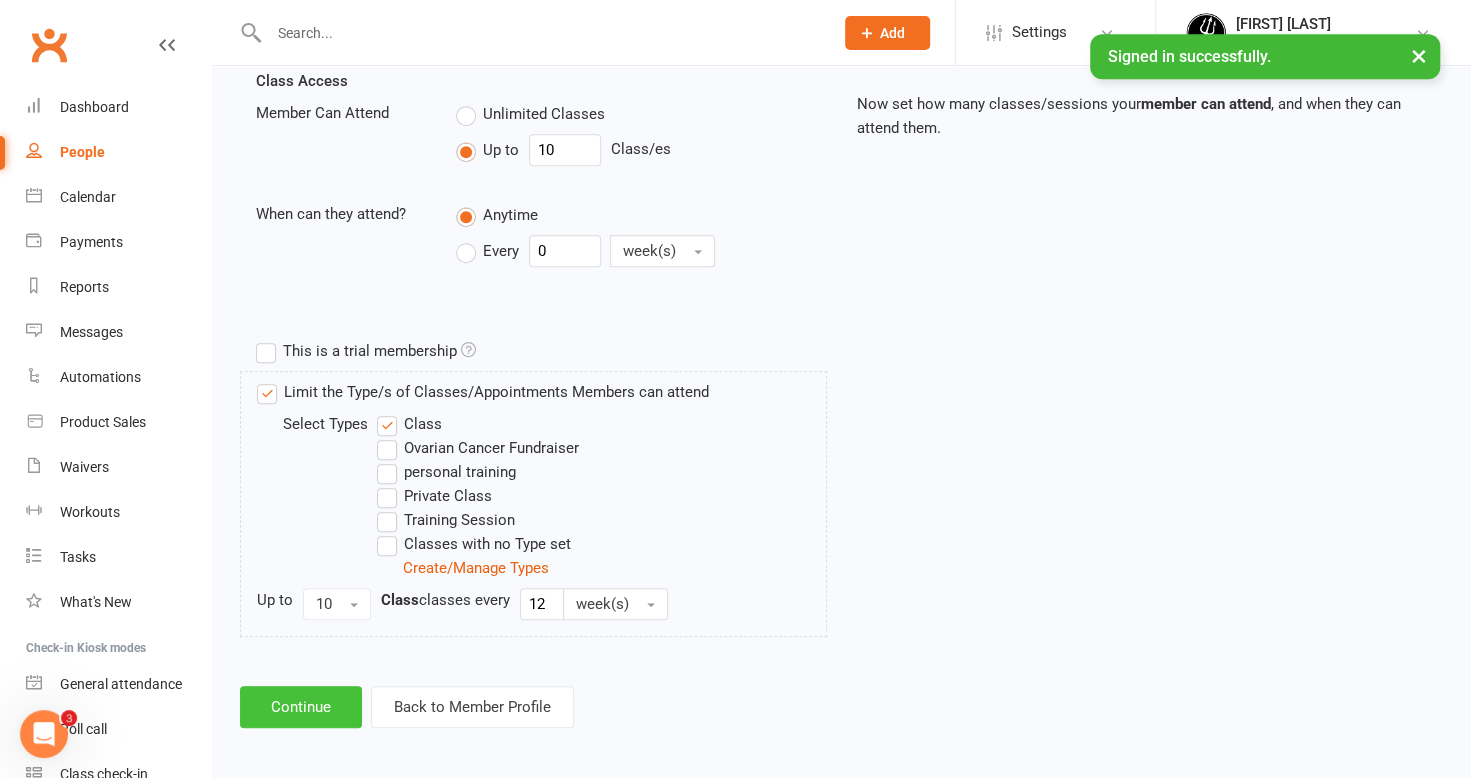 click on "Continue" at bounding box center (301, 707) 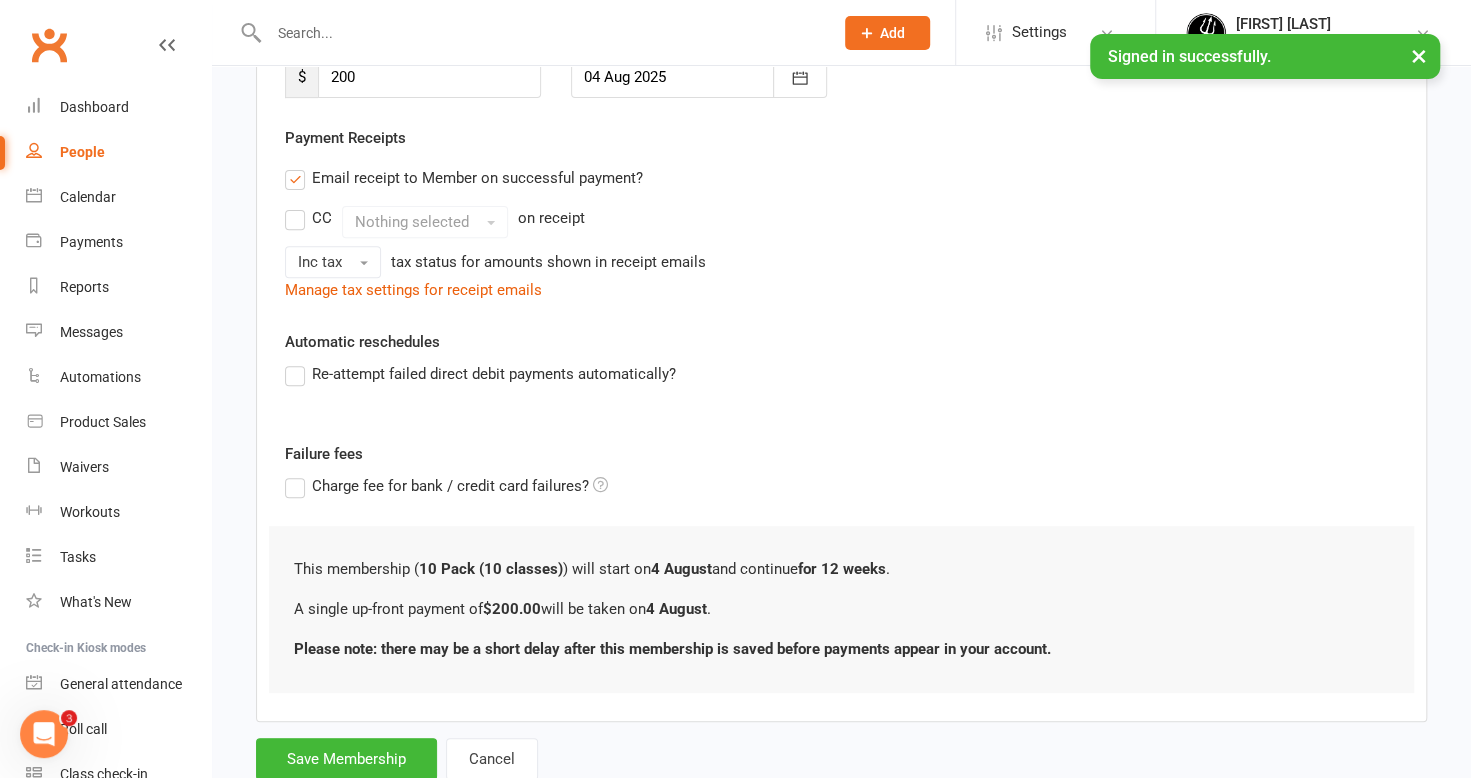 scroll, scrollTop: 387, scrollLeft: 0, axis: vertical 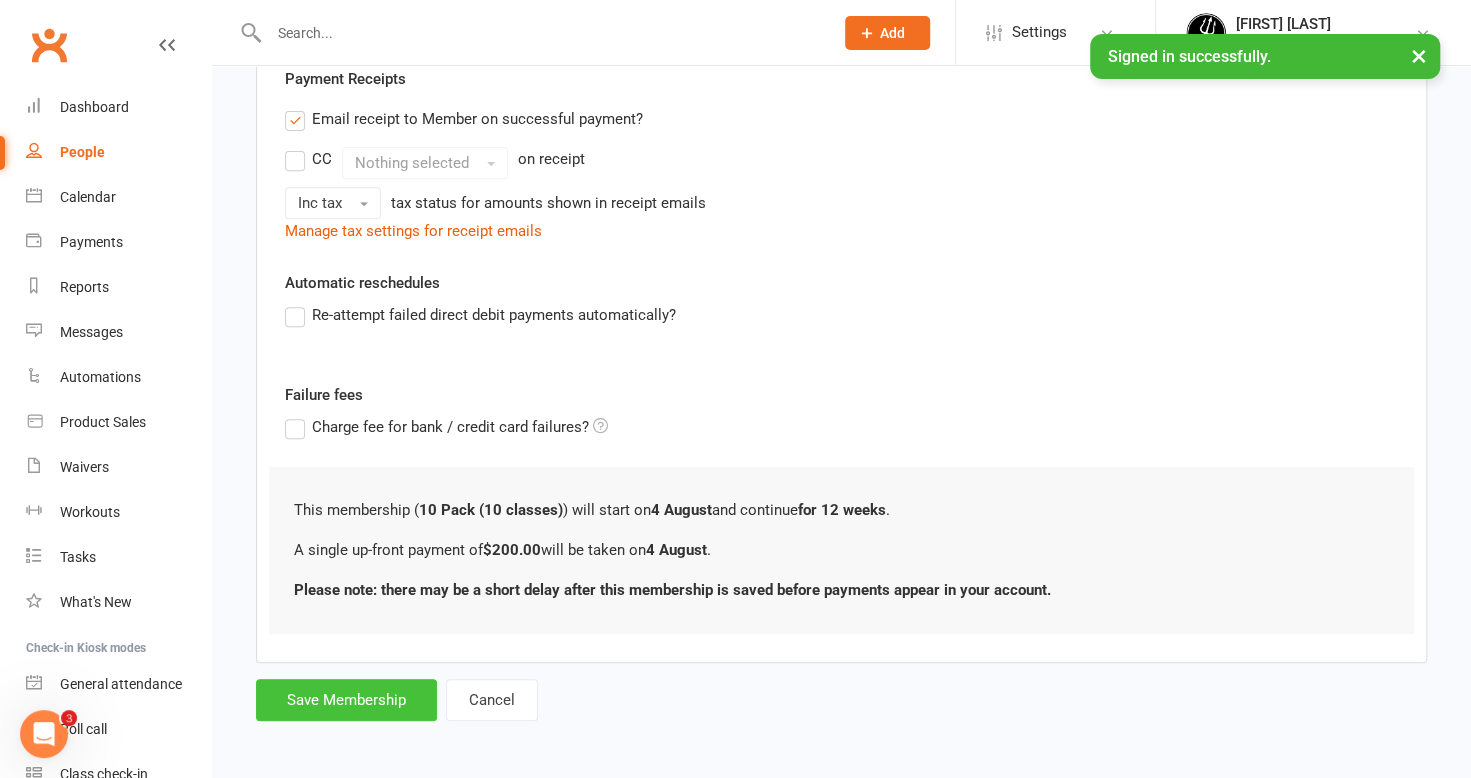 click on "Save Membership" at bounding box center [346, 700] 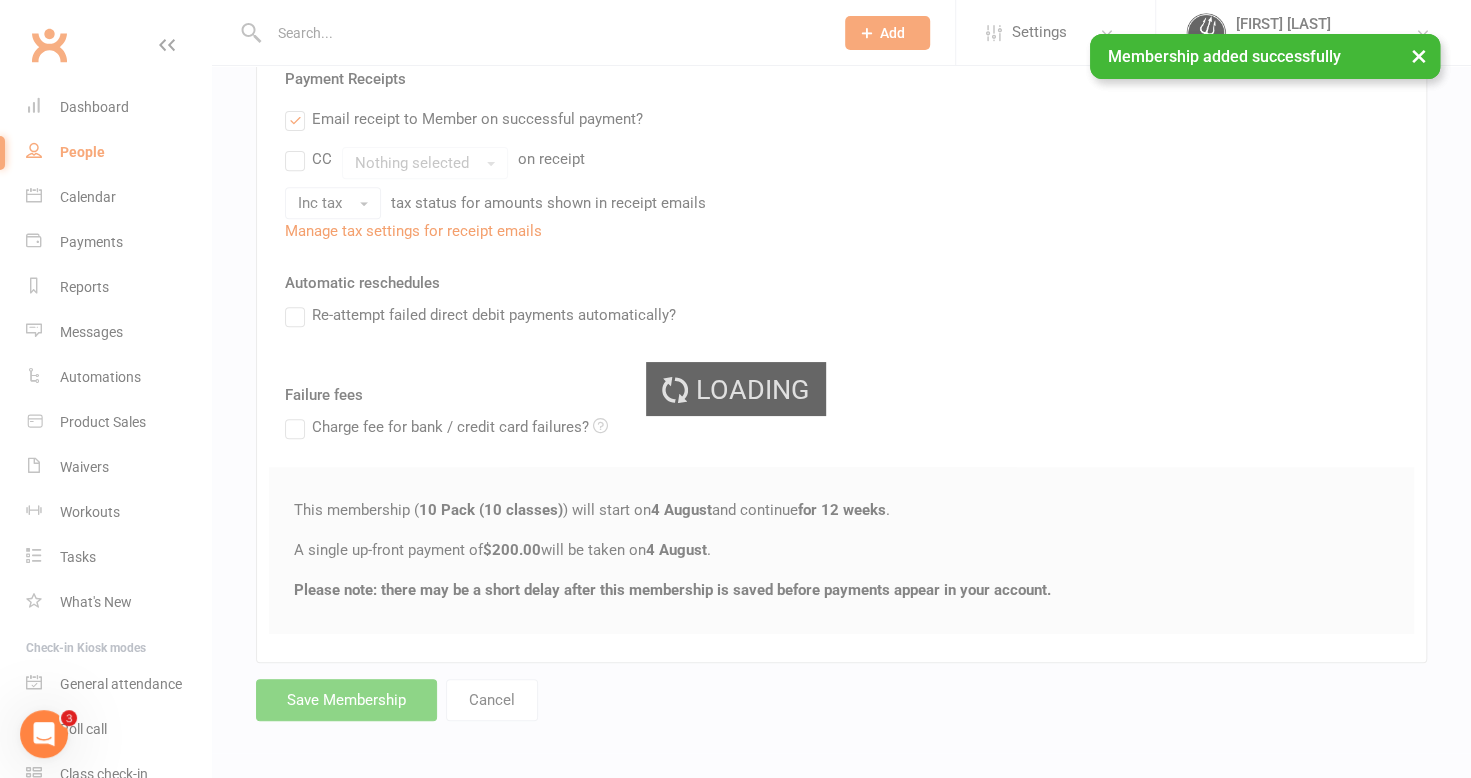 scroll, scrollTop: 0, scrollLeft: 0, axis: both 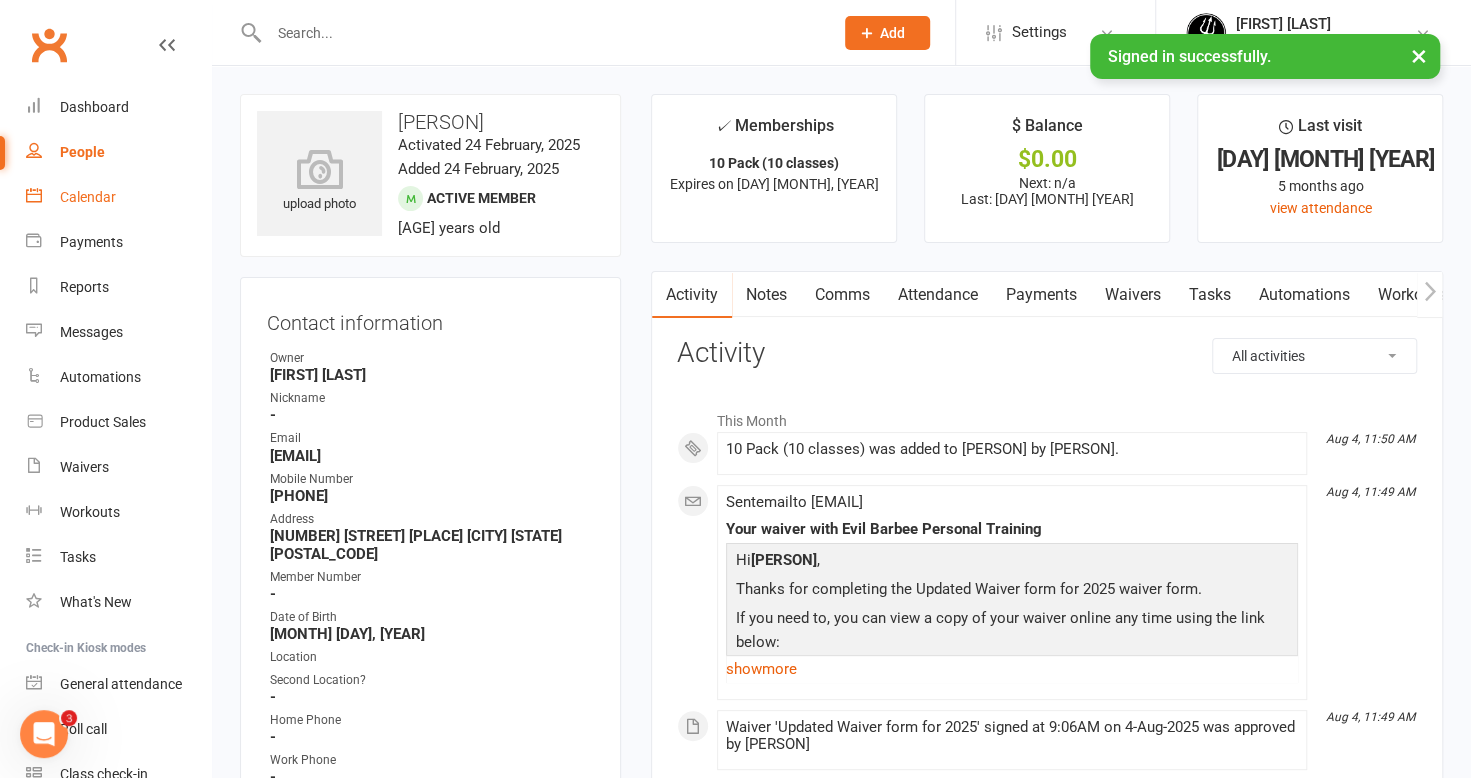 drag, startPoint x: 84, startPoint y: 190, endPoint x: 94, endPoint y: 195, distance: 11.18034 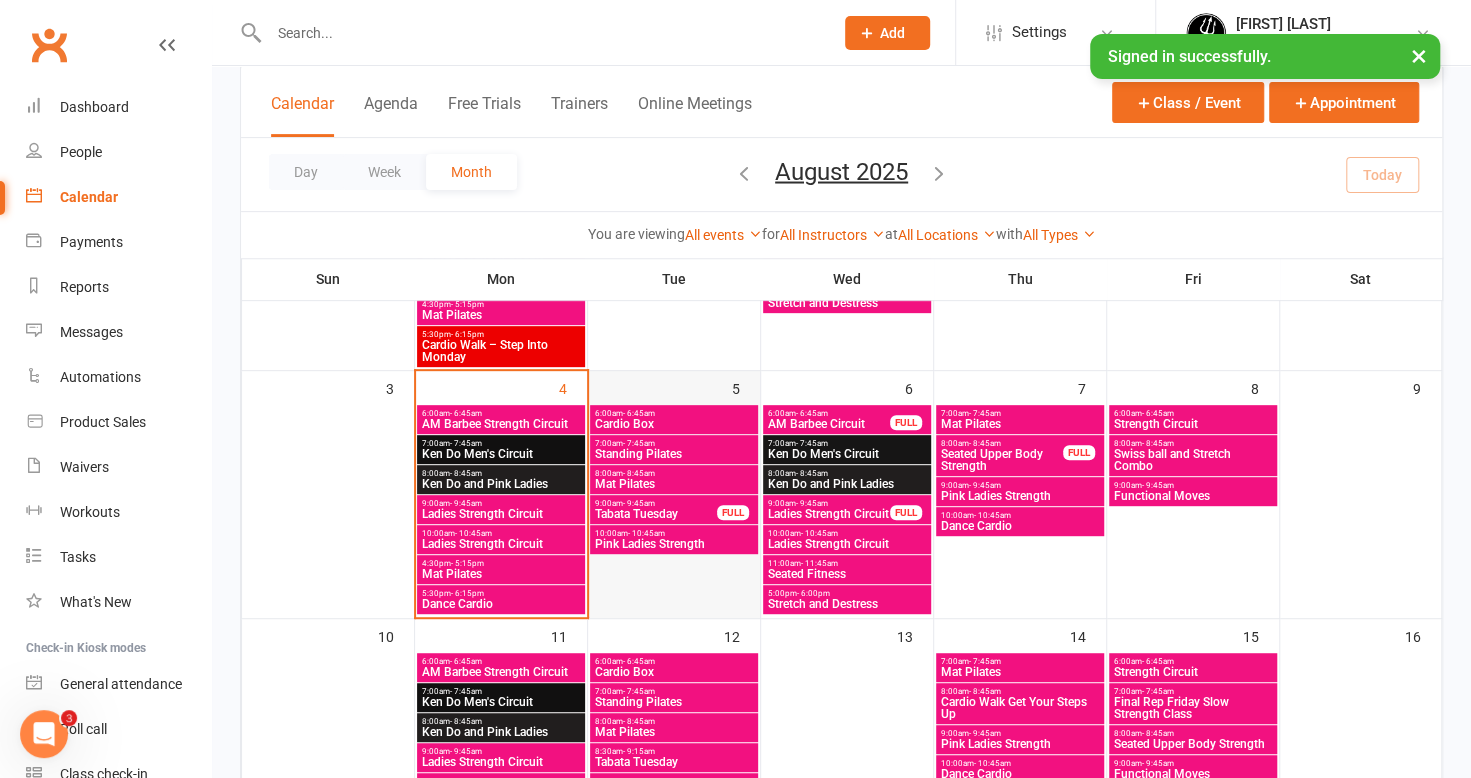 scroll, scrollTop: 500, scrollLeft: 0, axis: vertical 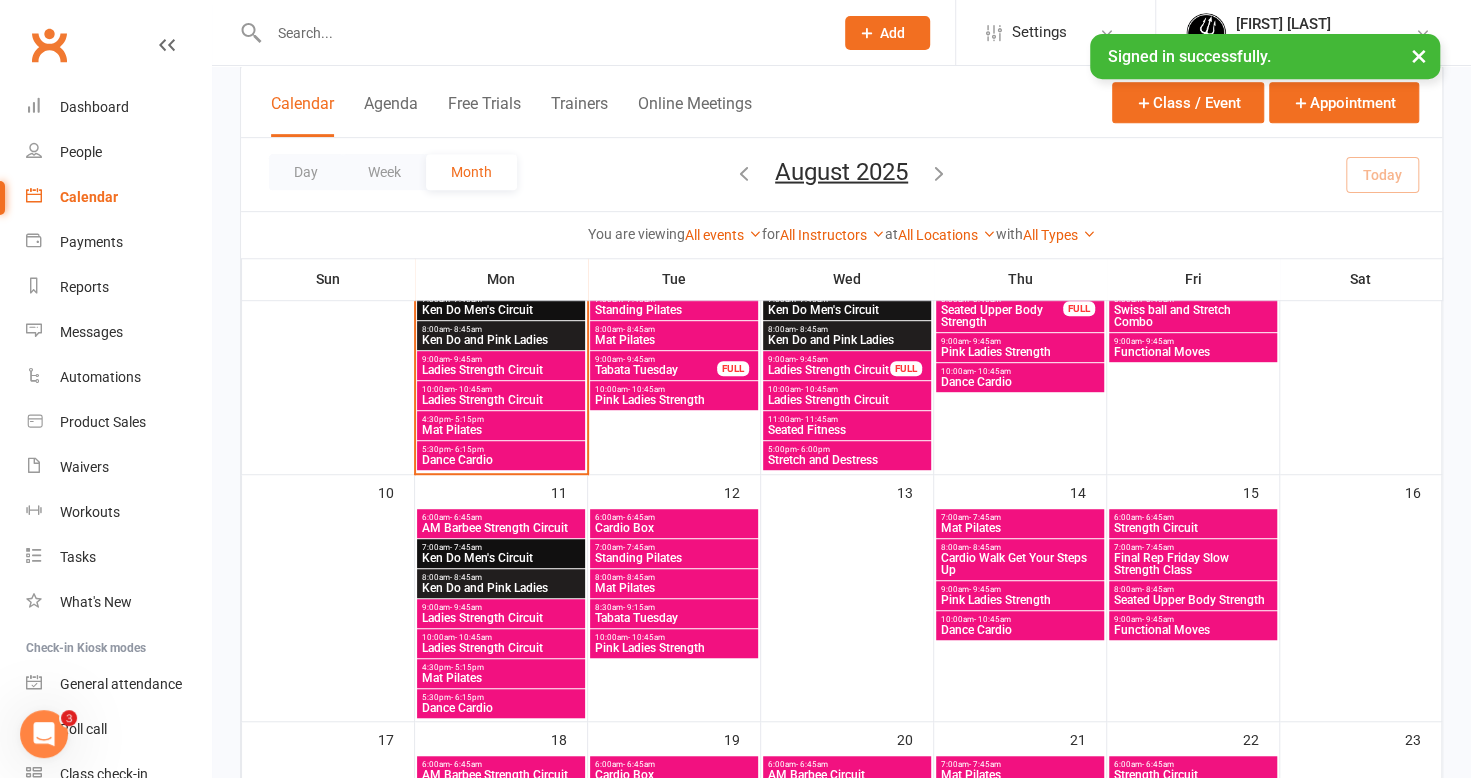 click on "Dance Cardio" at bounding box center [501, 460] 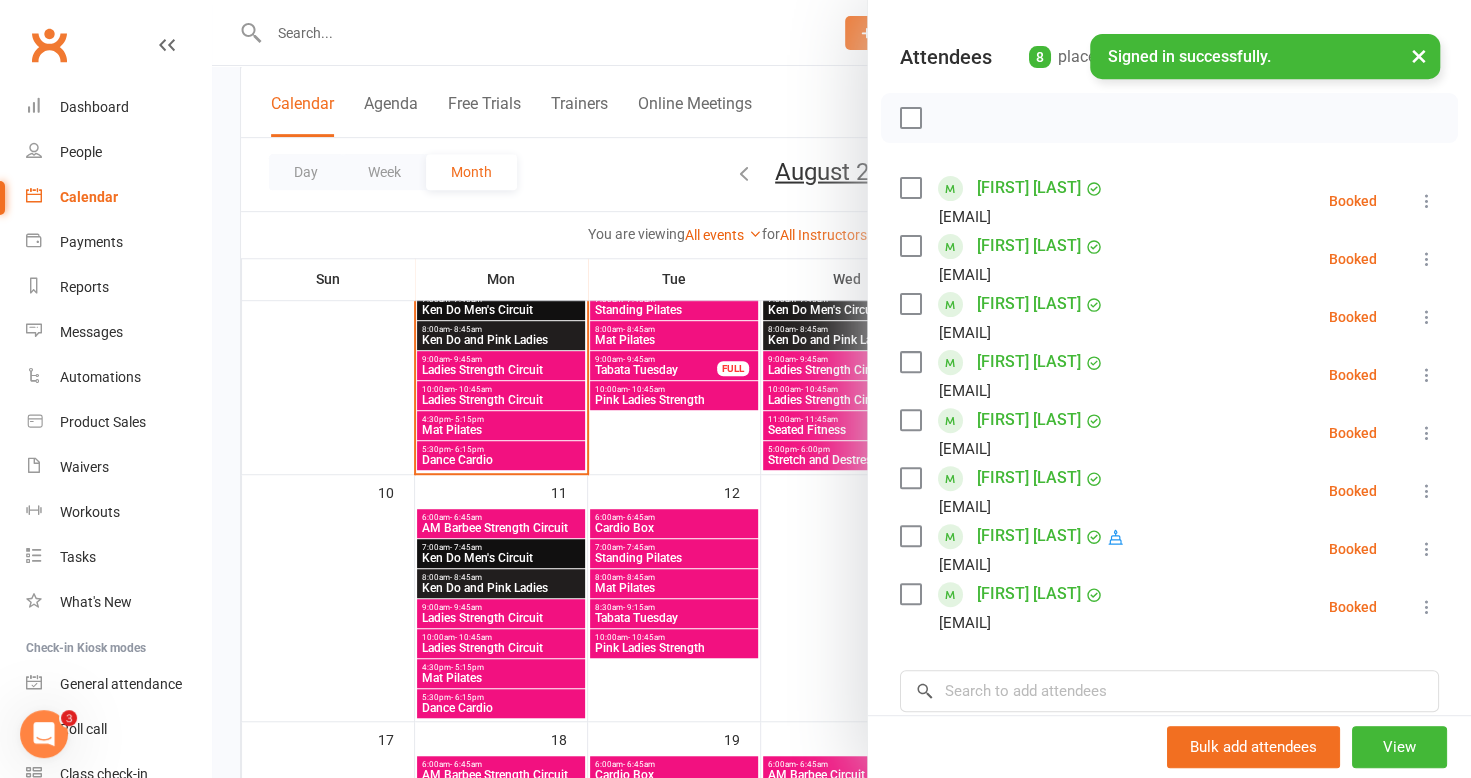 scroll, scrollTop: 300, scrollLeft: 0, axis: vertical 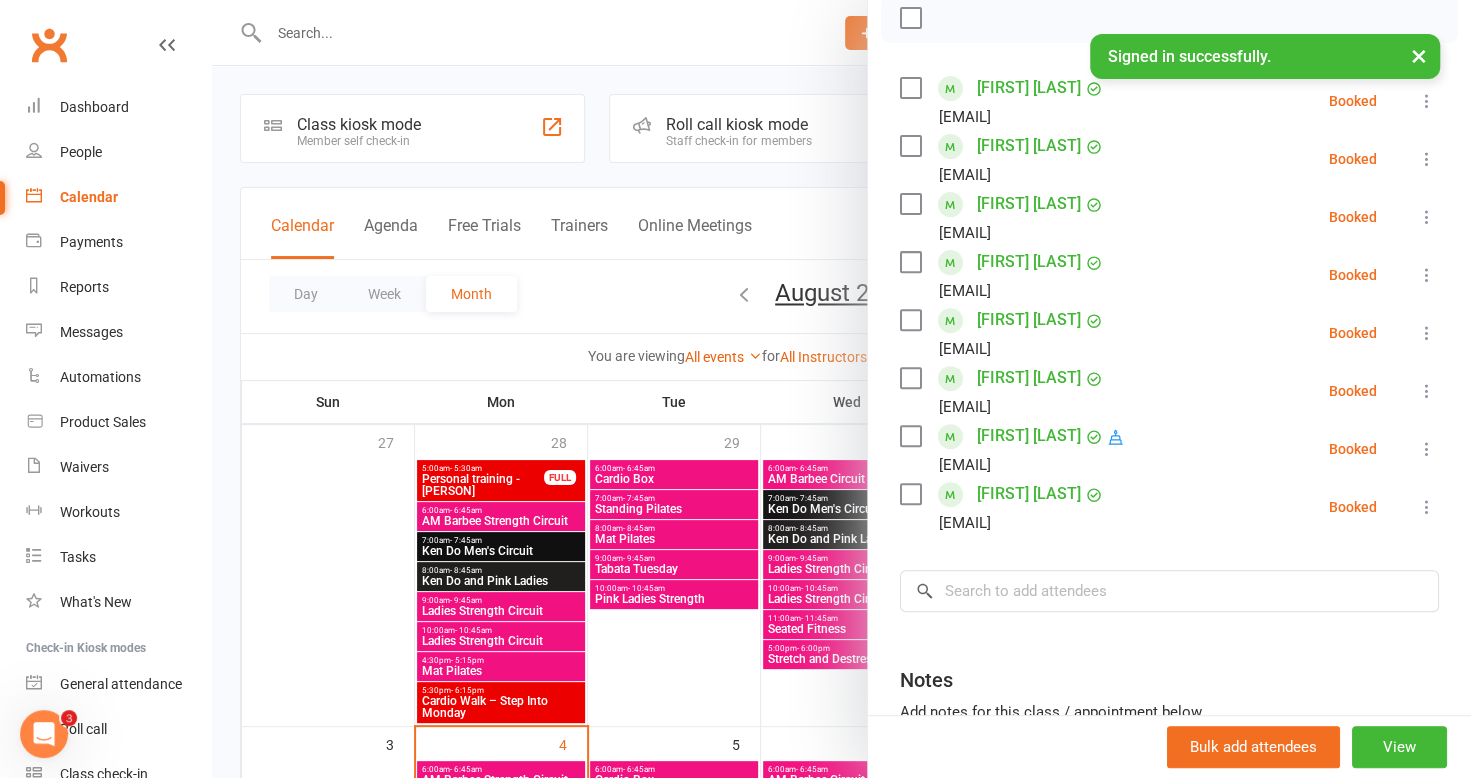 click on "×" at bounding box center [1419, 55] 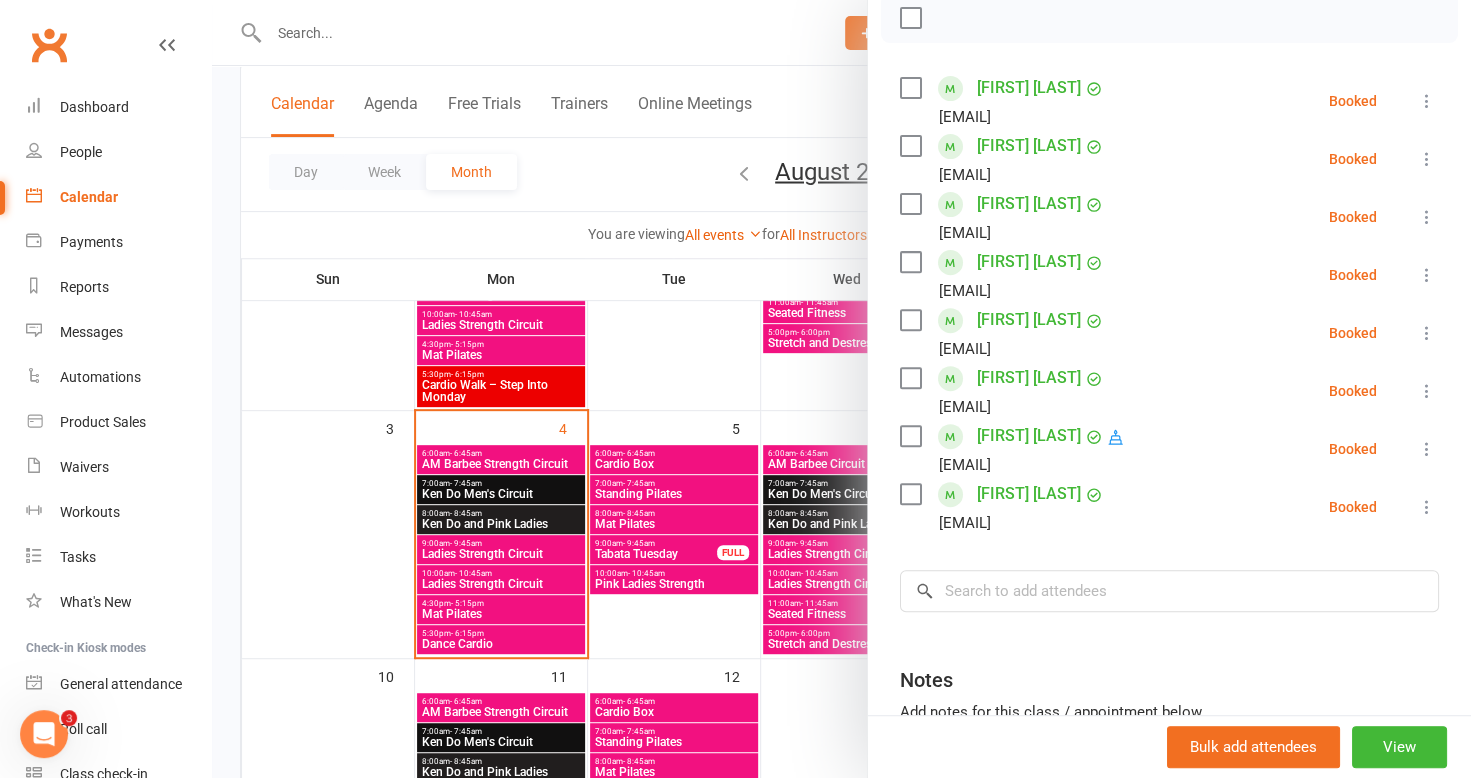 scroll, scrollTop: 400, scrollLeft: 0, axis: vertical 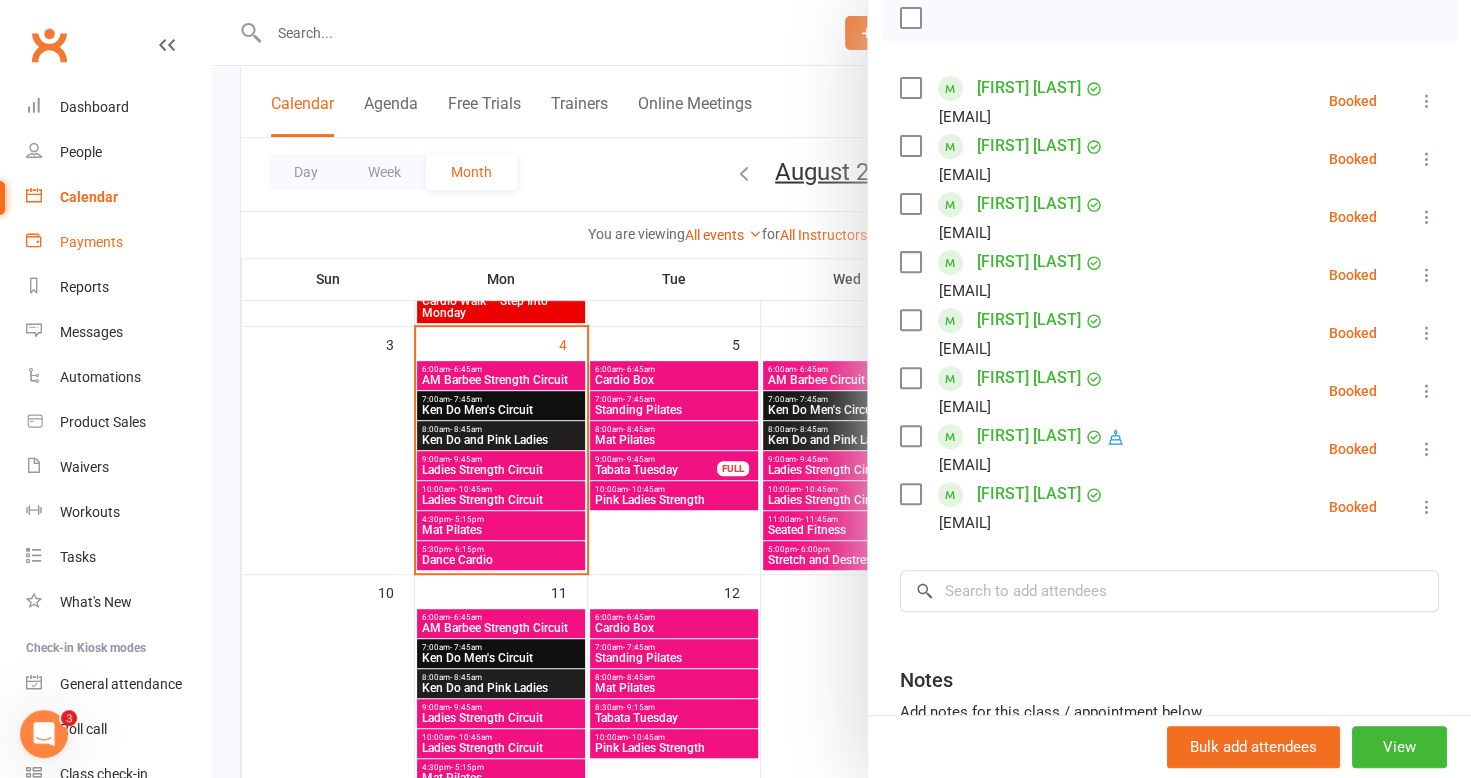 click on "Payments" at bounding box center (91, 242) 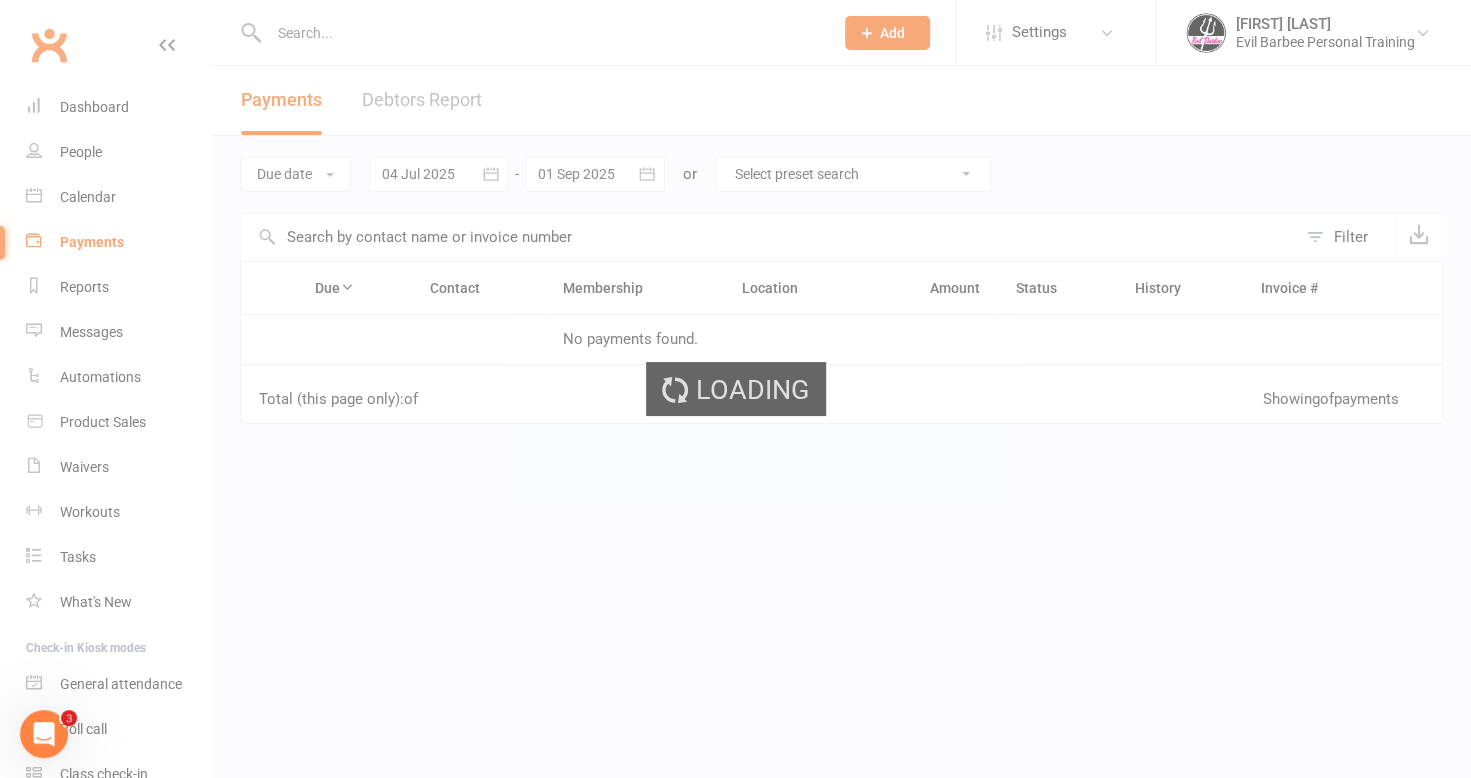 scroll, scrollTop: 0, scrollLeft: 0, axis: both 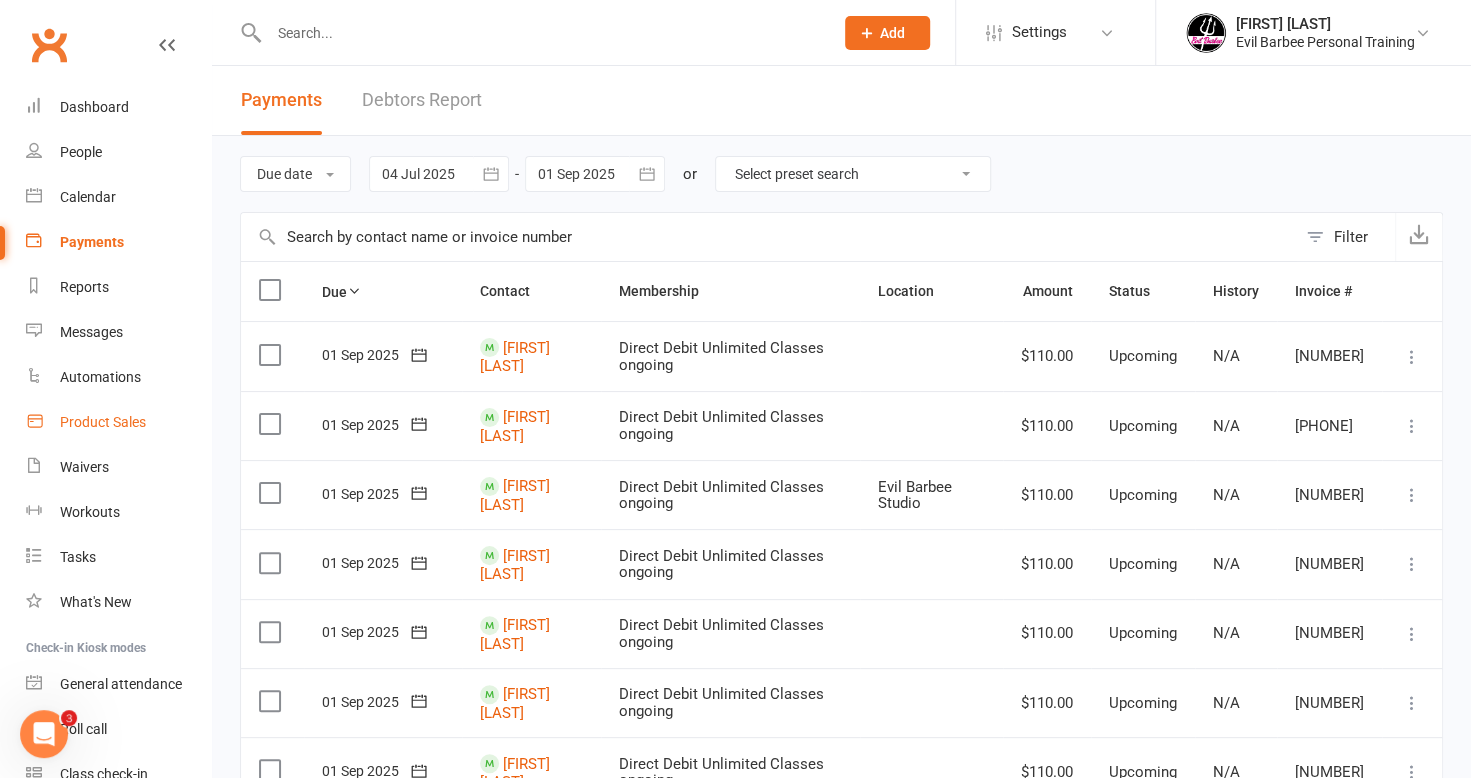 click on "Product Sales" at bounding box center (103, 422) 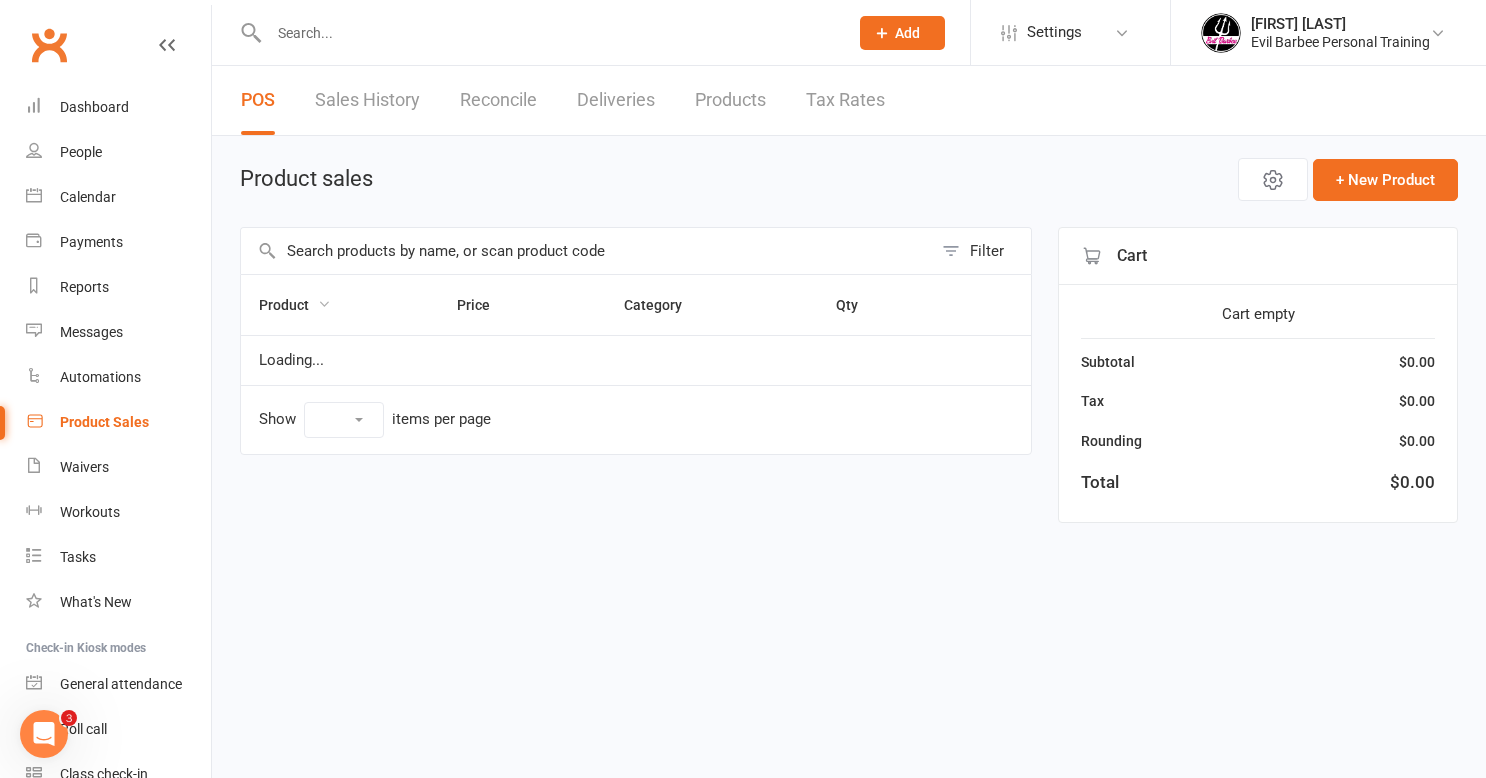 select on "50" 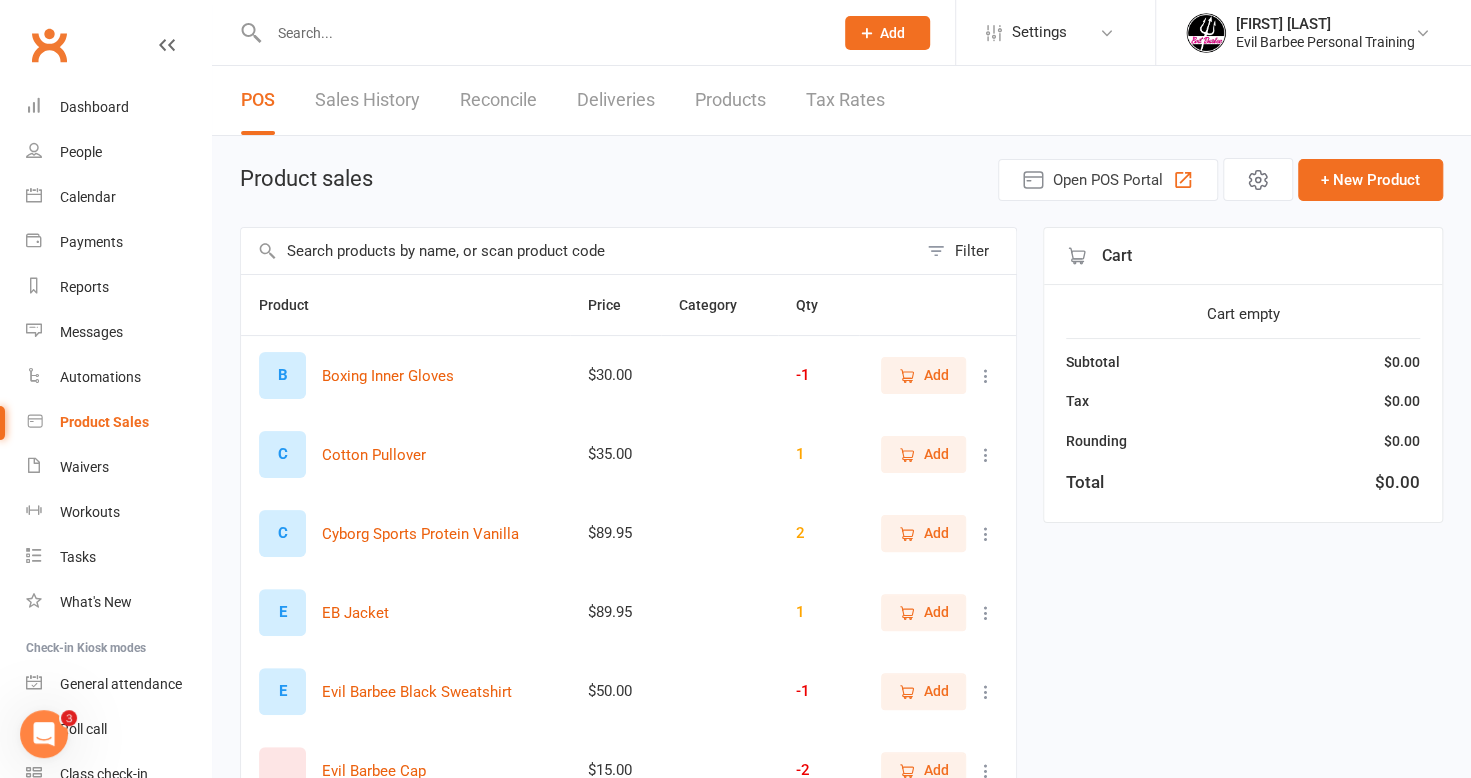 click on "Add" at bounding box center [923, 533] 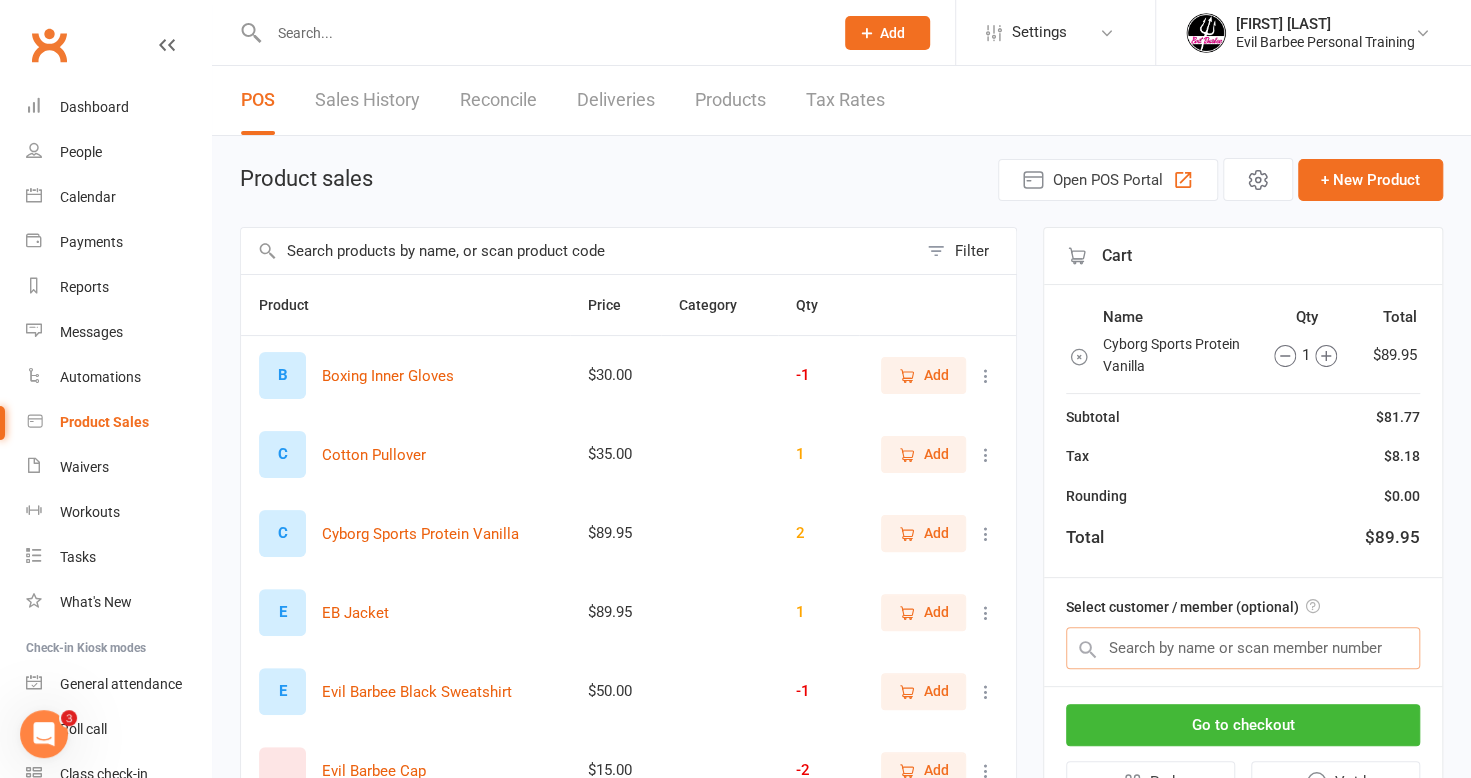 click at bounding box center (1243, 648) 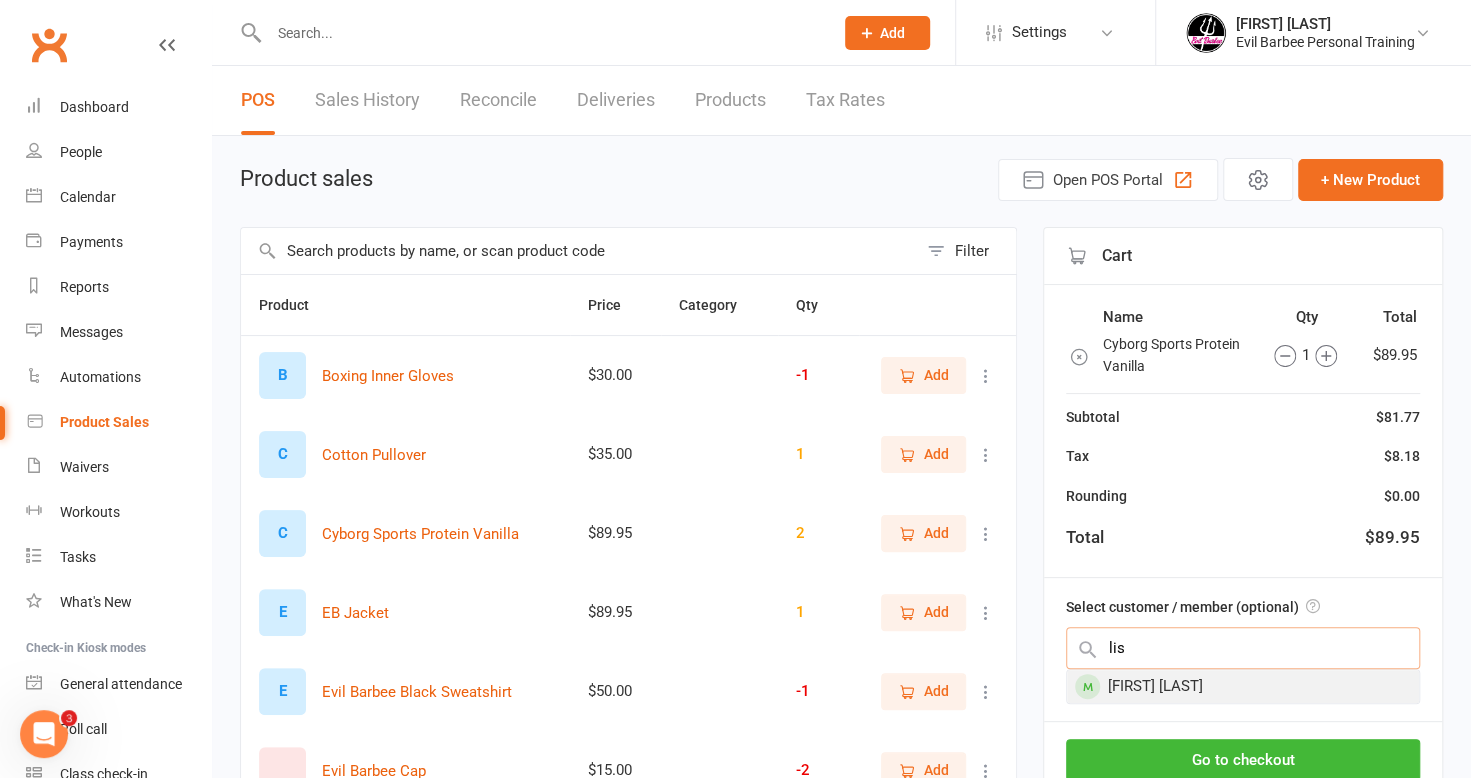 type on "lis" 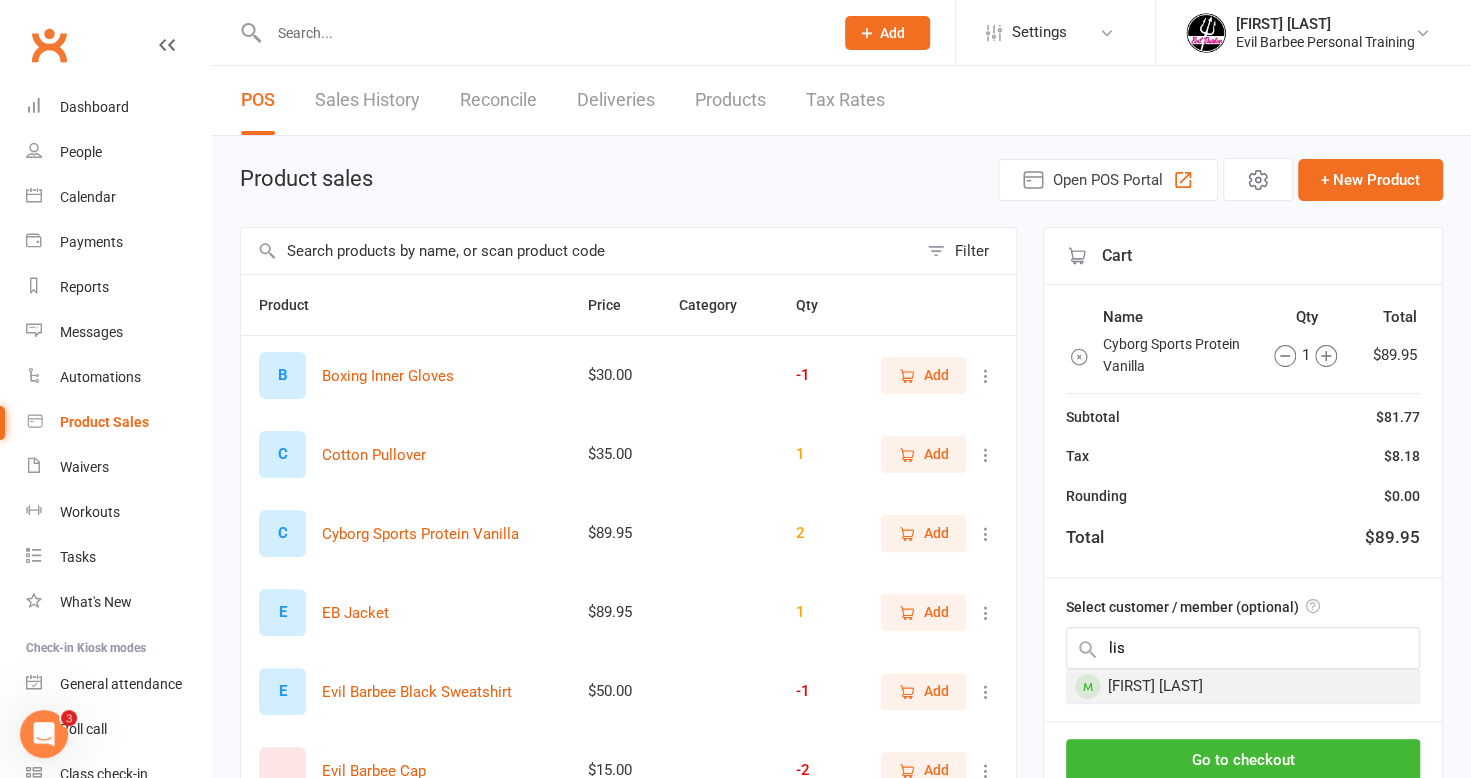 click on "[FIRST] [LAST]" at bounding box center [1243, 686] 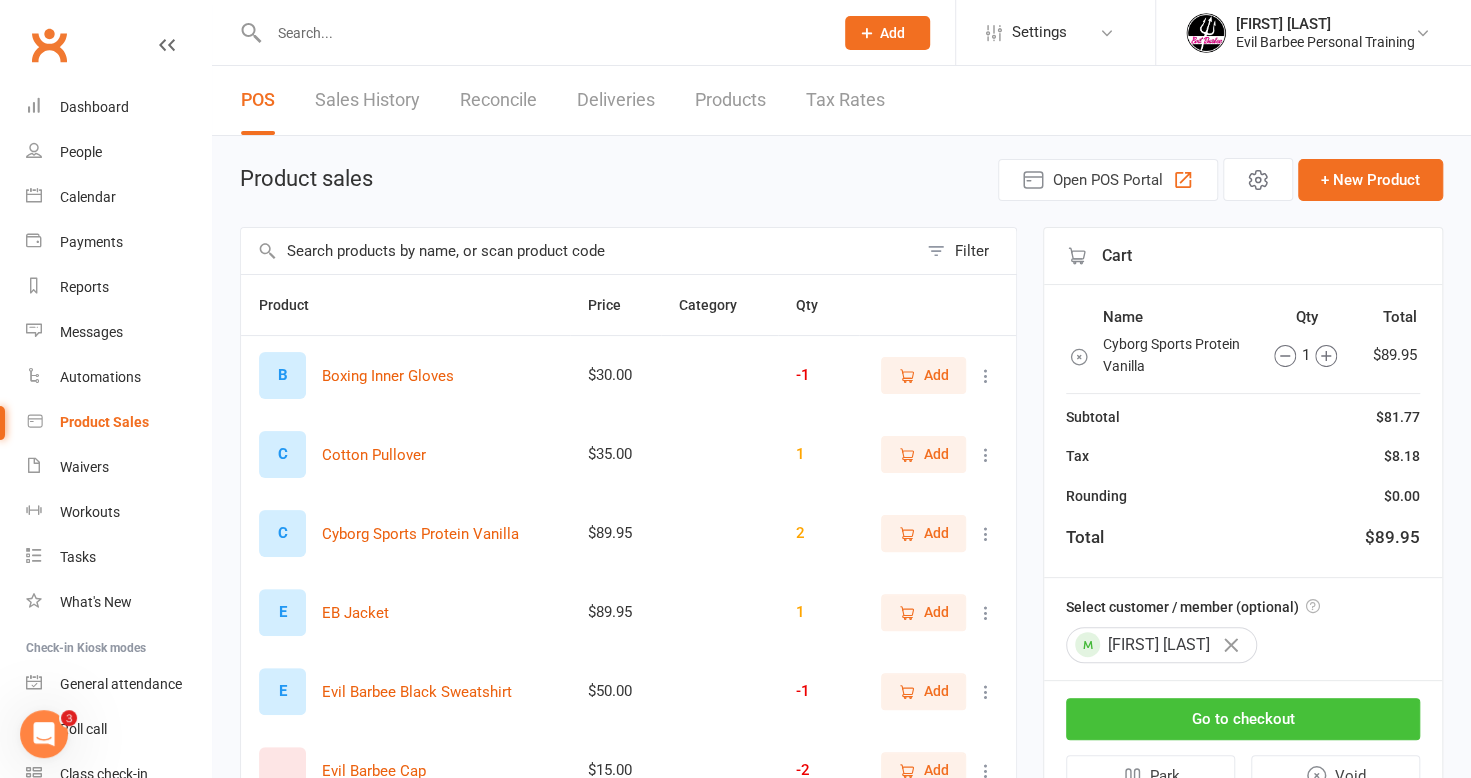 click on "Go to checkout" at bounding box center (1243, 719) 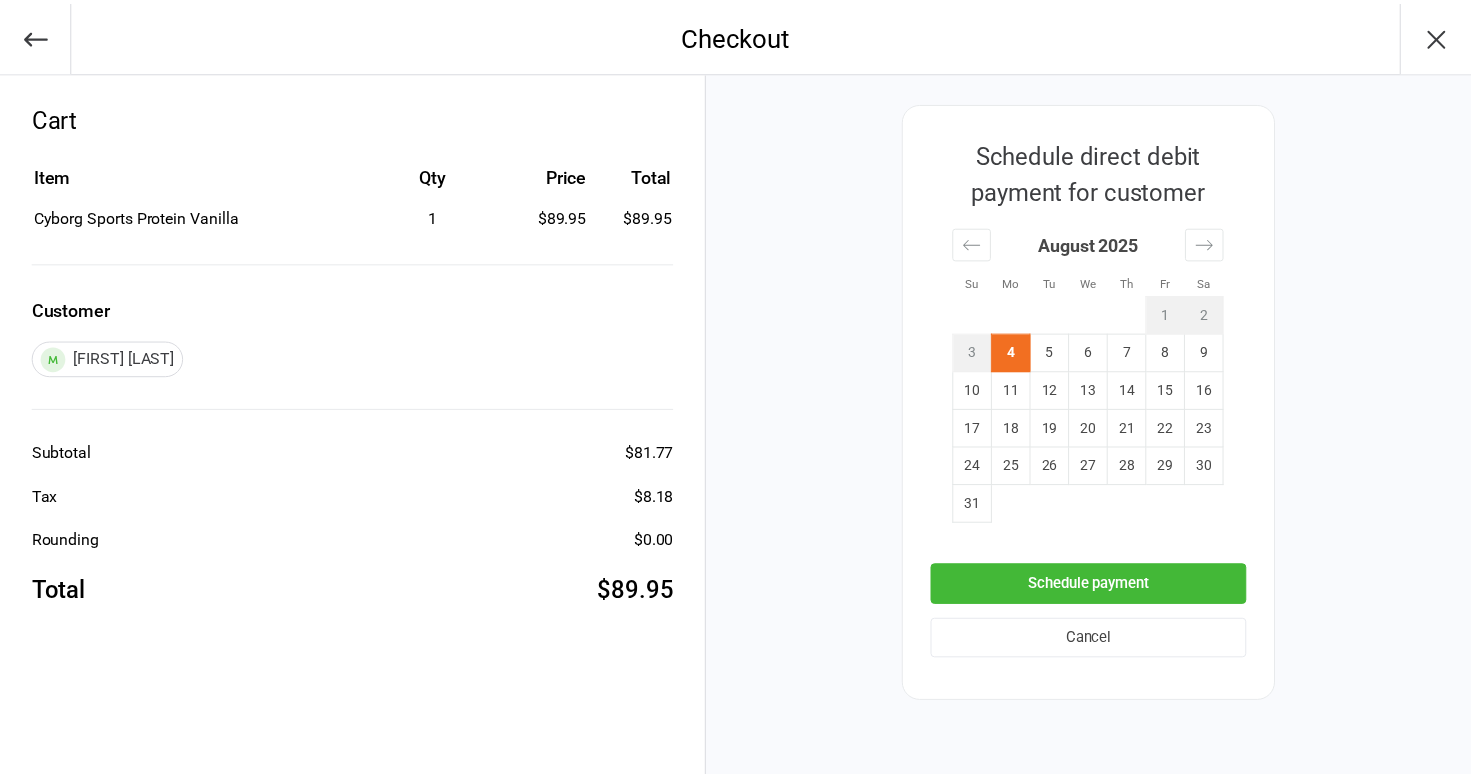scroll, scrollTop: 0, scrollLeft: 0, axis: both 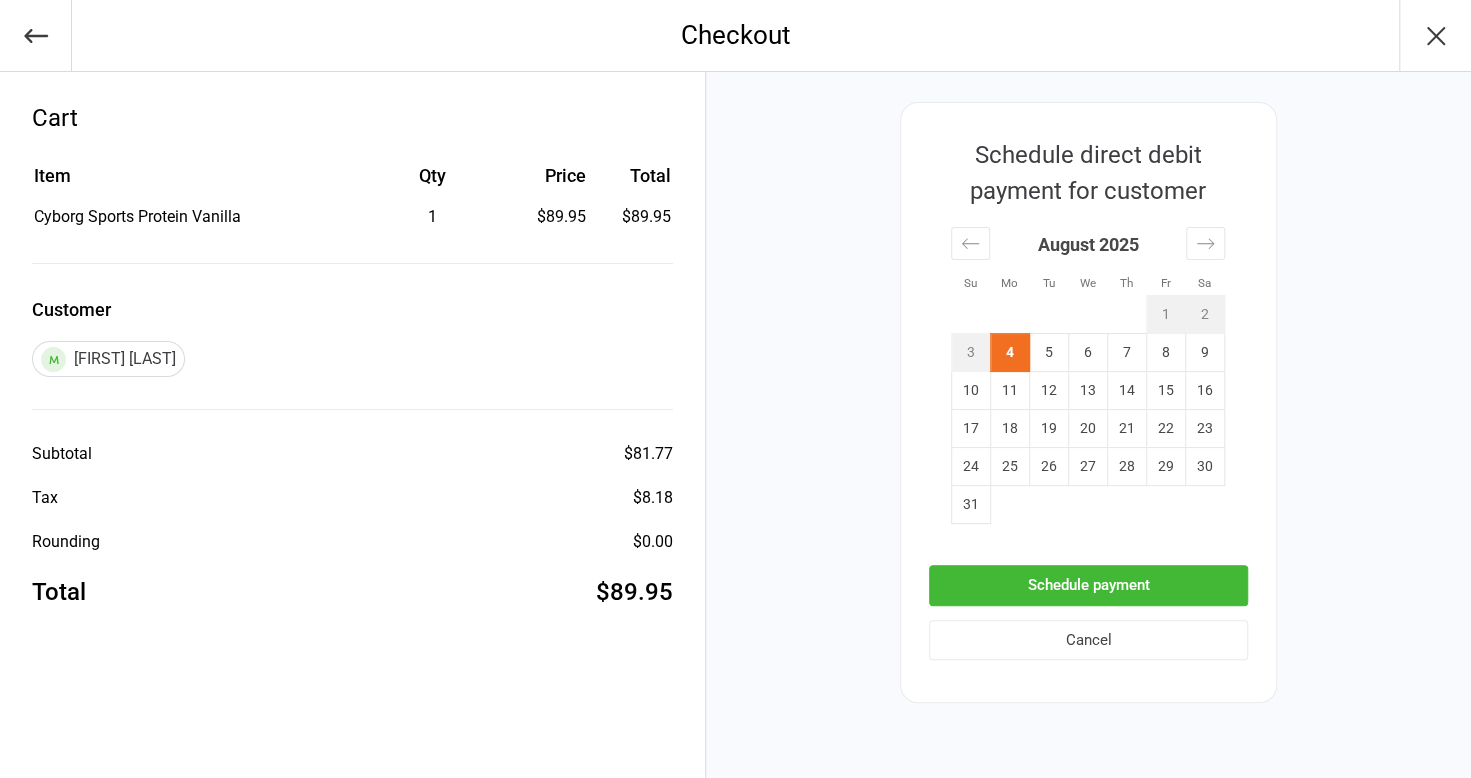 click on "Schedule payment" at bounding box center [1088, 585] 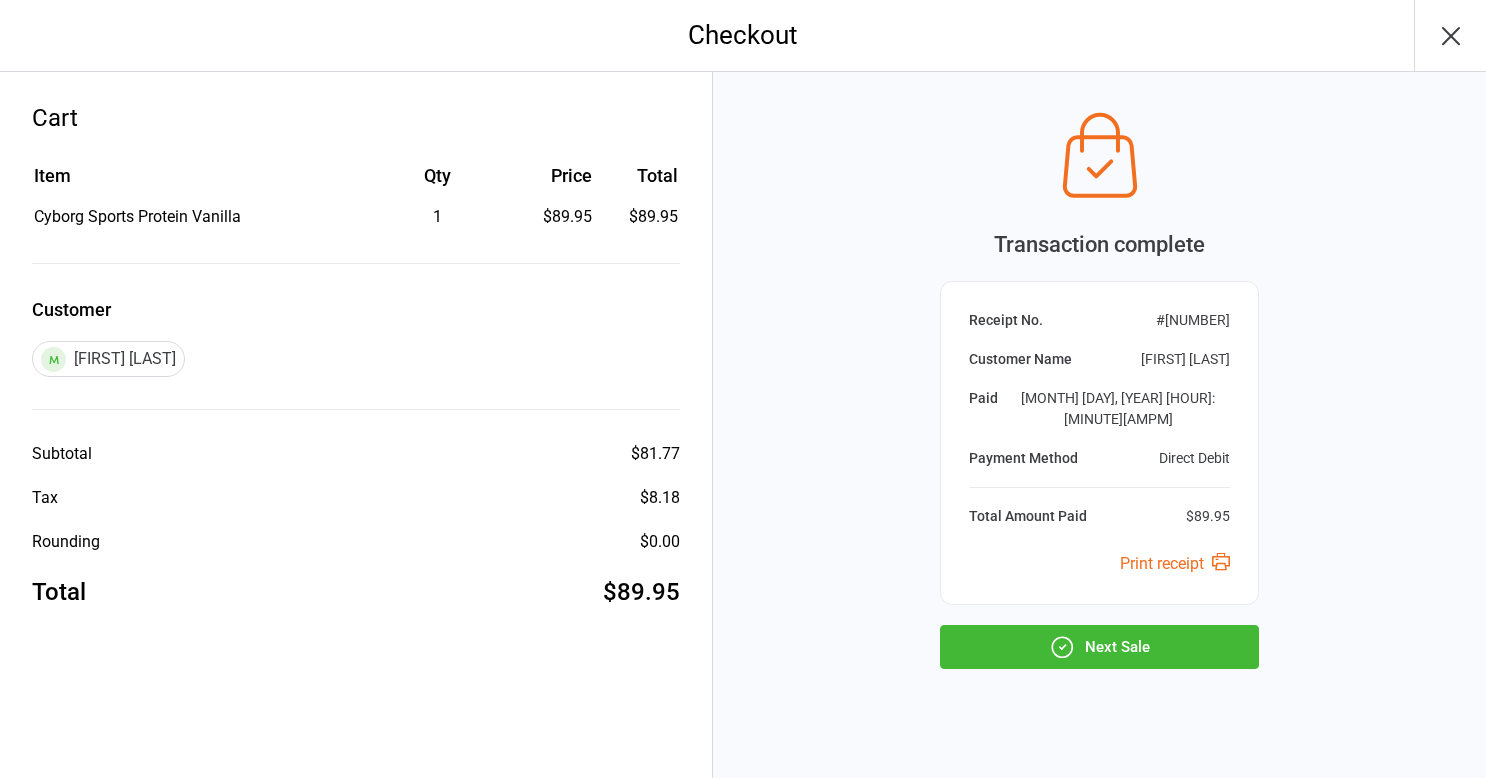 click on "Next Sale" at bounding box center (1099, 647) 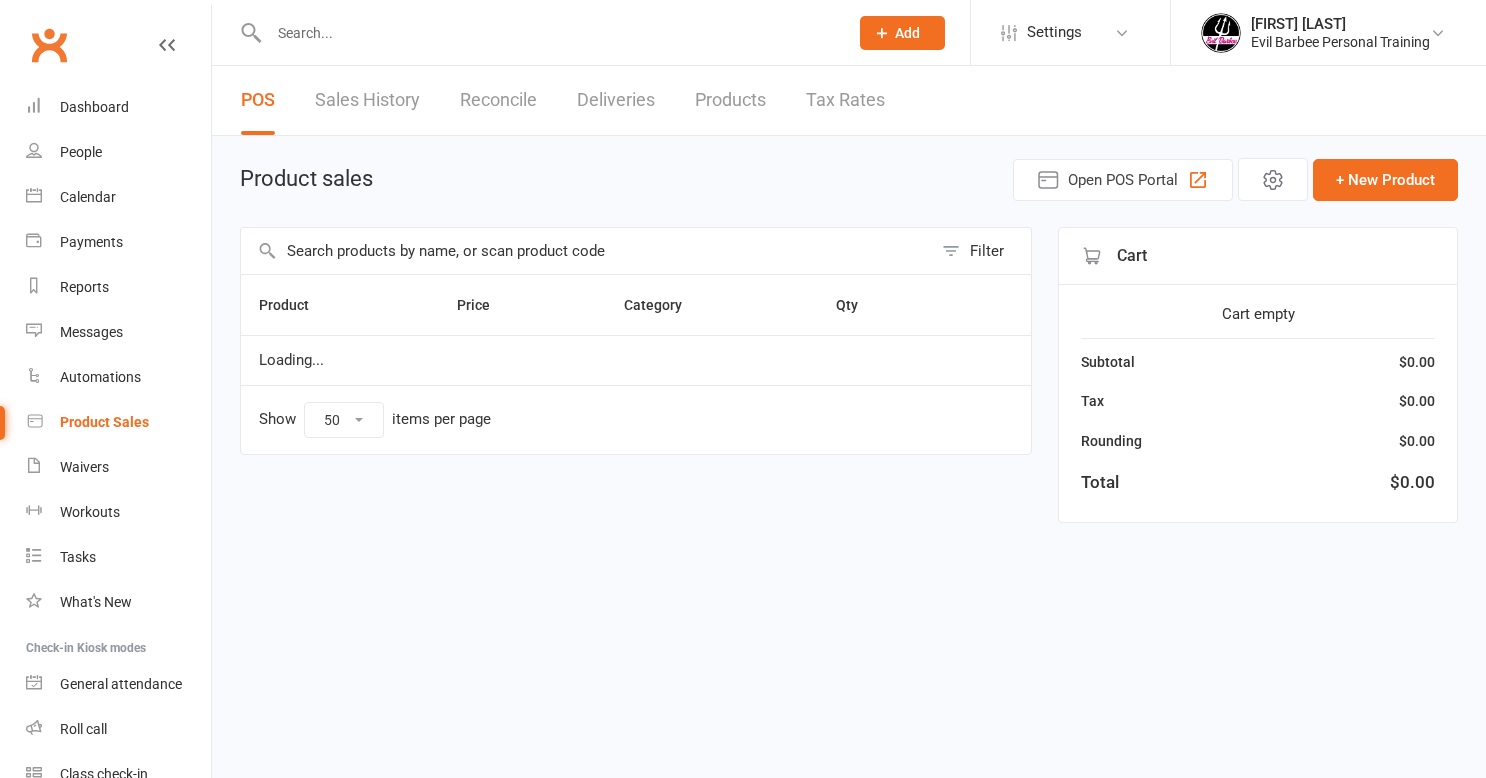 select on "50" 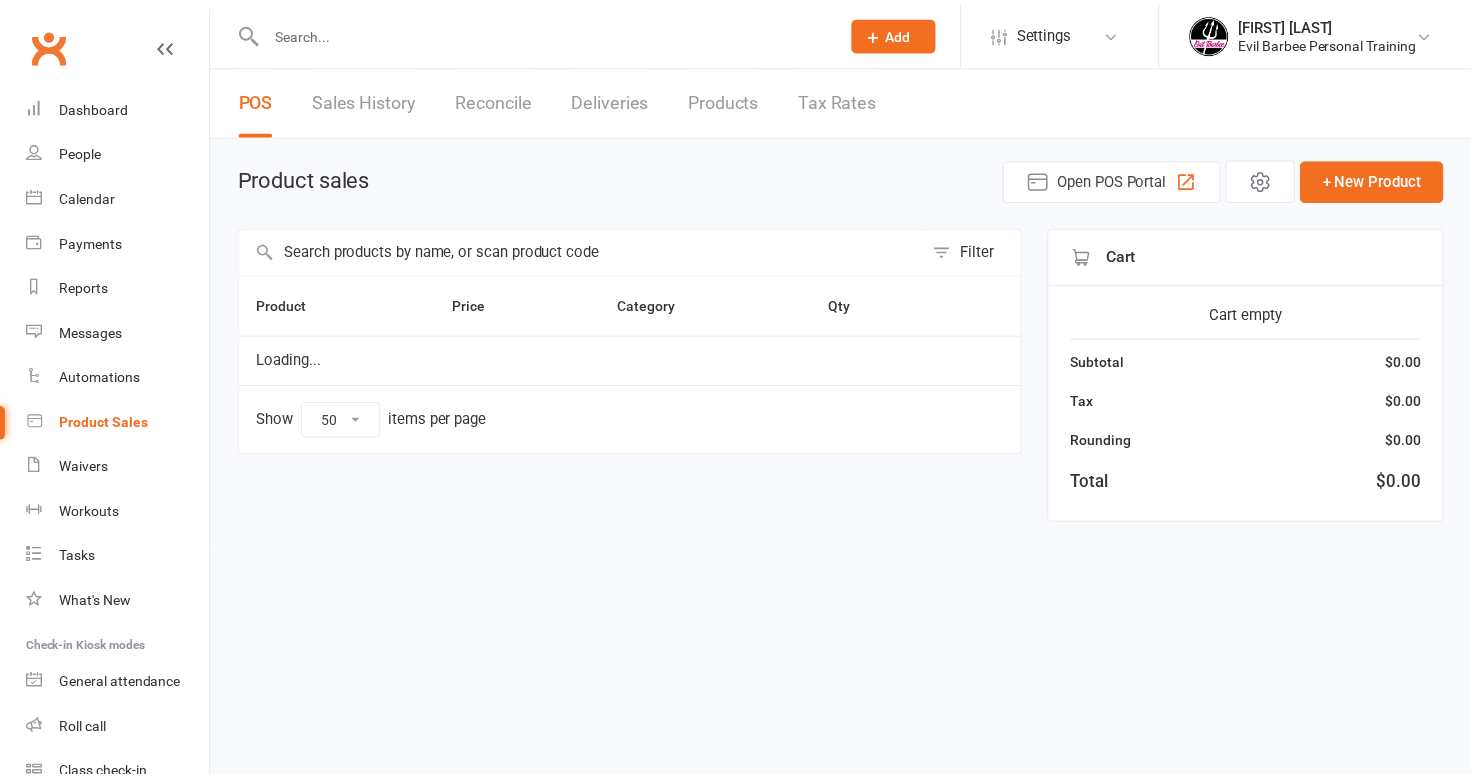 scroll, scrollTop: 0, scrollLeft: 0, axis: both 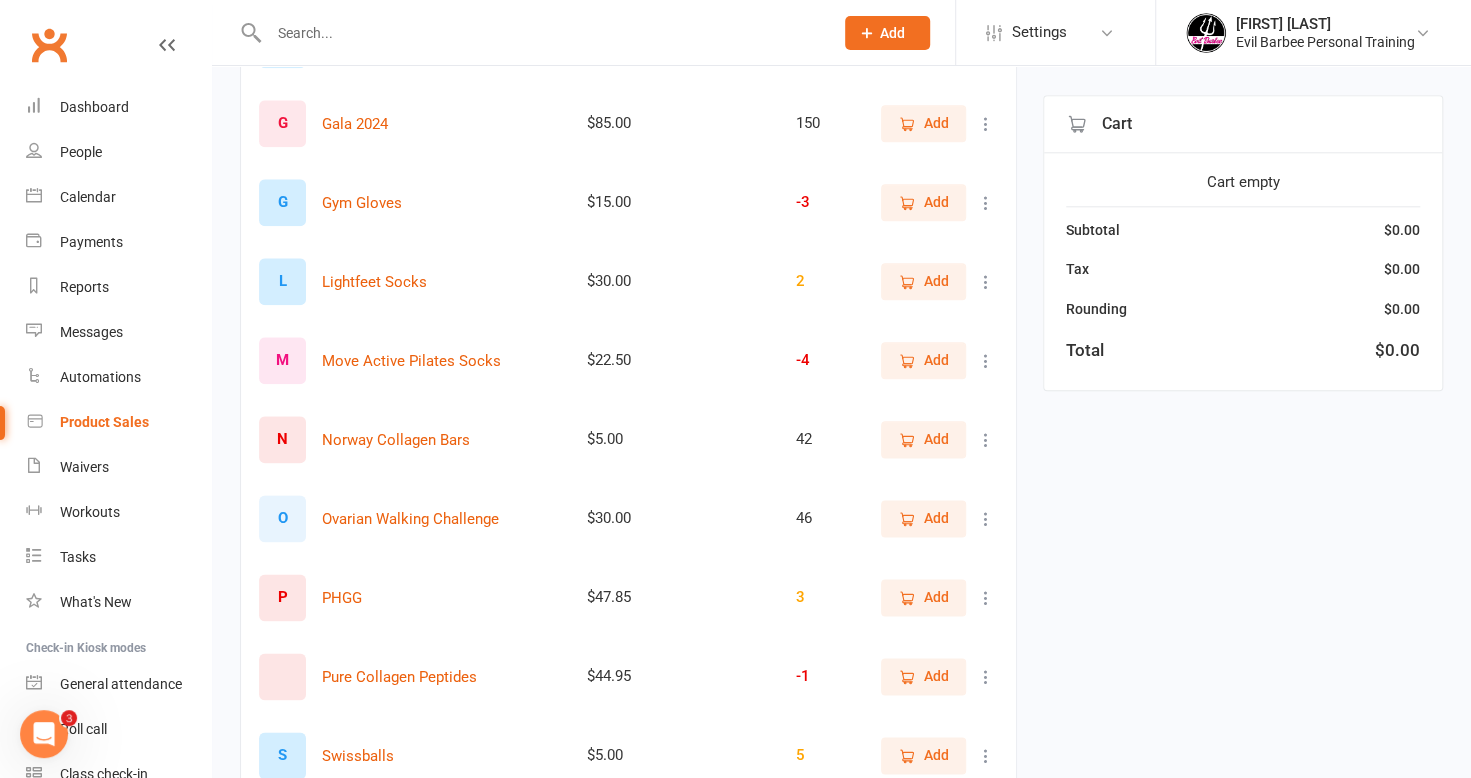 click on "Add" at bounding box center [936, 518] 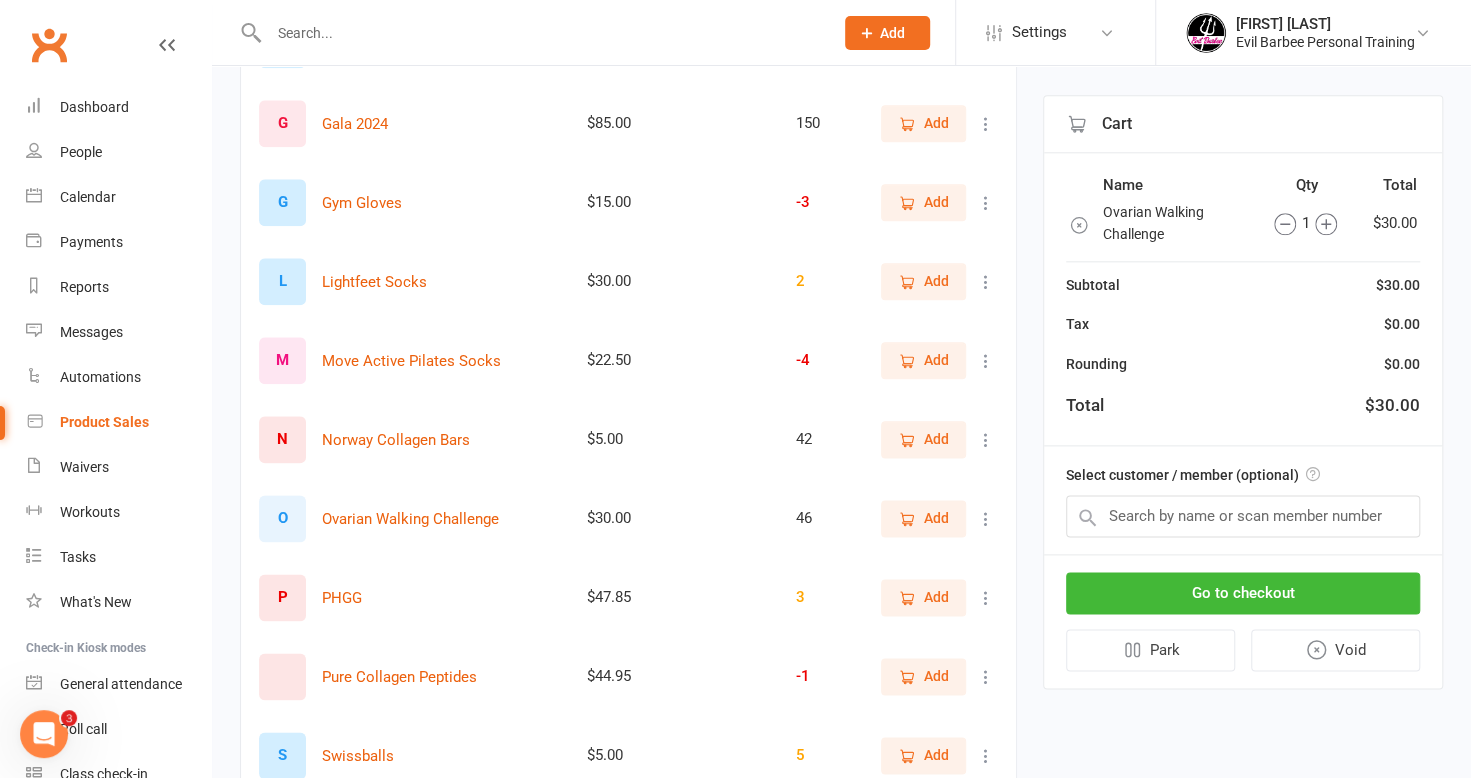 click 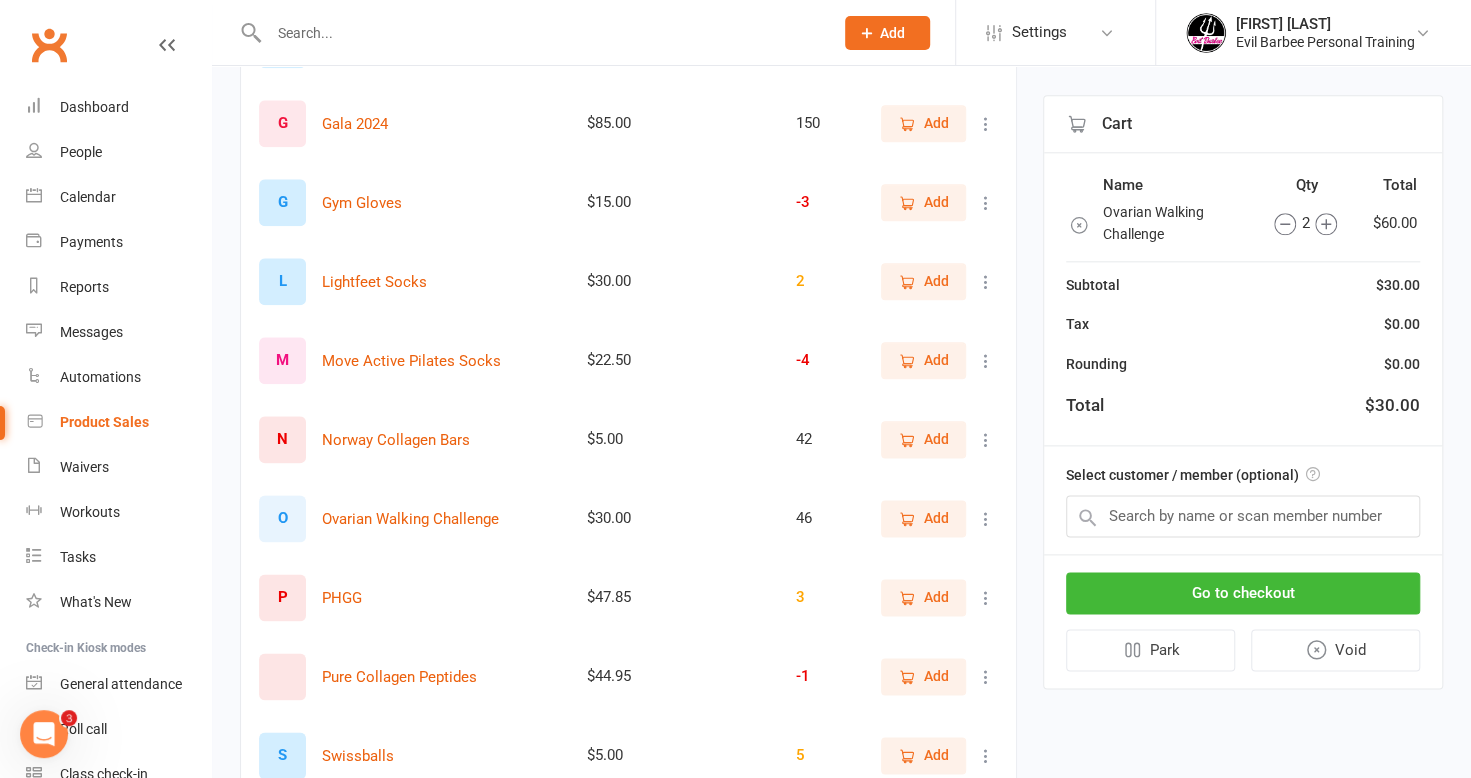 click 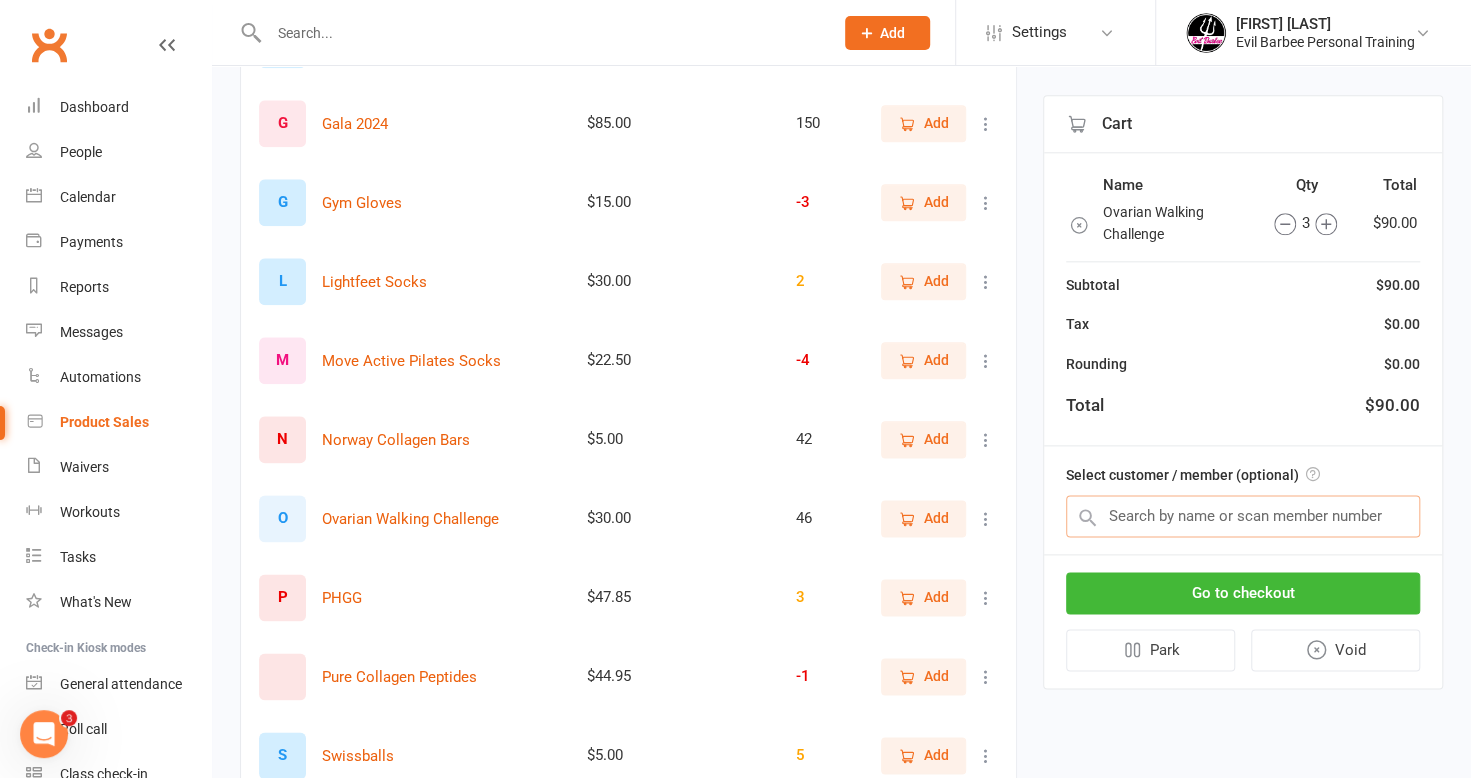 click at bounding box center (1243, 516) 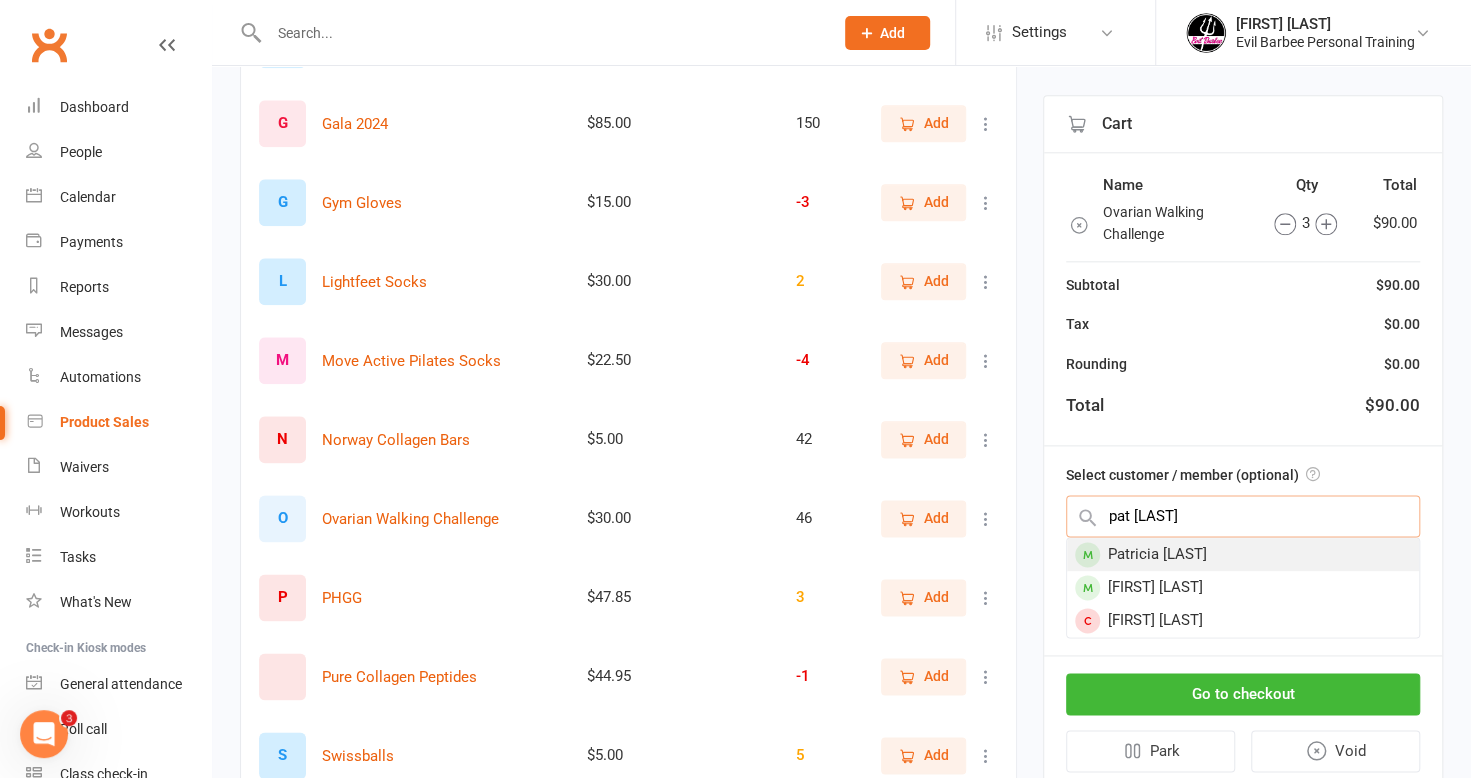 type on "pat miller" 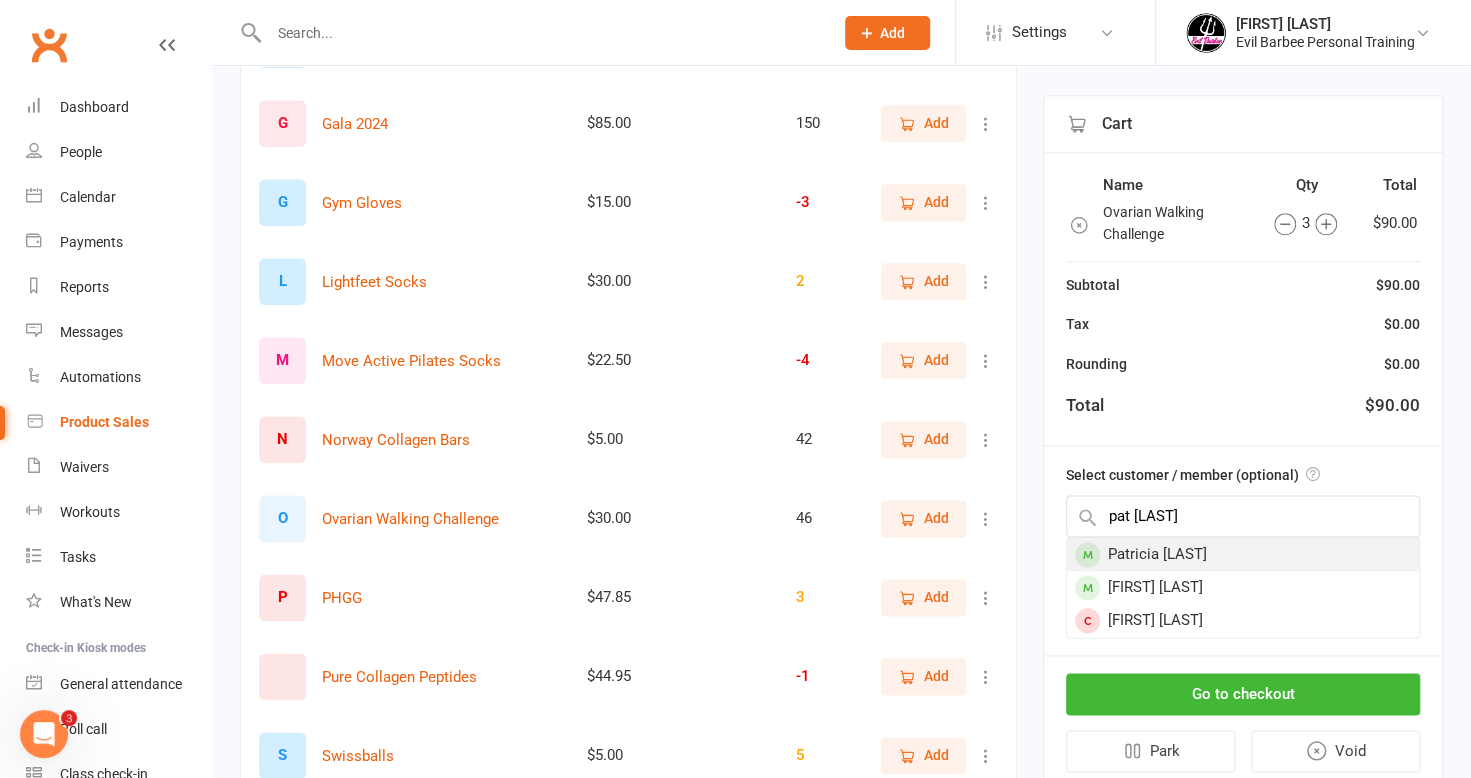 click on "[FIRST] [LAST]" at bounding box center (1243, 554) 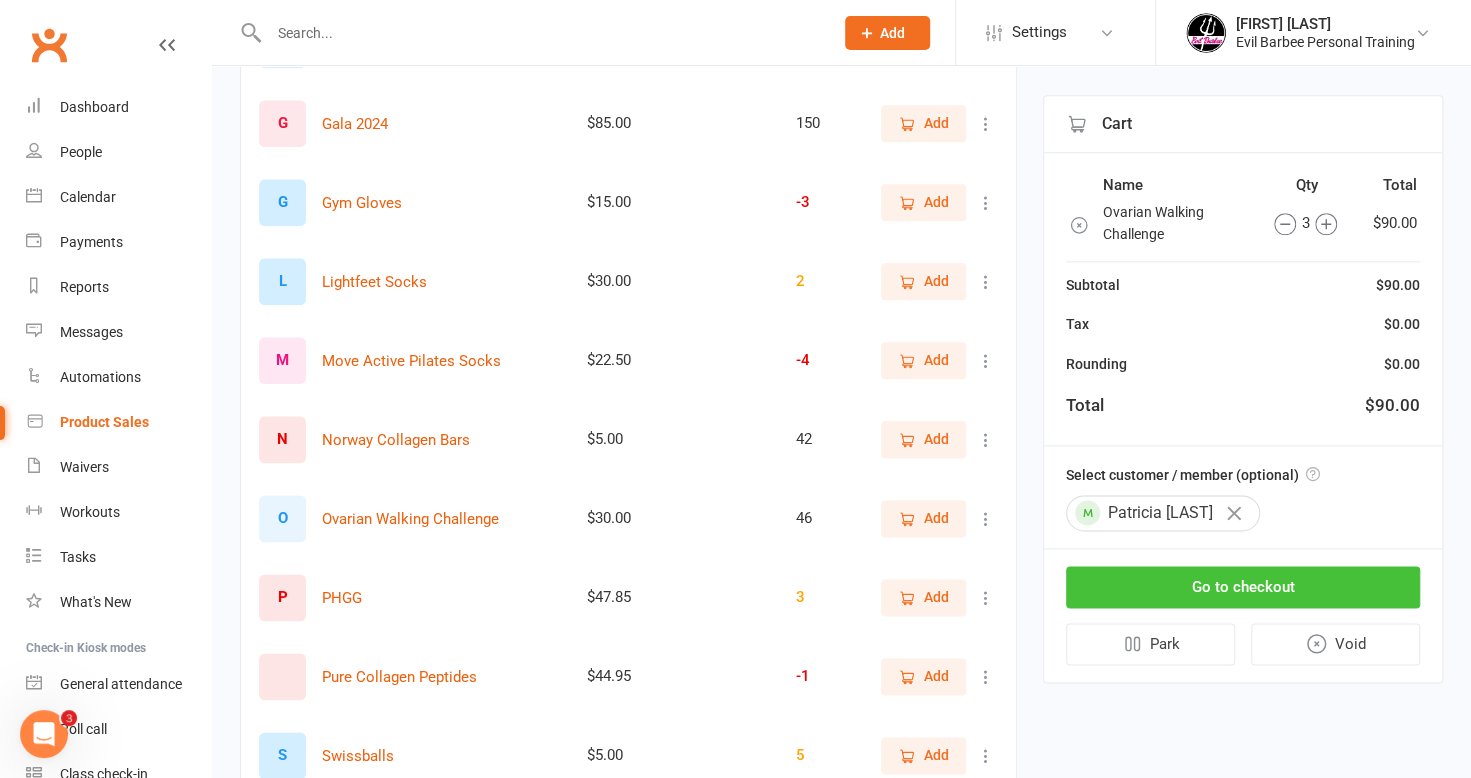 click on "Go to checkout" at bounding box center (1243, 587) 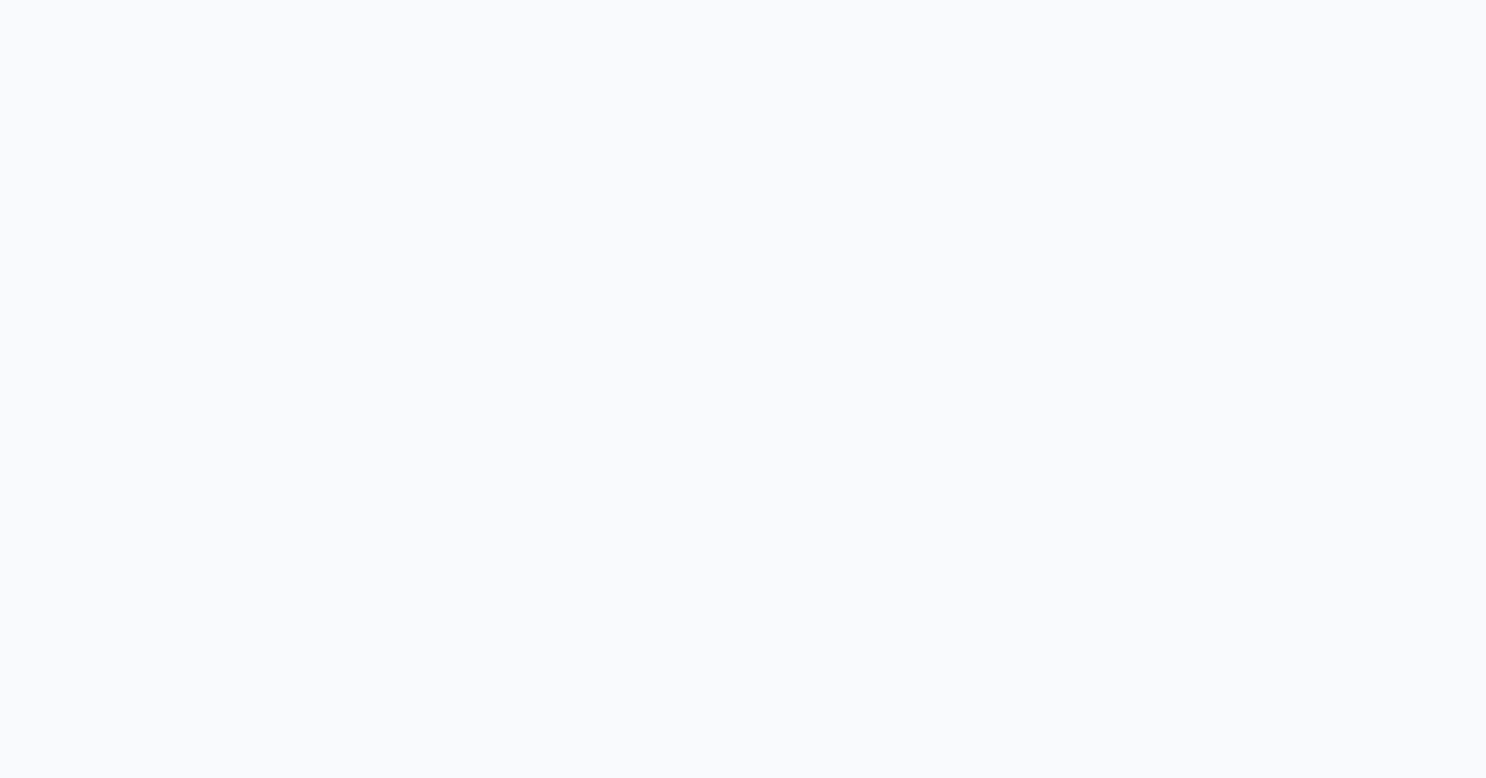 scroll, scrollTop: 0, scrollLeft: 0, axis: both 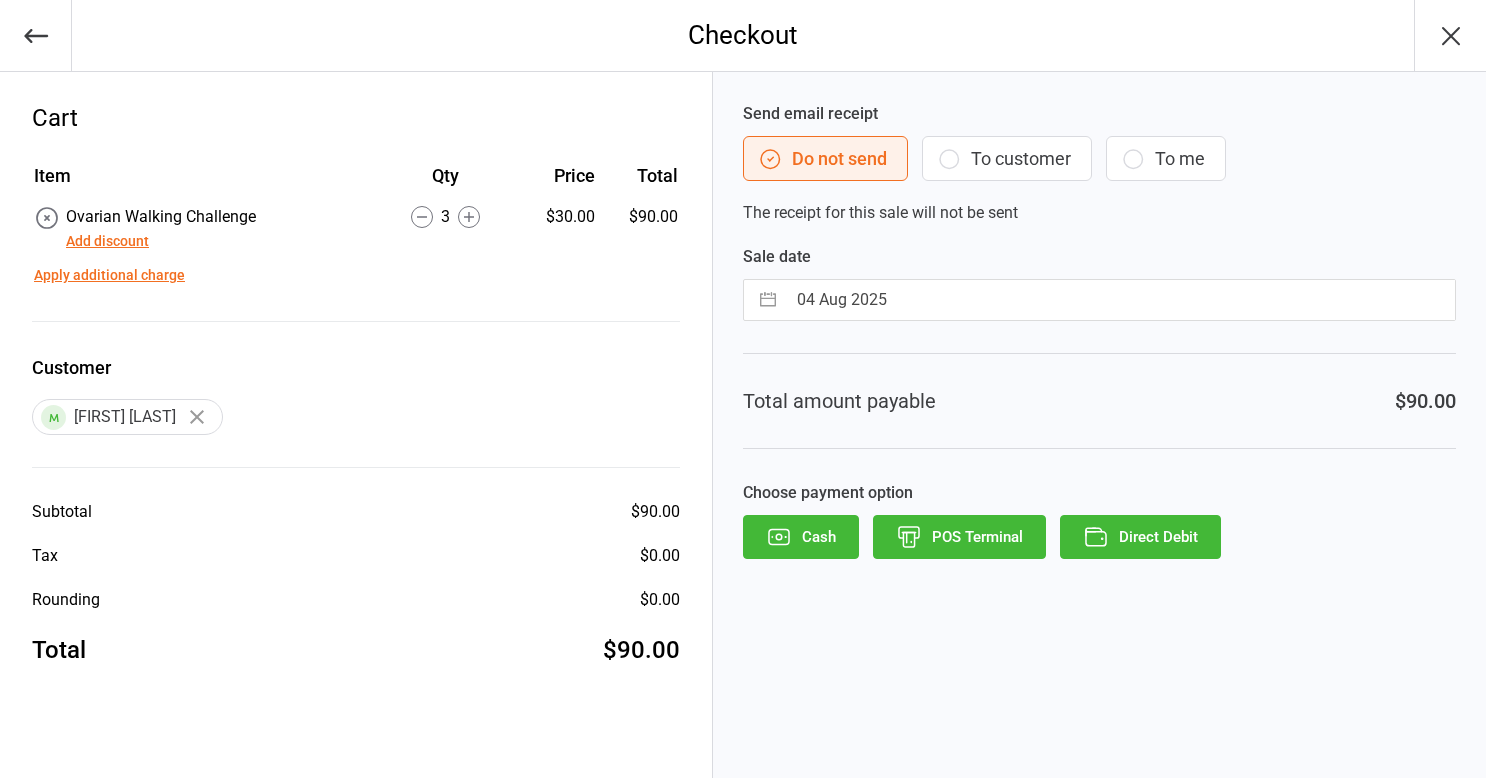 click 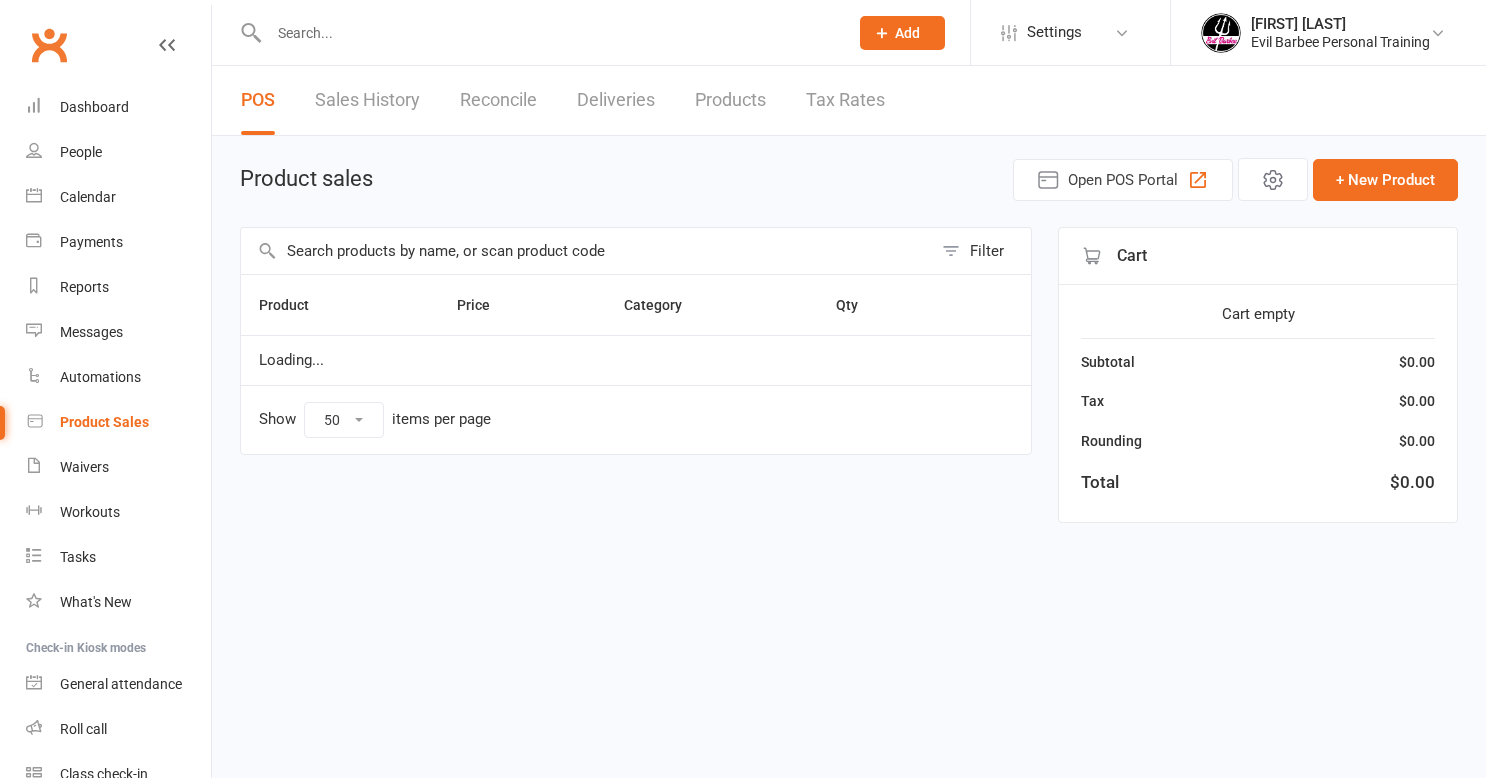select on "50" 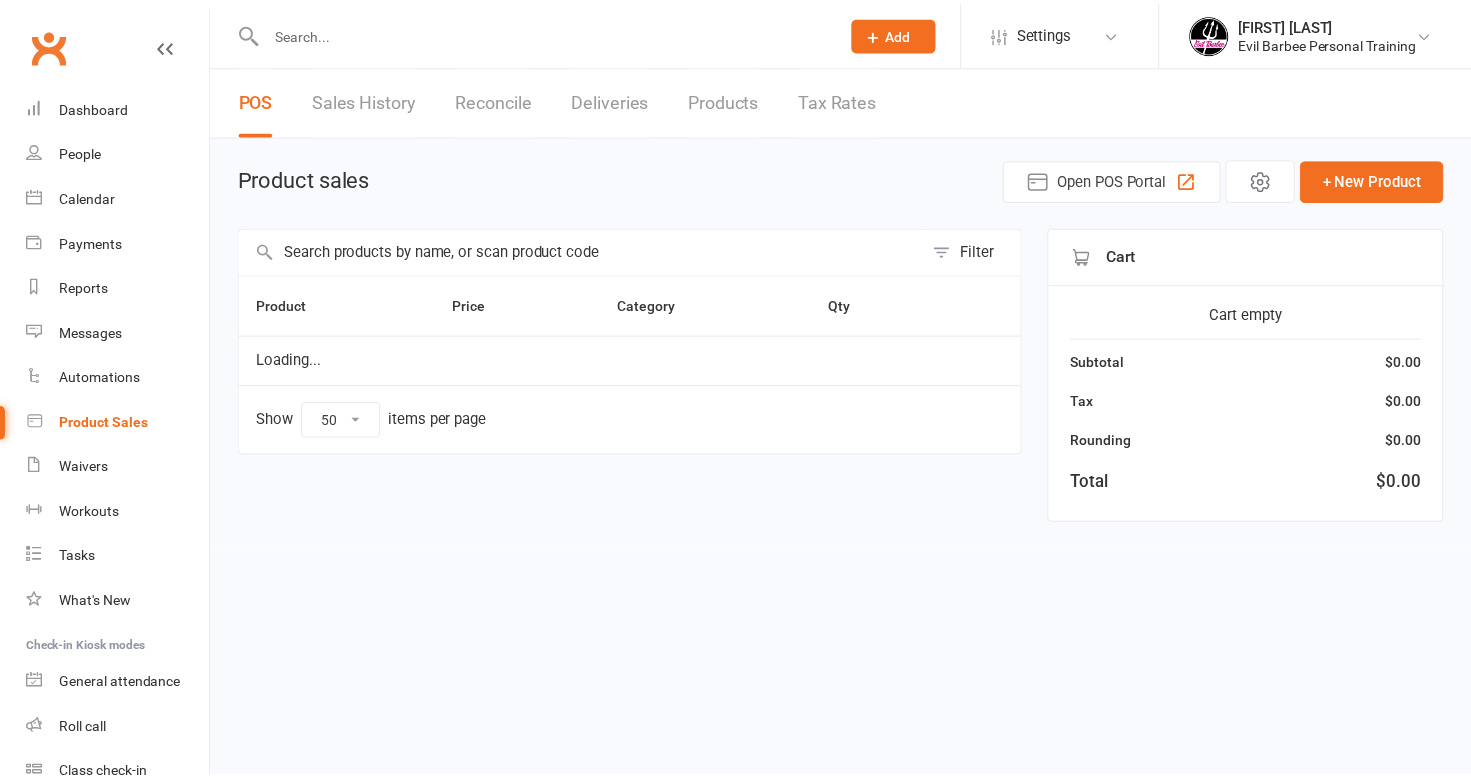 scroll, scrollTop: 0, scrollLeft: 0, axis: both 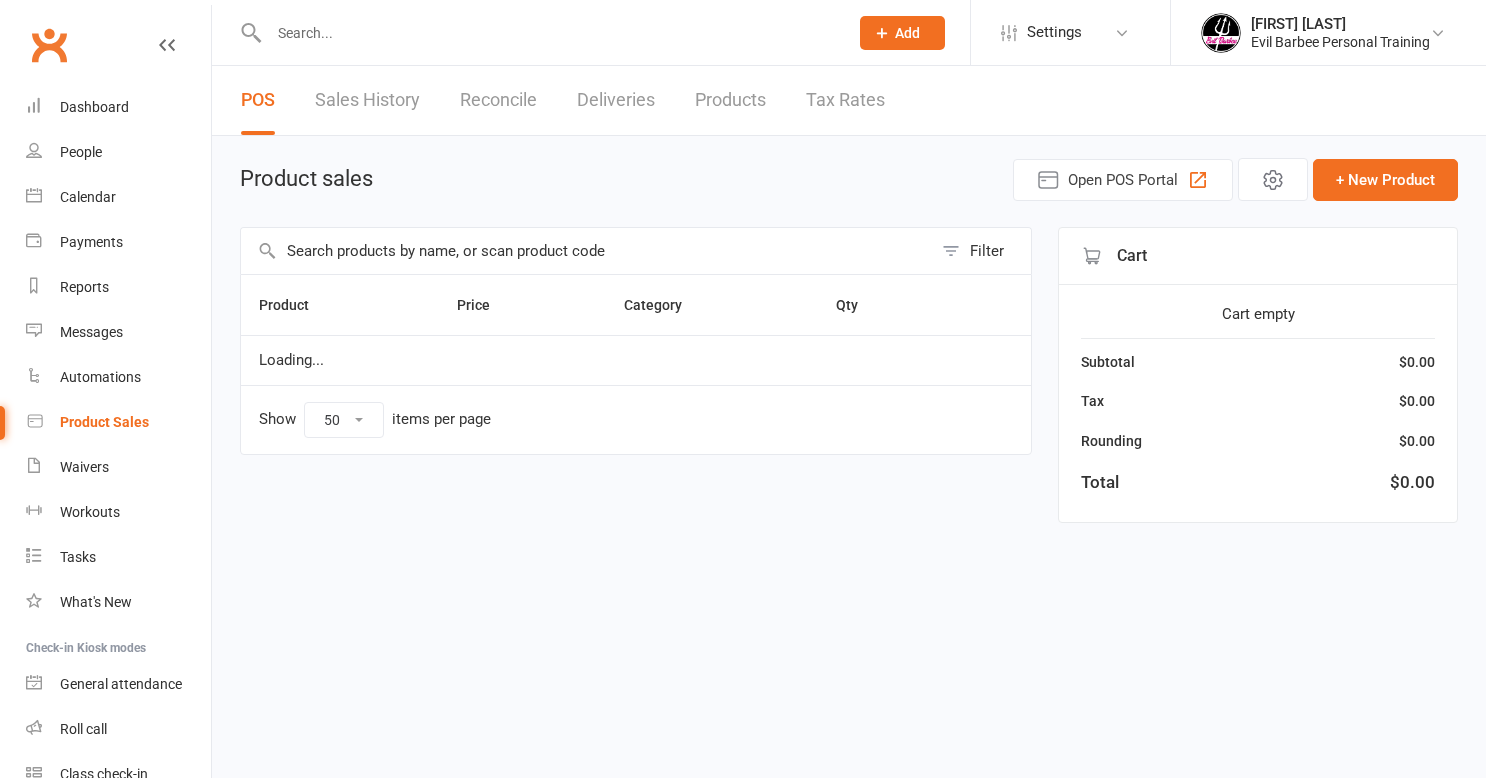 select on "50" 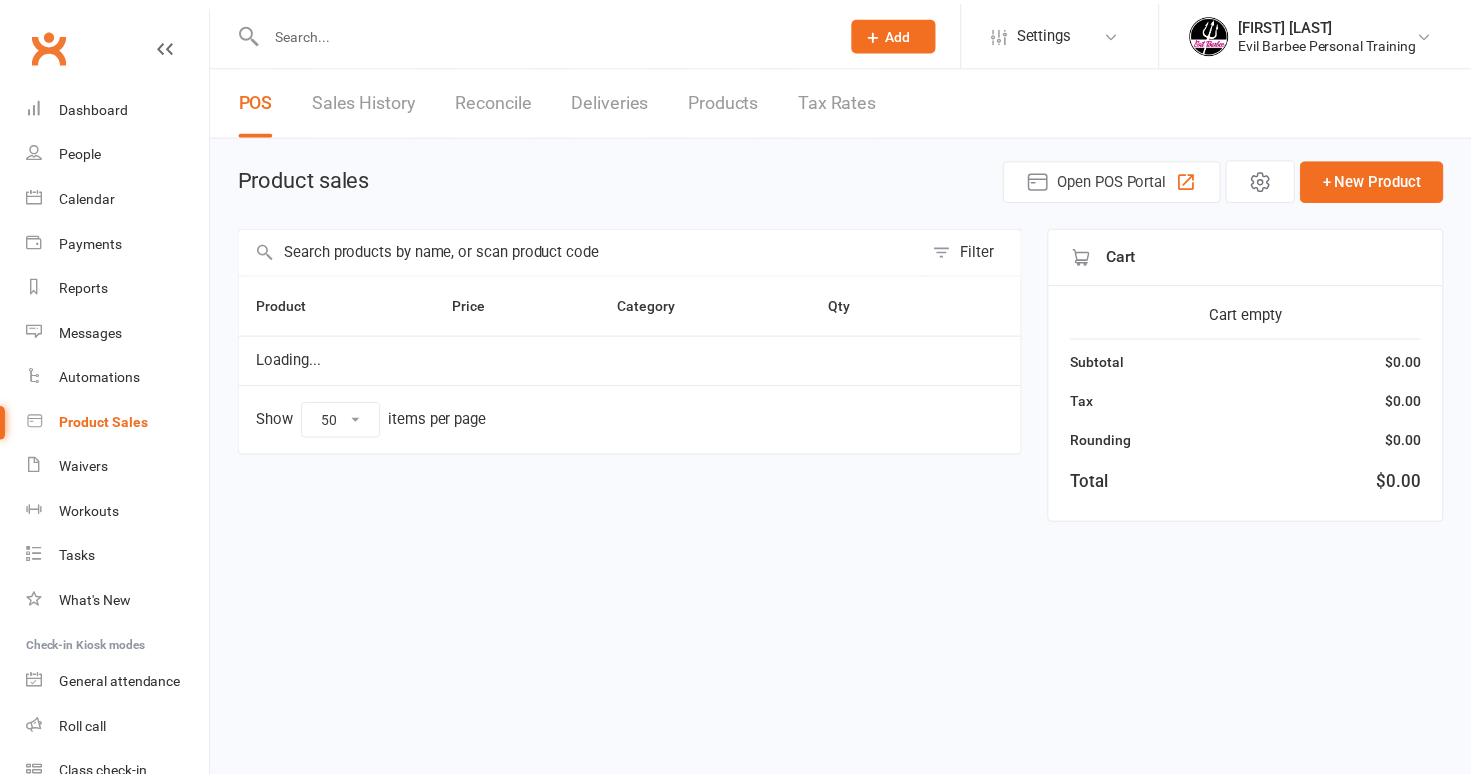 scroll, scrollTop: 0, scrollLeft: 0, axis: both 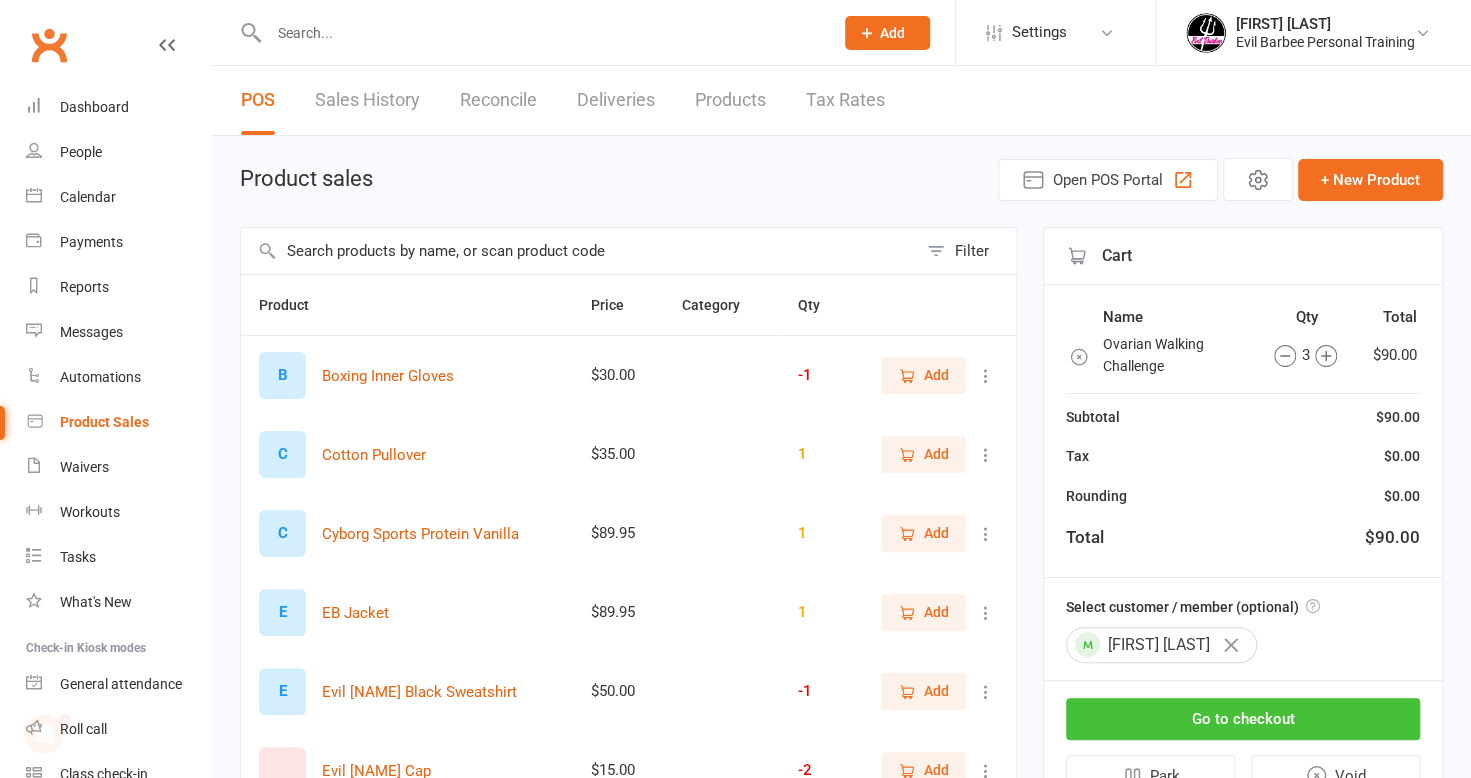 click on "Go to checkout" at bounding box center (1243, 719) 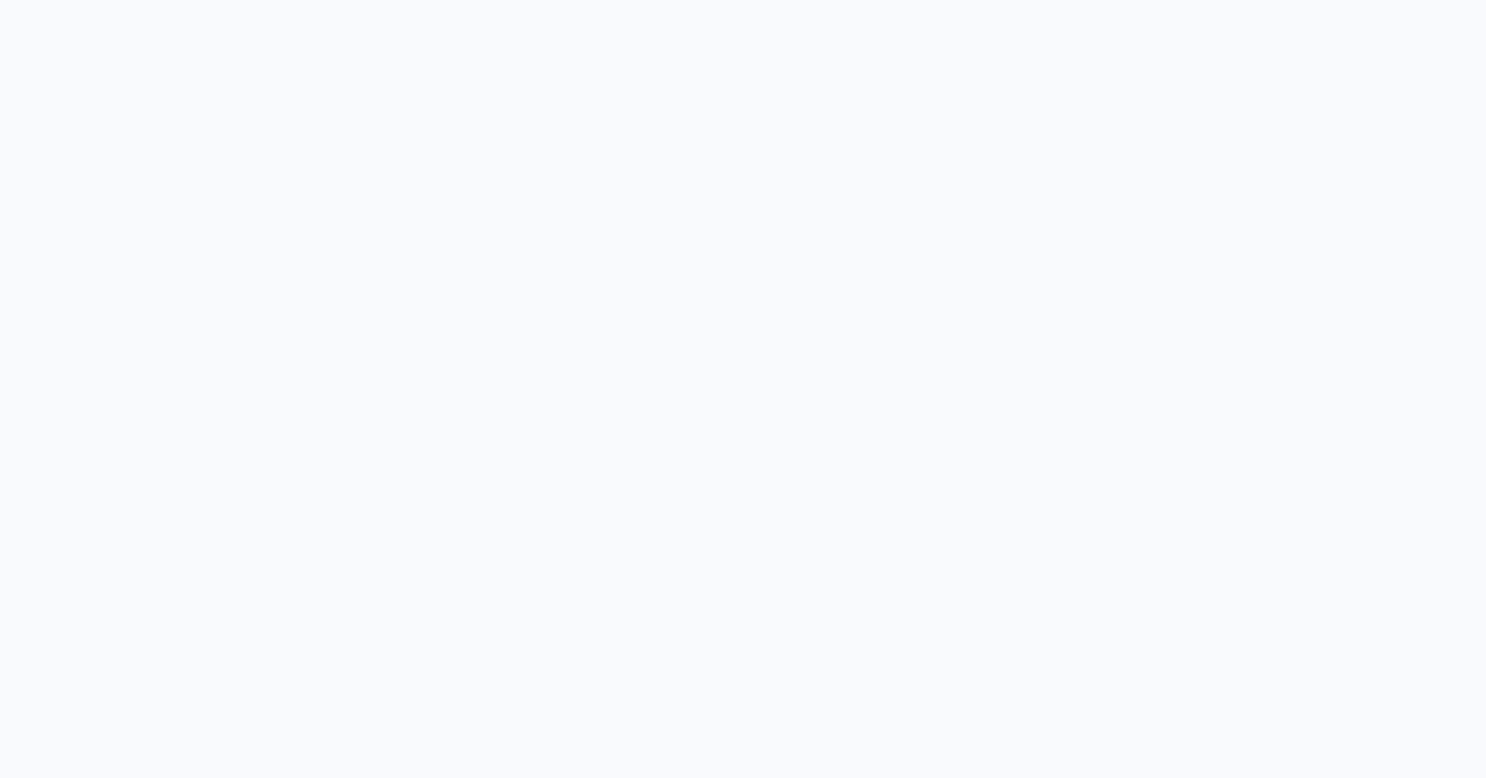 scroll, scrollTop: 0, scrollLeft: 0, axis: both 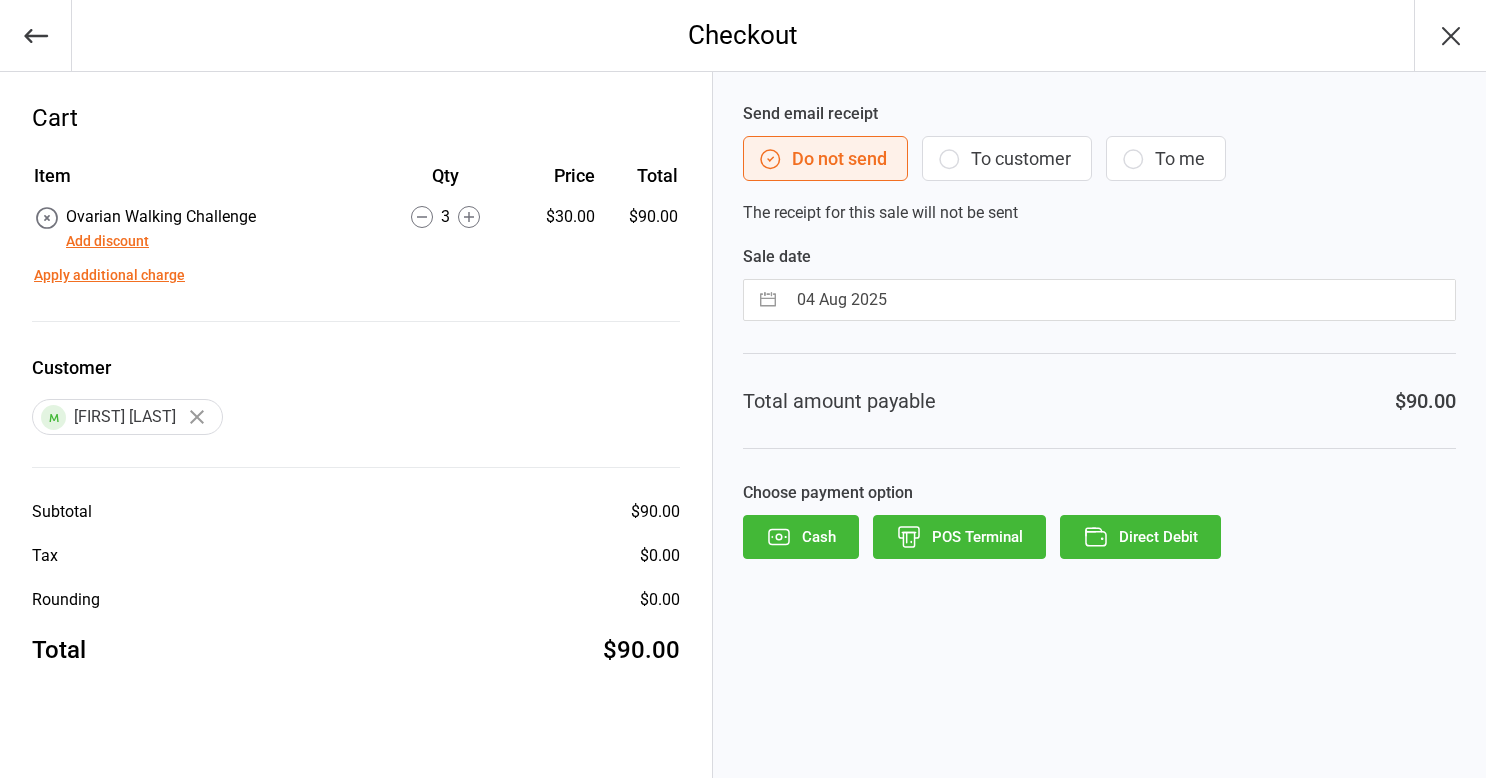 click on "Direct Debit" at bounding box center [1140, 537] 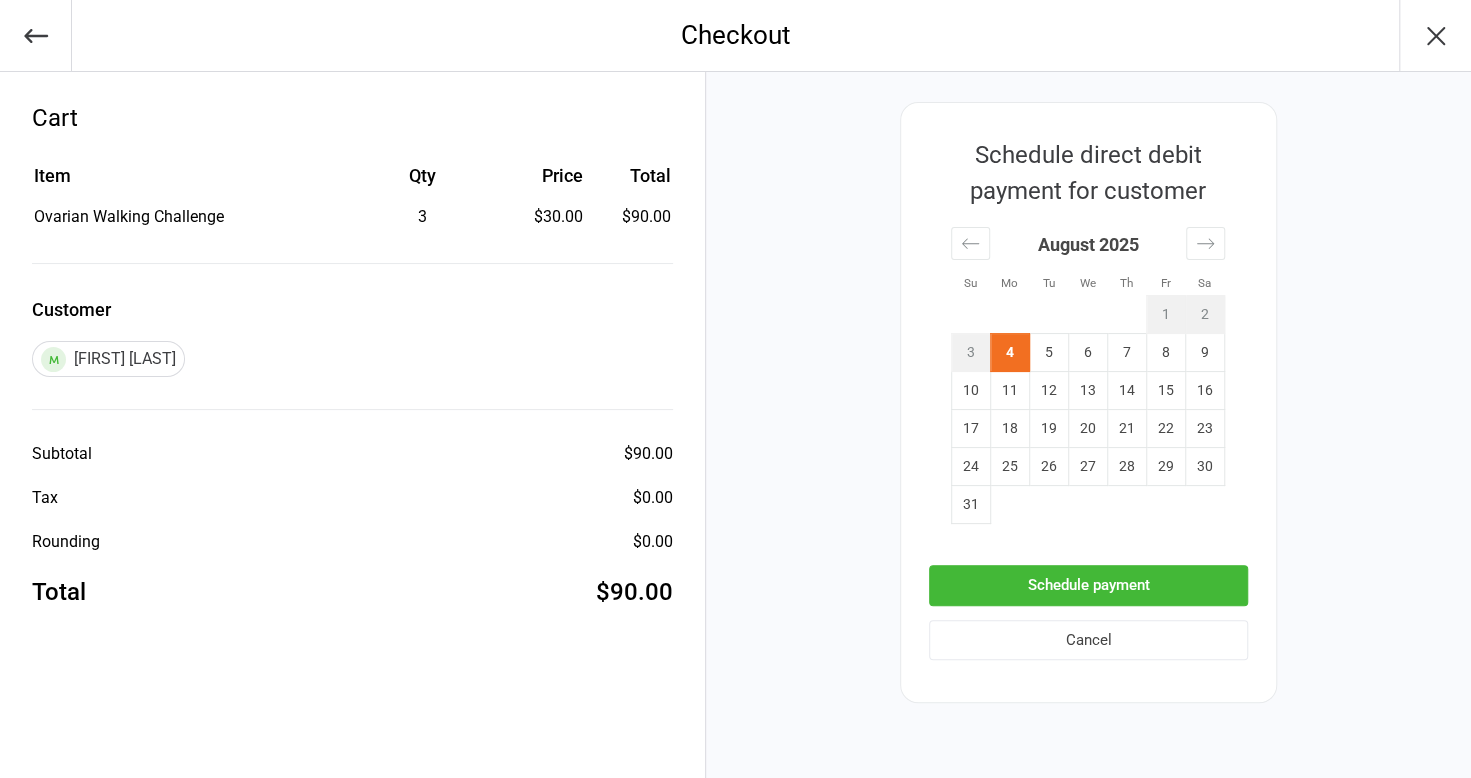click on "Schedule payment" at bounding box center [1088, 585] 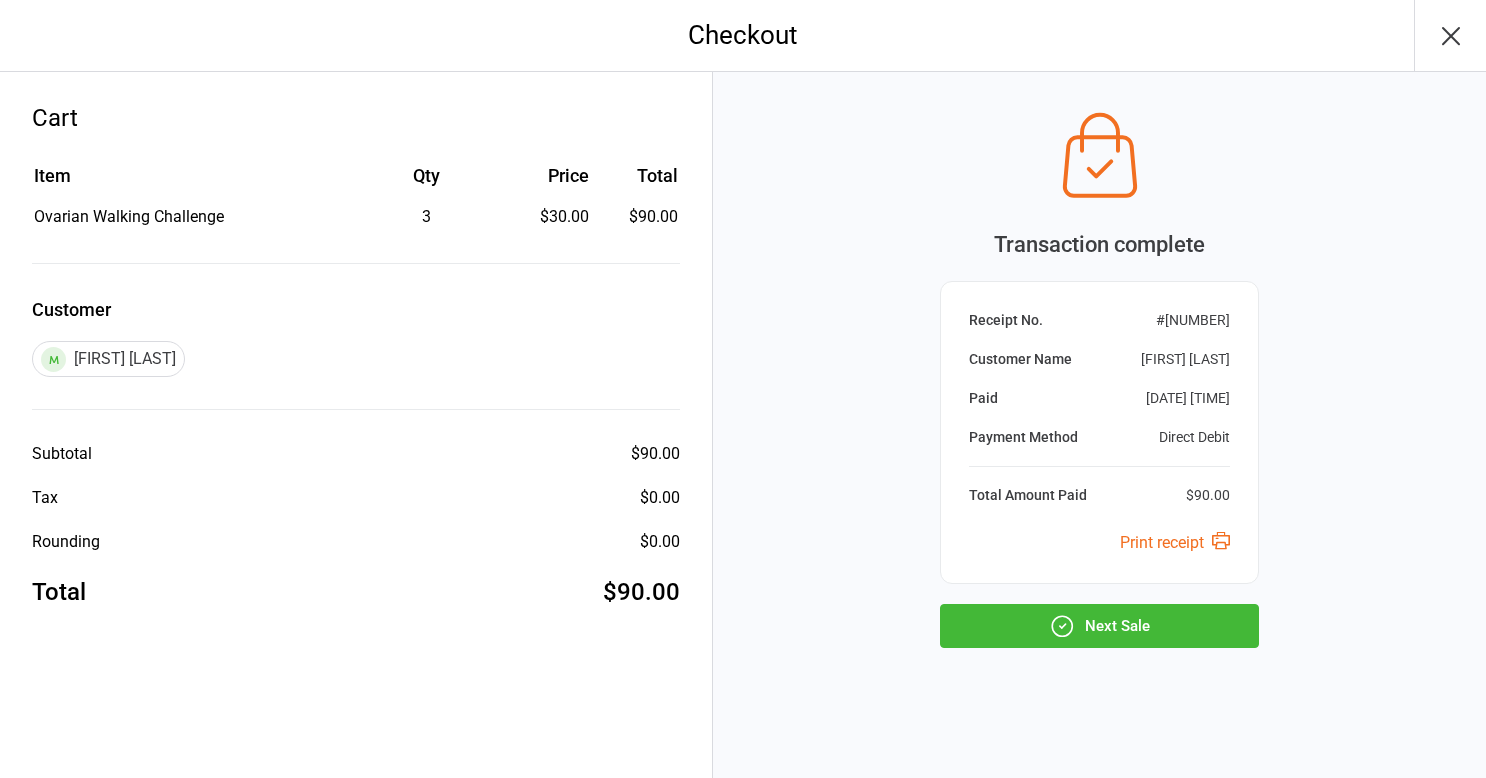 click on "Next Sale" at bounding box center (1099, 626) 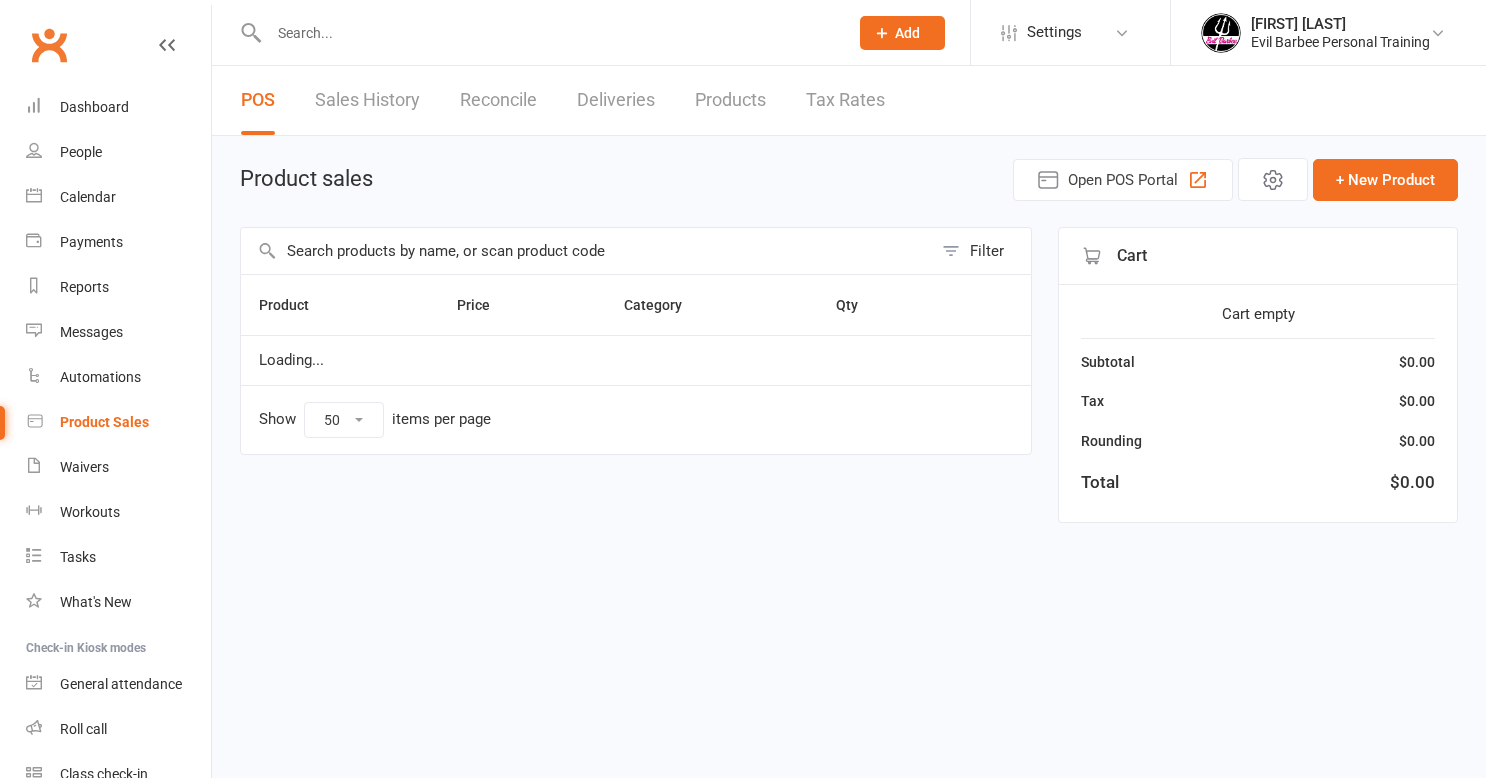 select on "50" 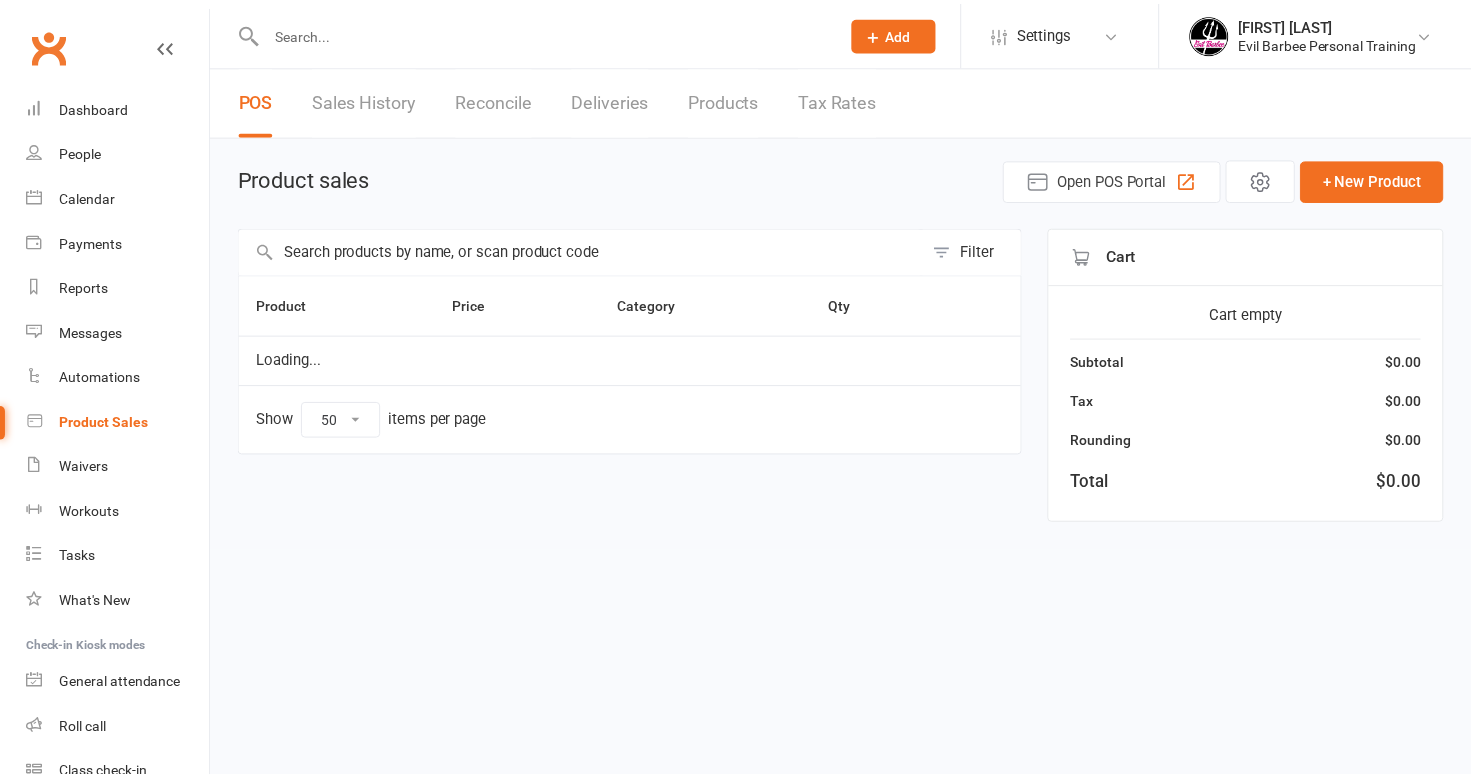 scroll, scrollTop: 0, scrollLeft: 0, axis: both 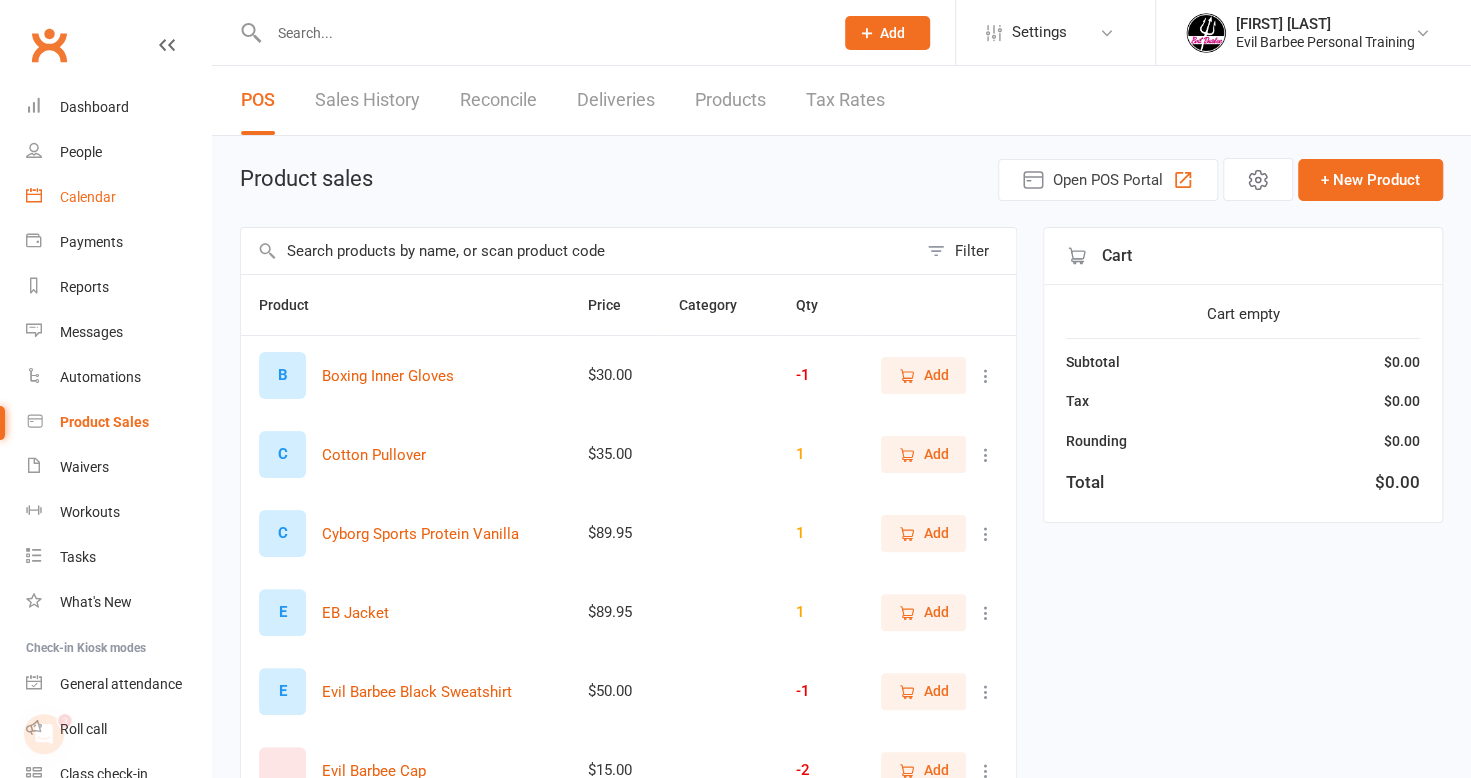 click on "Calendar" at bounding box center (88, 197) 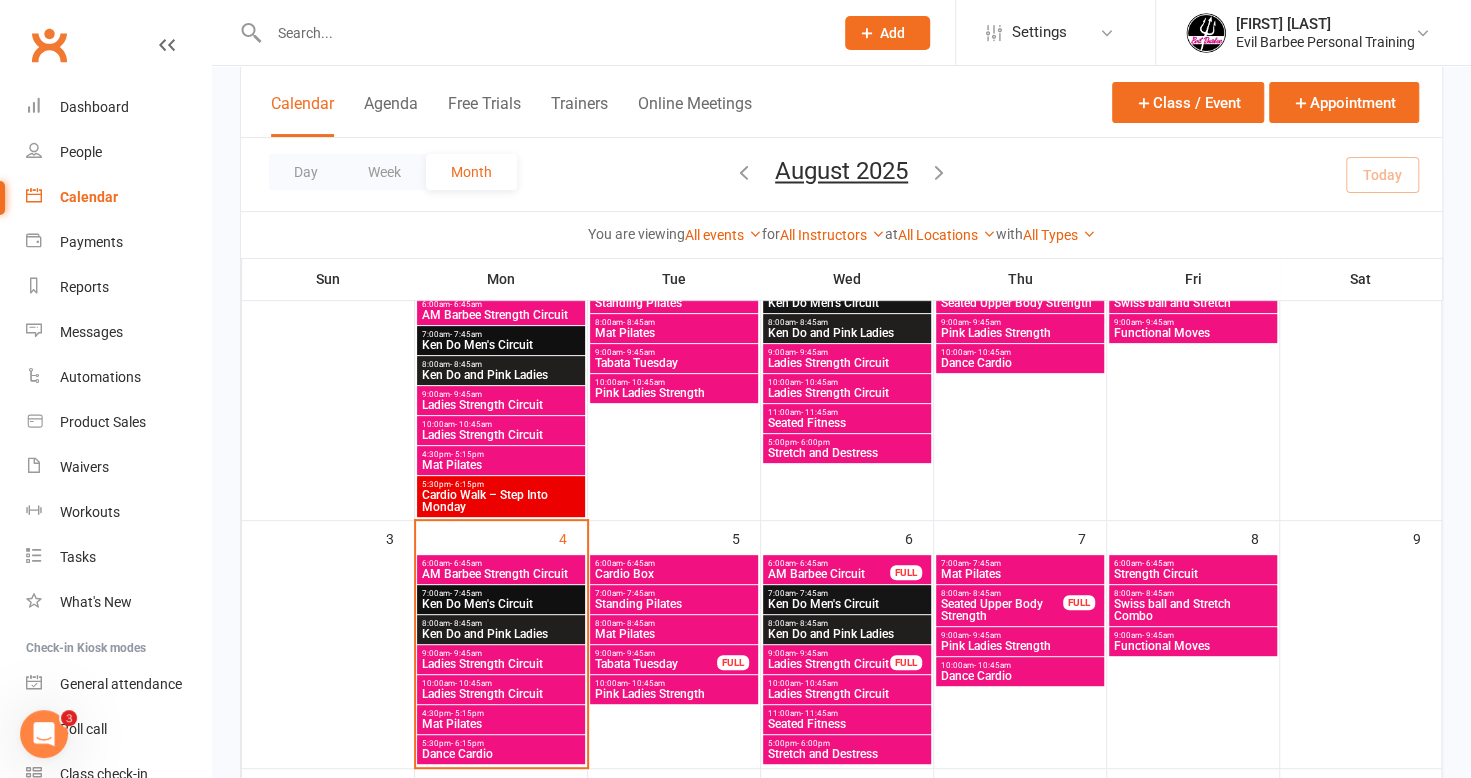 scroll, scrollTop: 300, scrollLeft: 0, axis: vertical 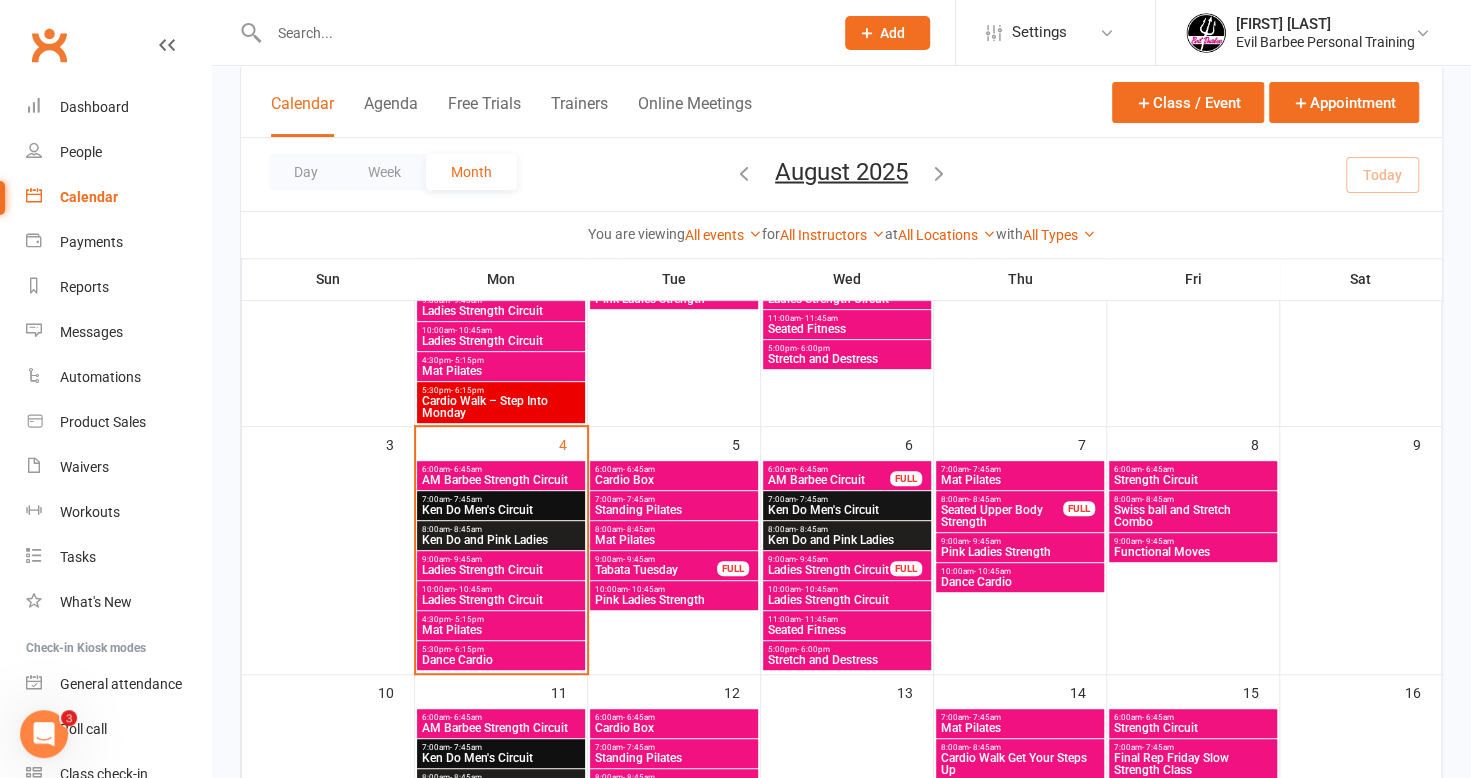 click on "Cardio Box" at bounding box center [674, 480] 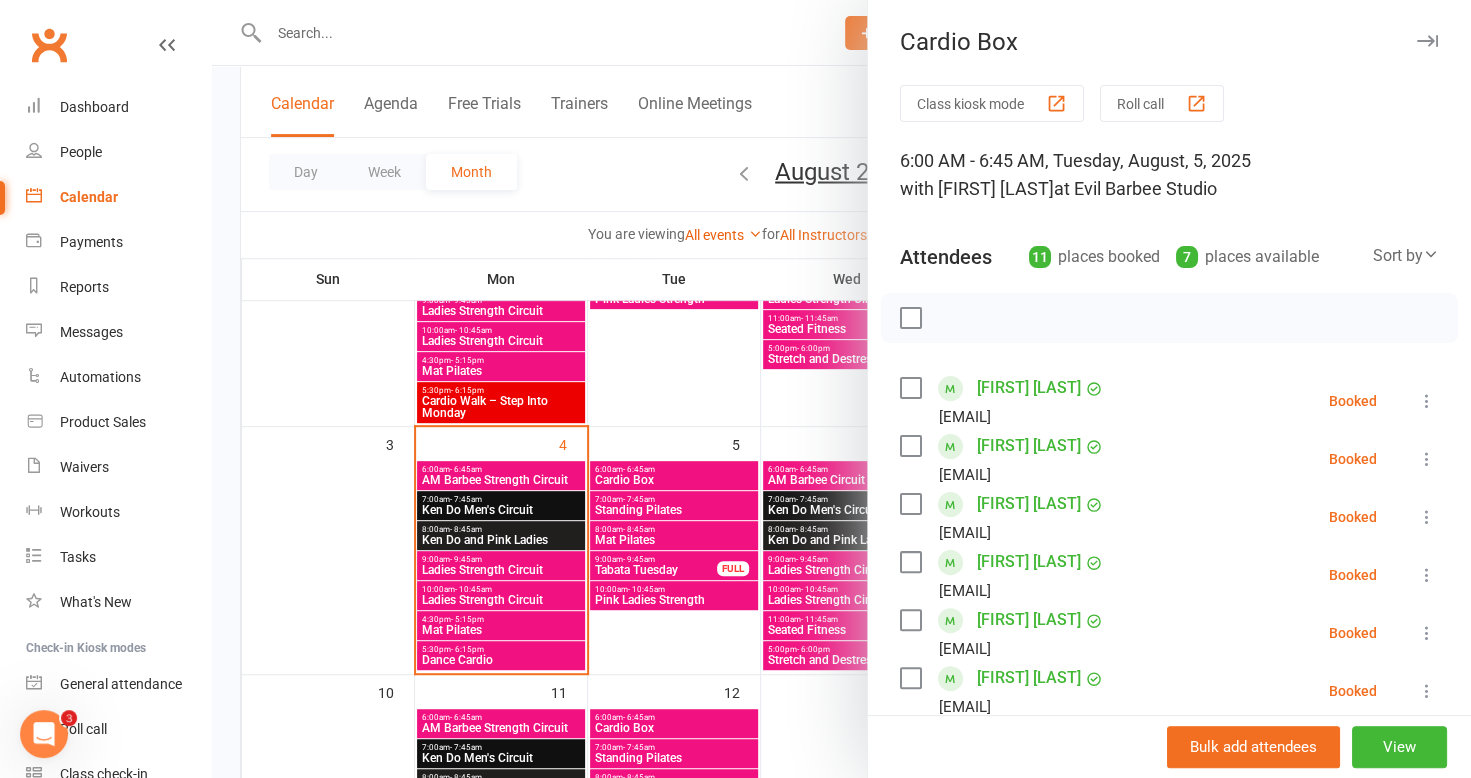 click at bounding box center [841, 389] 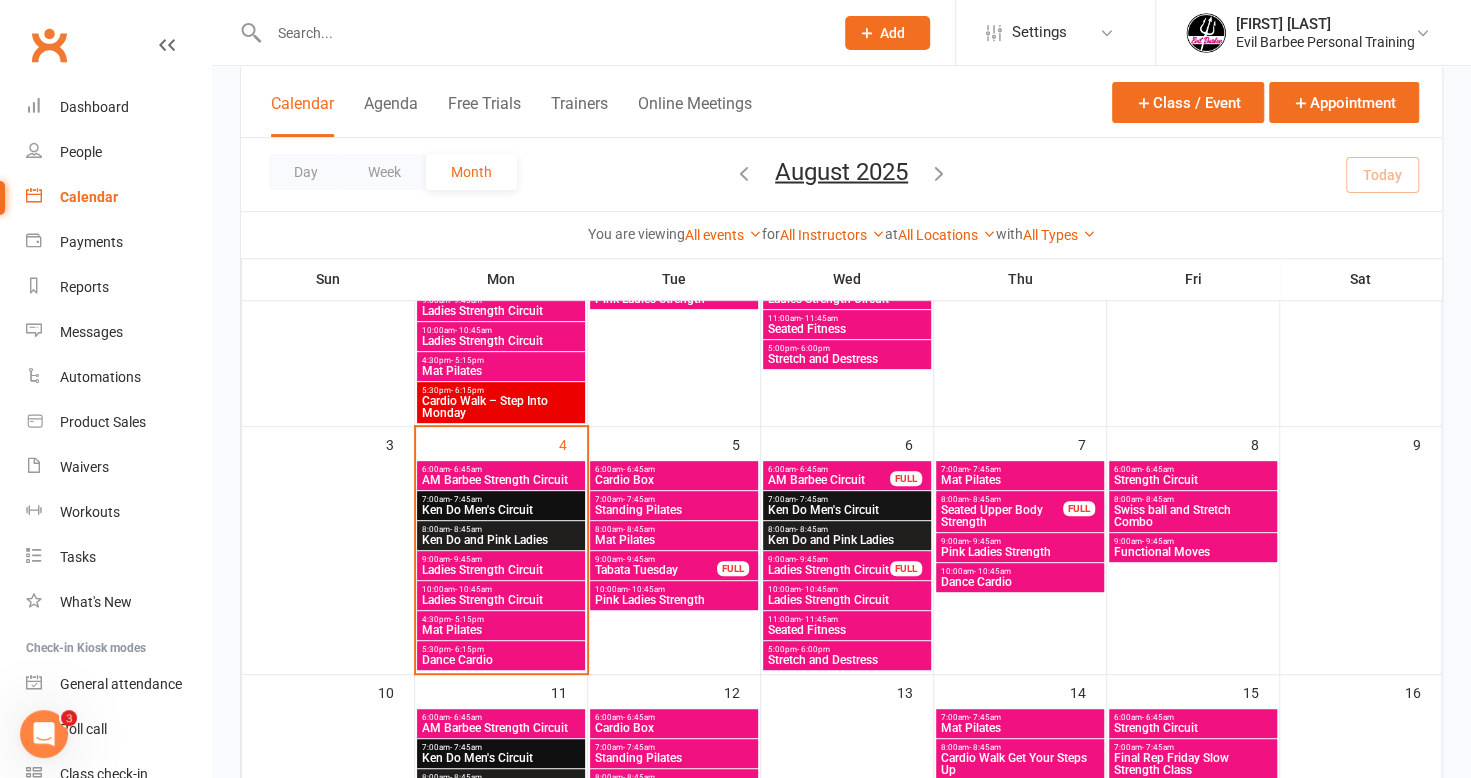 click on "7:00am  - 7:45am" at bounding box center [674, 499] 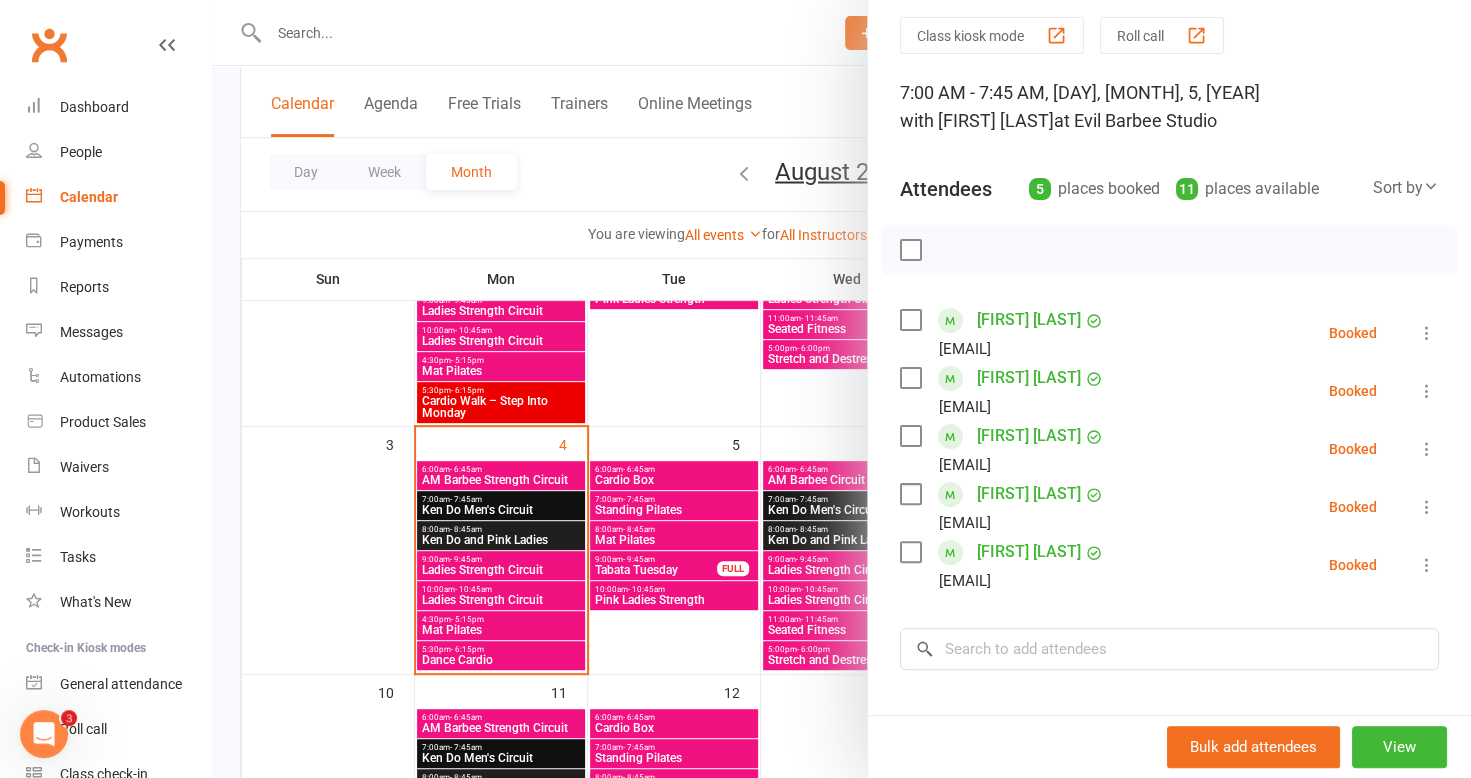 scroll, scrollTop: 100, scrollLeft: 0, axis: vertical 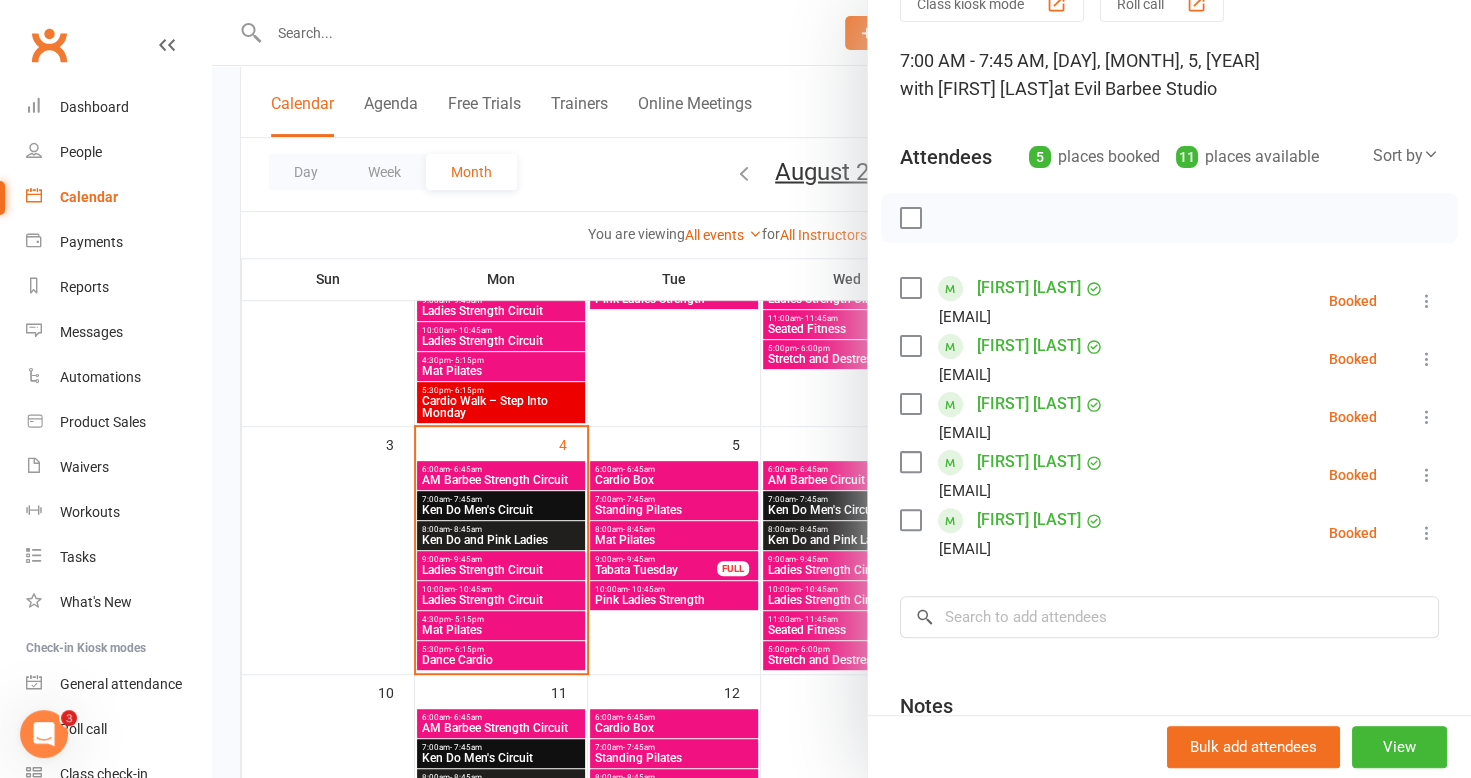 click at bounding box center [841, 389] 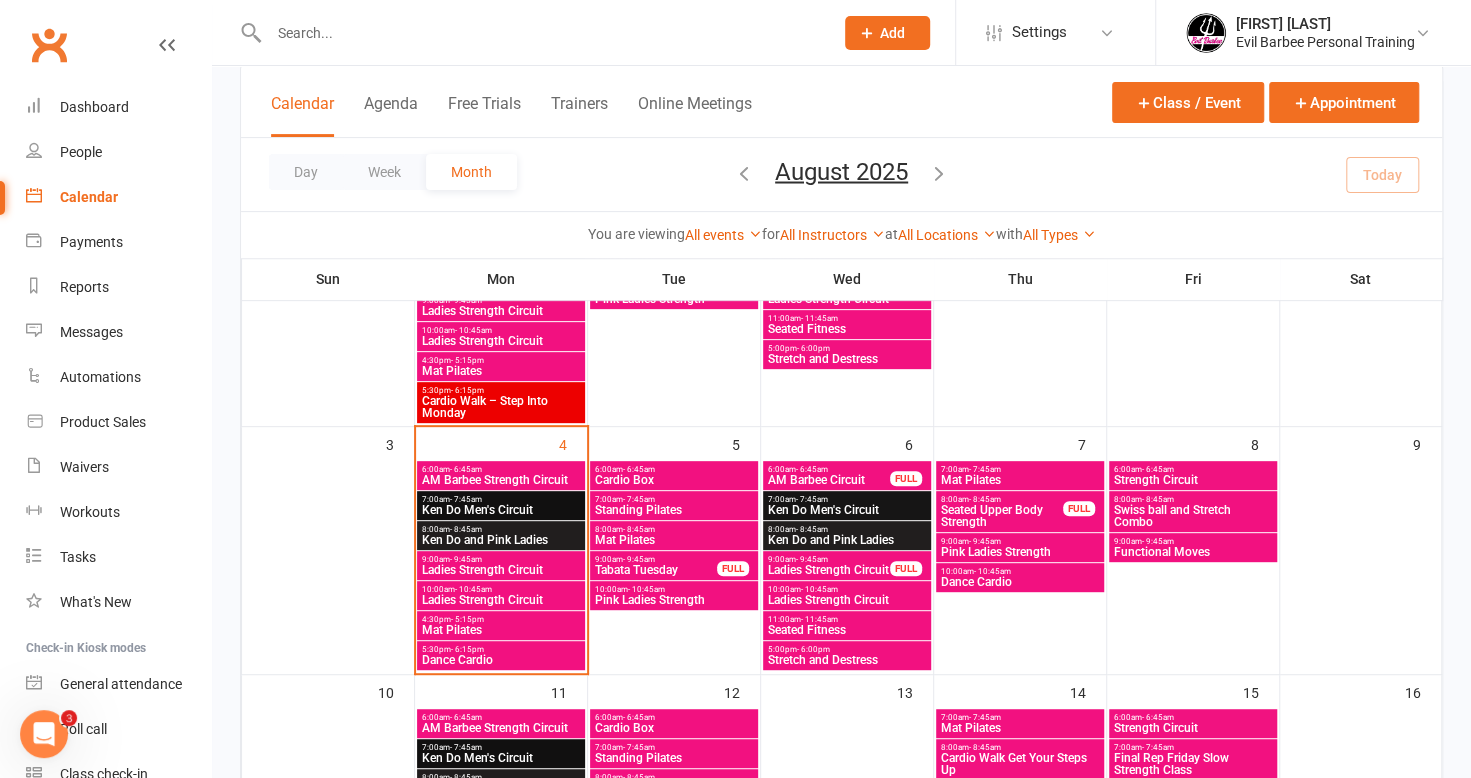 click on "Mat Pilates" at bounding box center (674, 540) 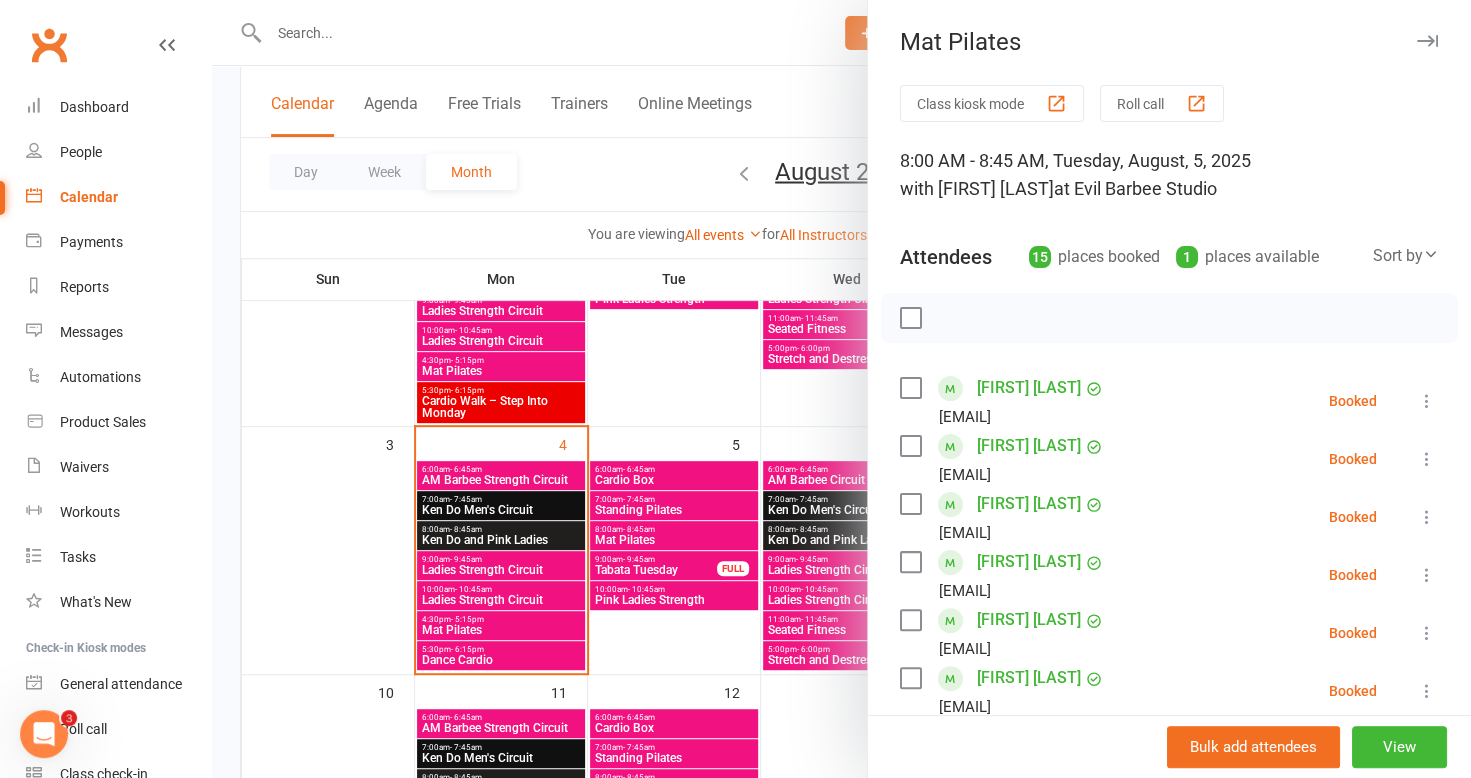 click at bounding box center (841, 389) 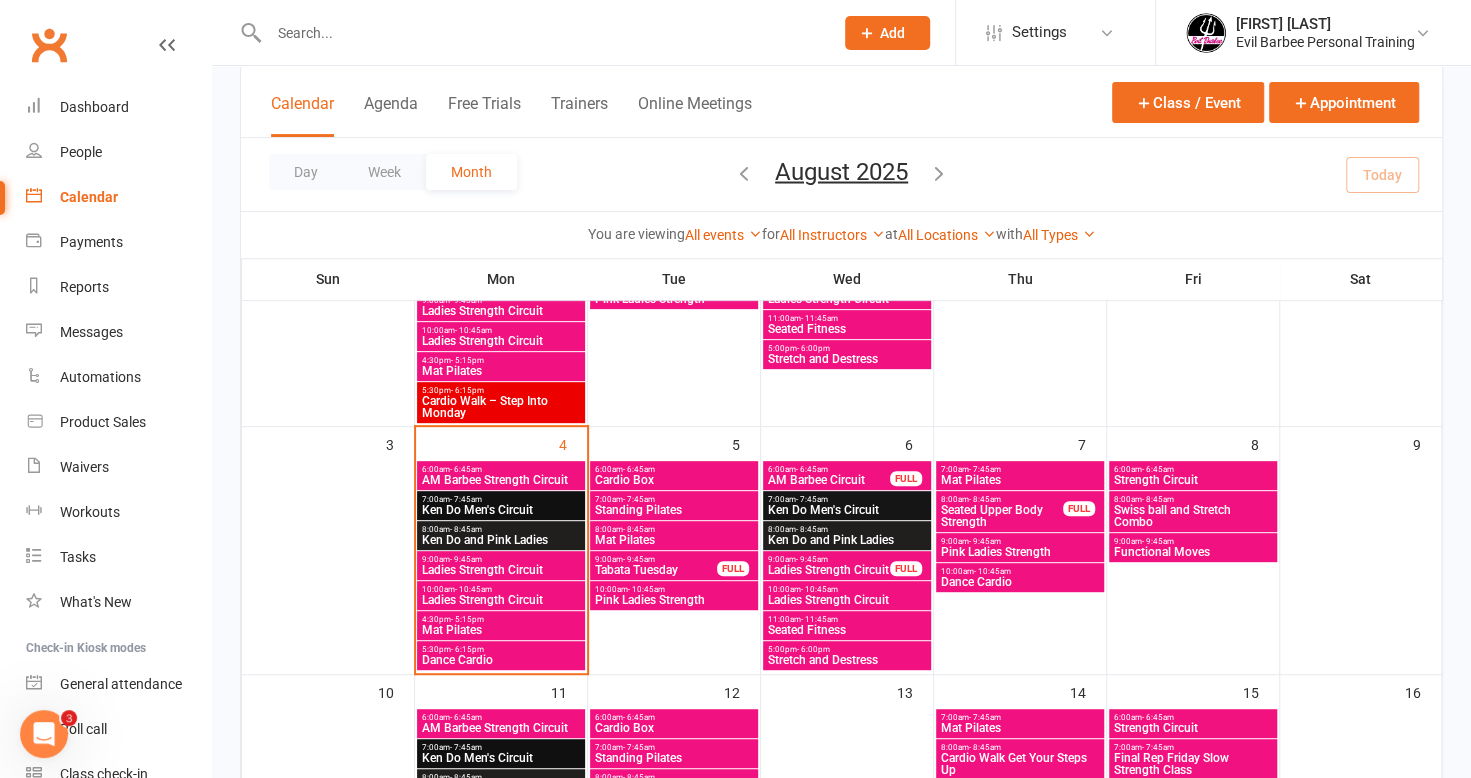 click on "Tabata Tuesday" at bounding box center (656, 570) 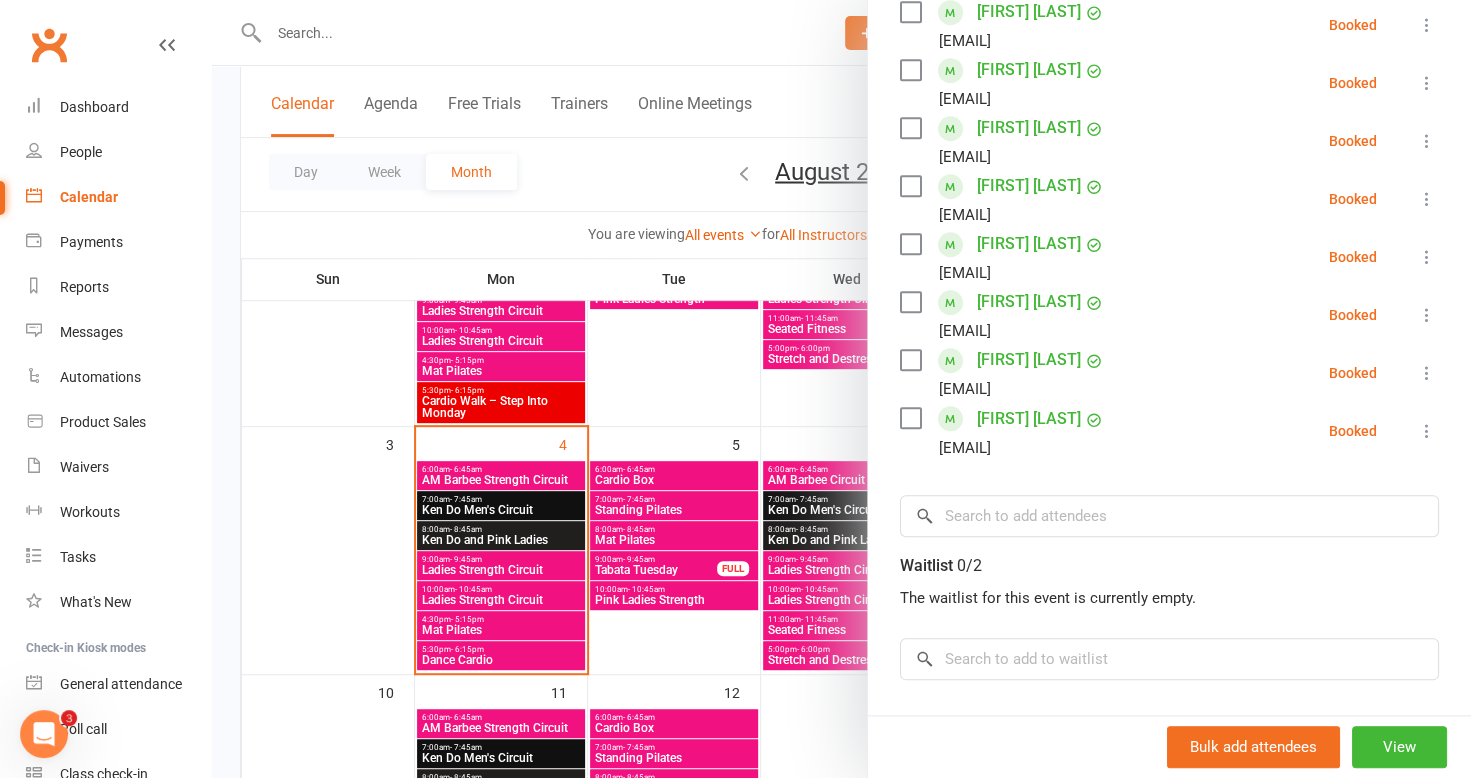 scroll, scrollTop: 884, scrollLeft: 0, axis: vertical 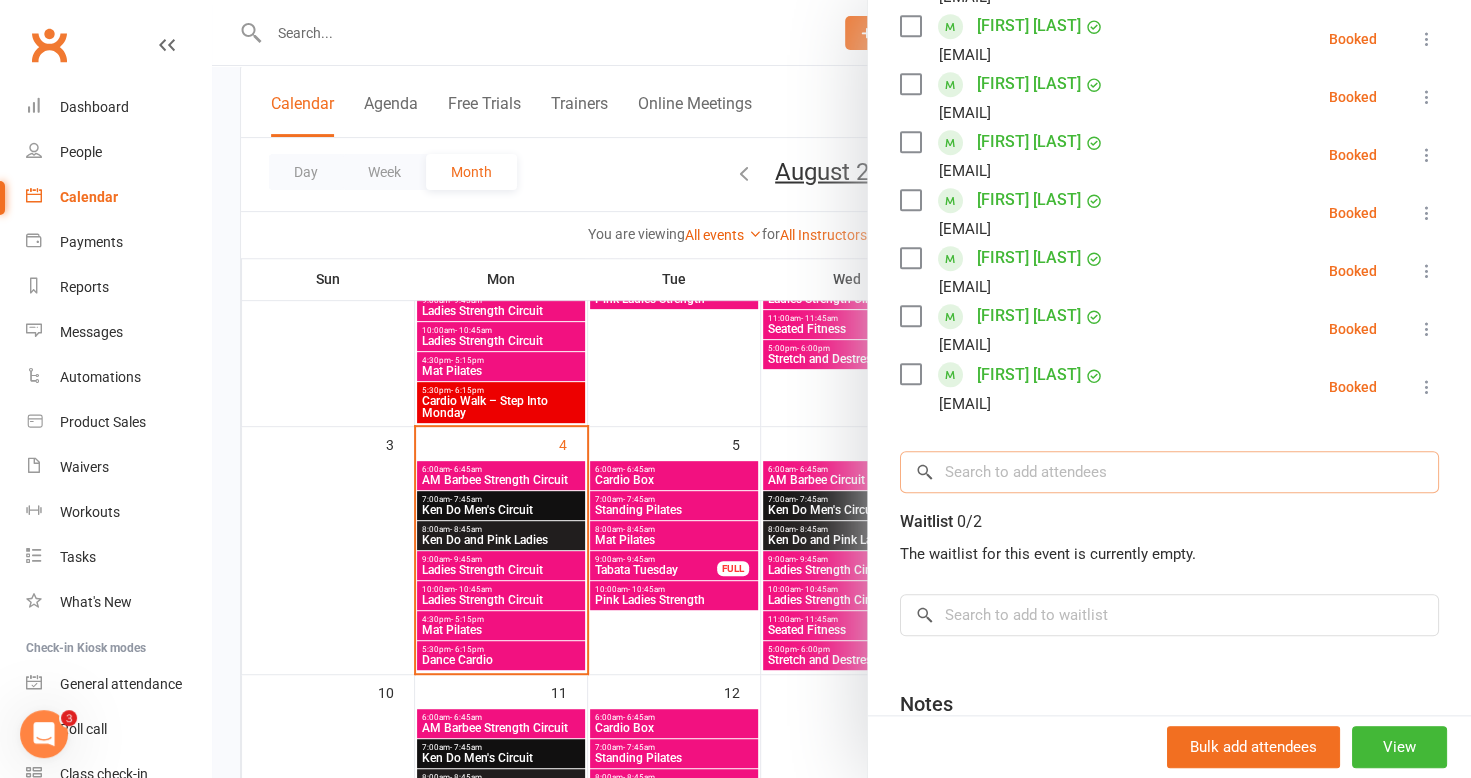 click at bounding box center (1169, 472) 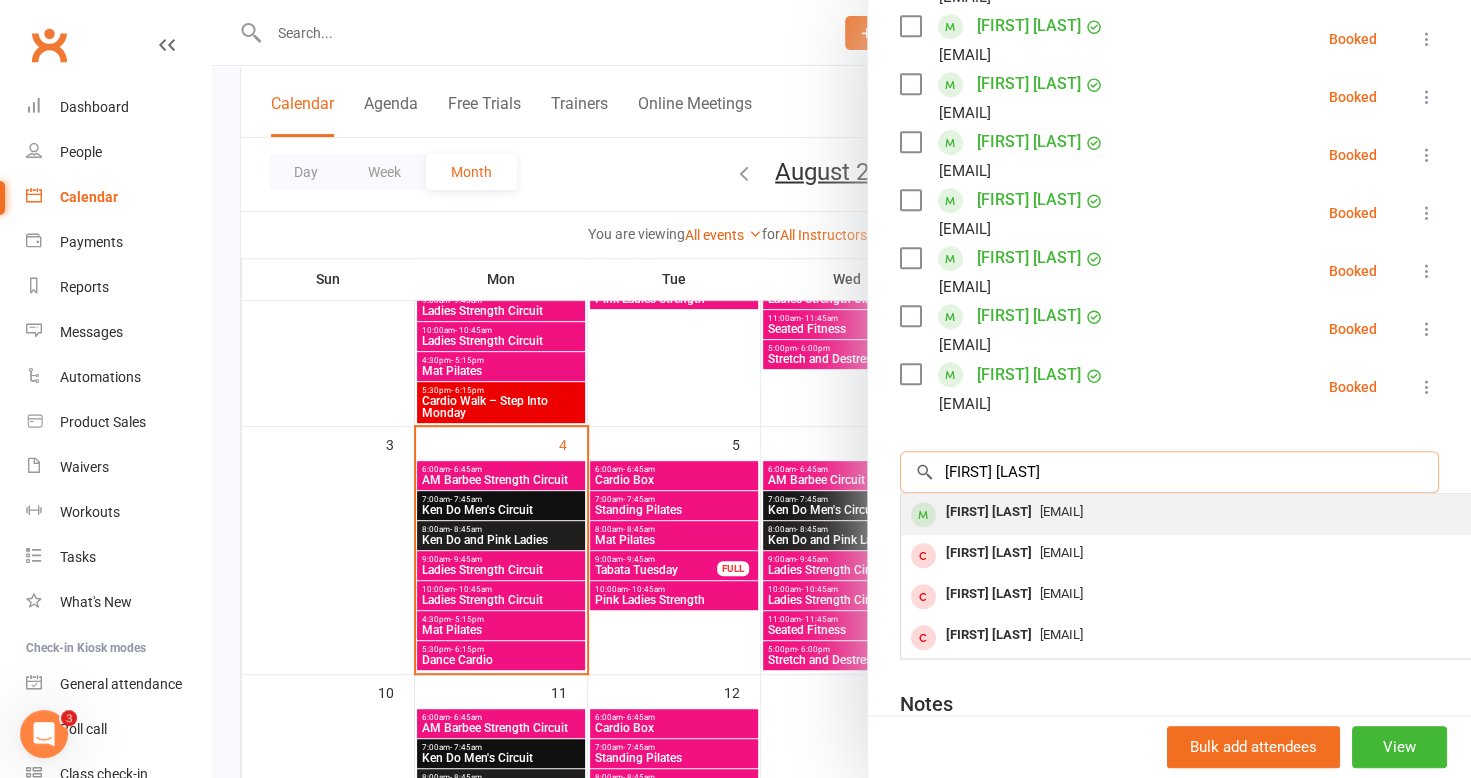 type on "[FIRST] [LAST]" 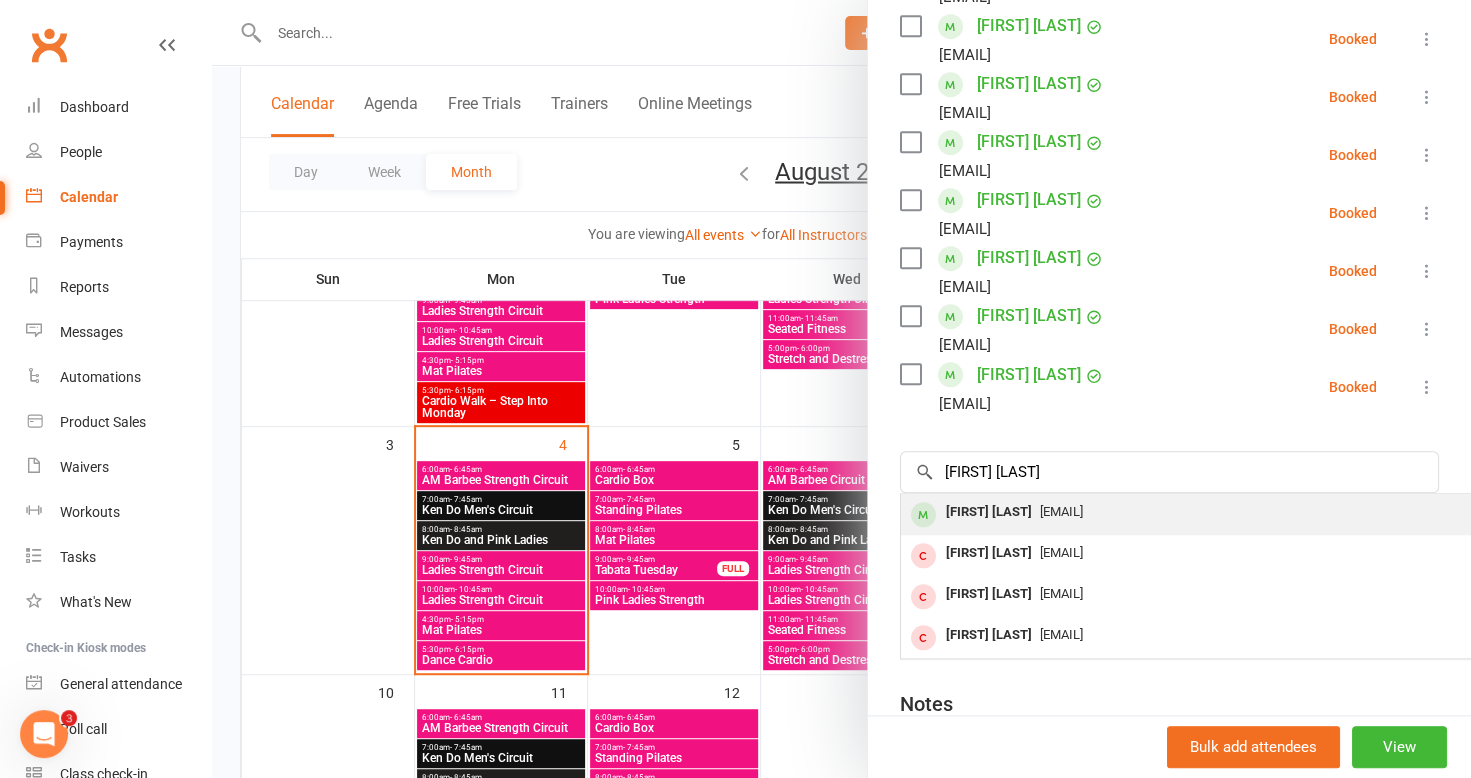 click on "[FIRST] [LAST]" at bounding box center [989, 512] 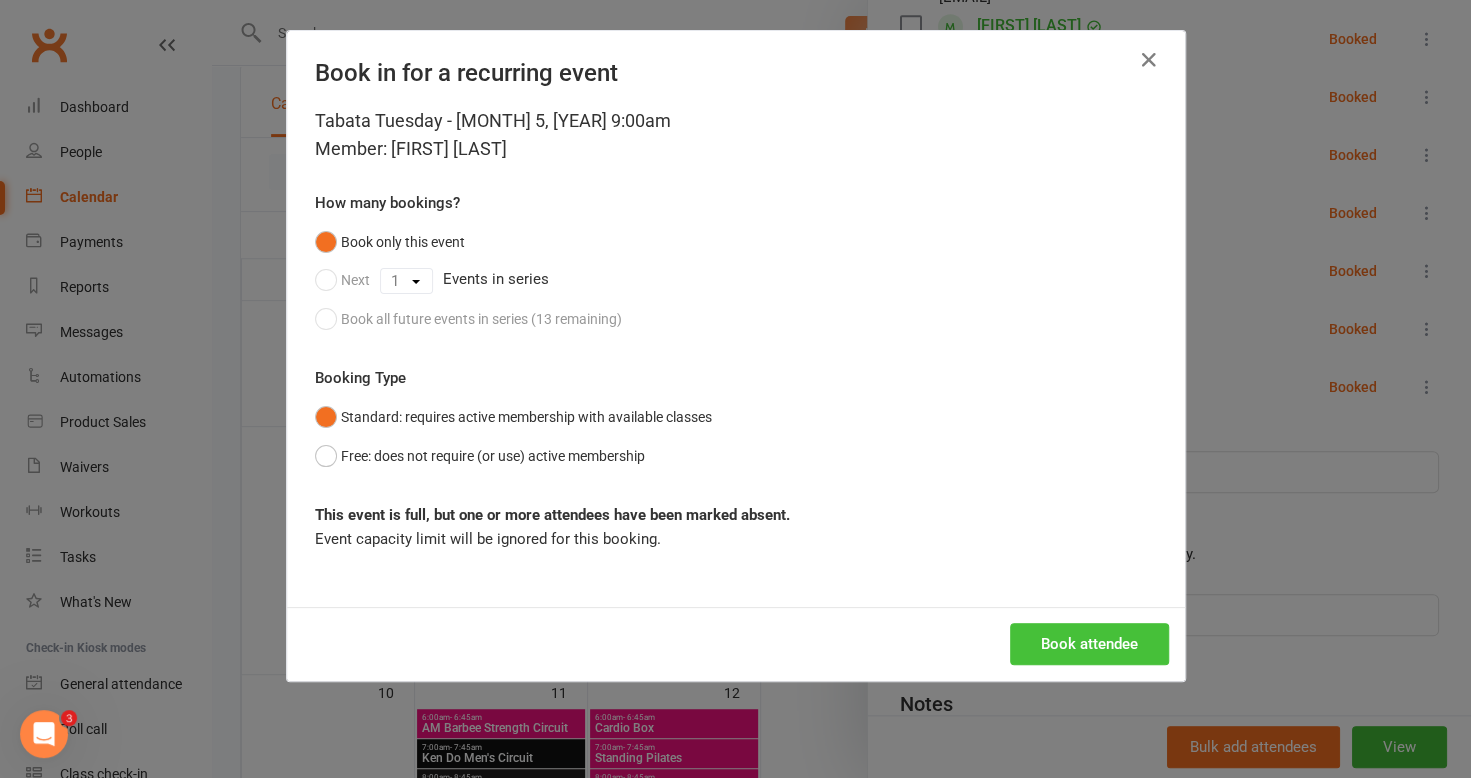 click on "Book attendee" at bounding box center [1089, 644] 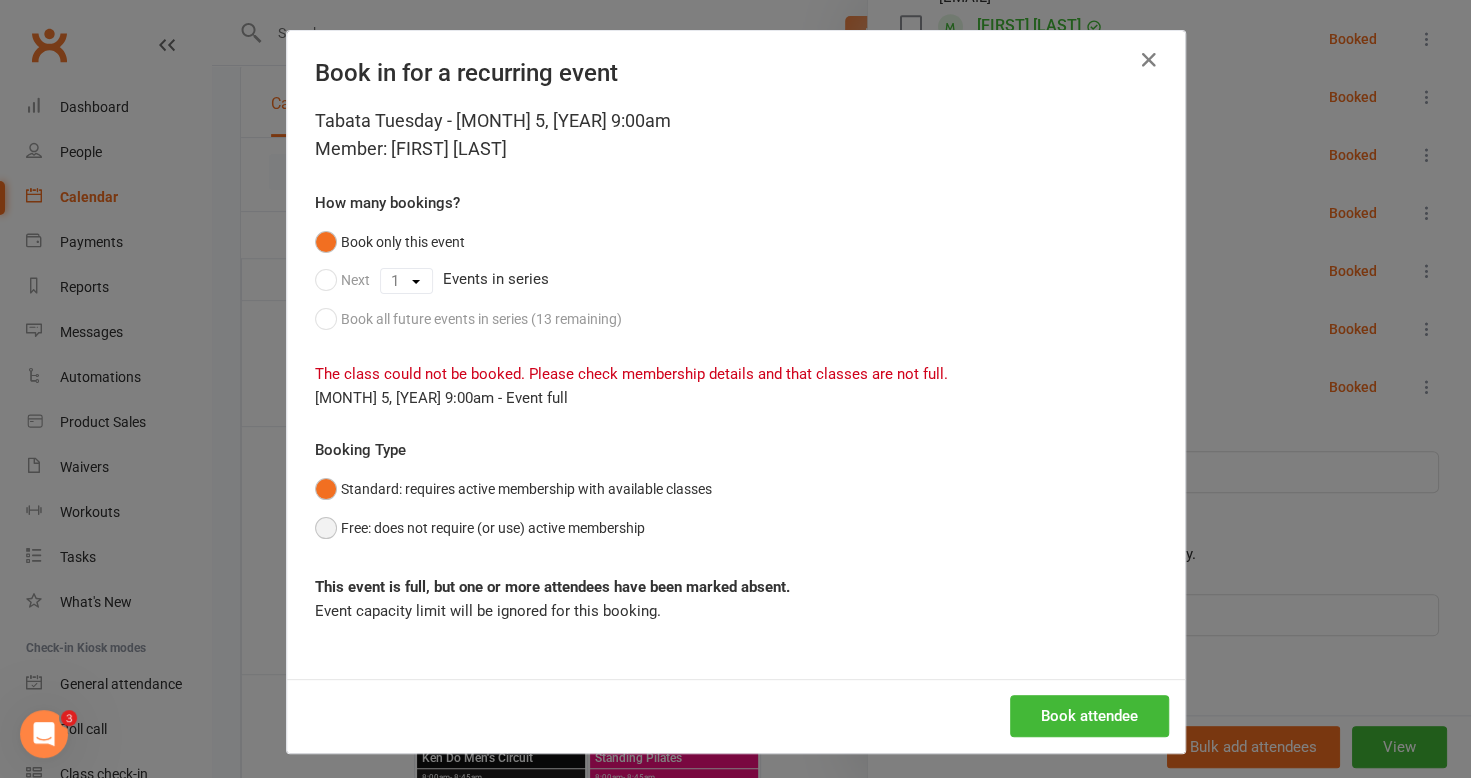 click on "Free: does not require (or use) active membership" at bounding box center [480, 528] 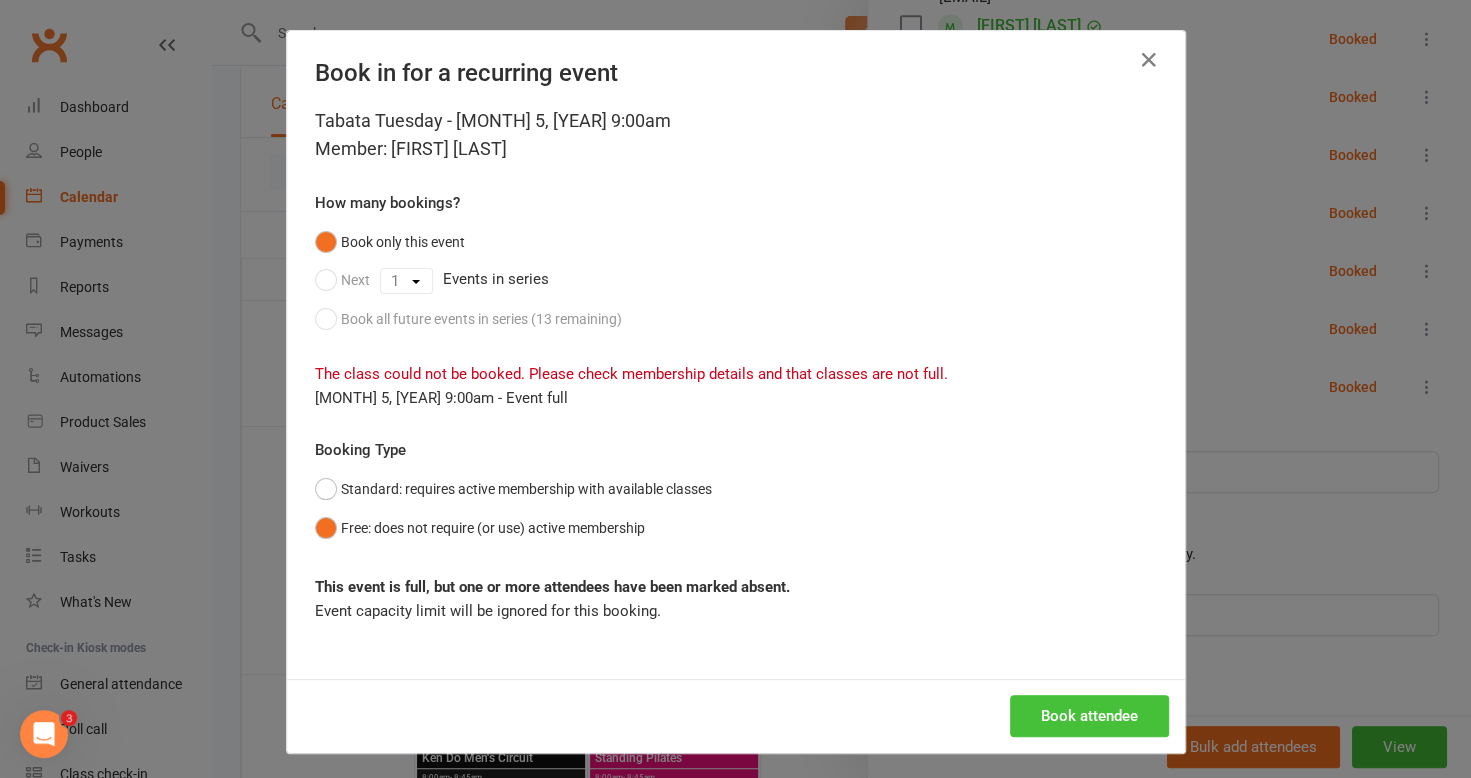 click on "Book attendee" at bounding box center [1089, 716] 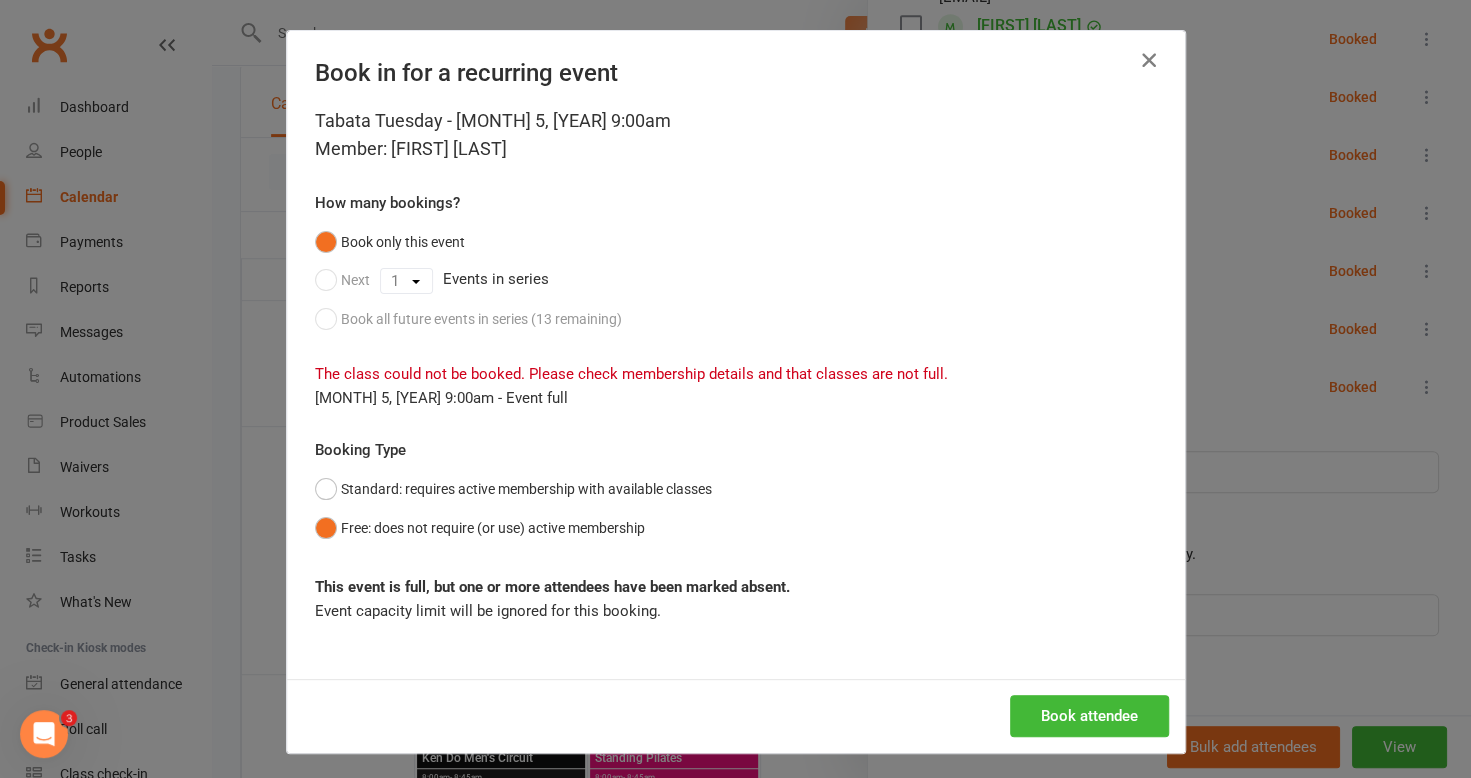 click at bounding box center [1149, 60] 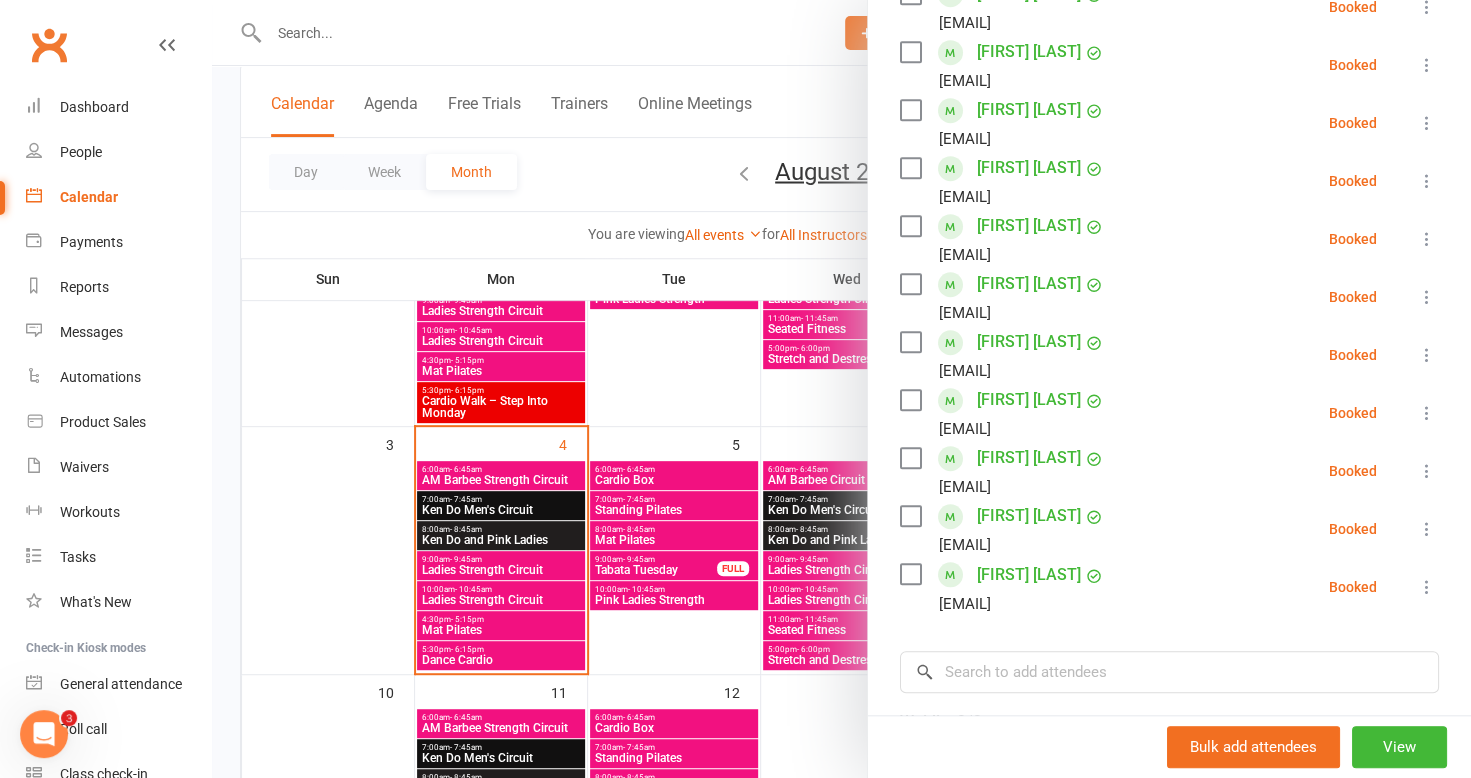 scroll, scrollTop: 784, scrollLeft: 0, axis: vertical 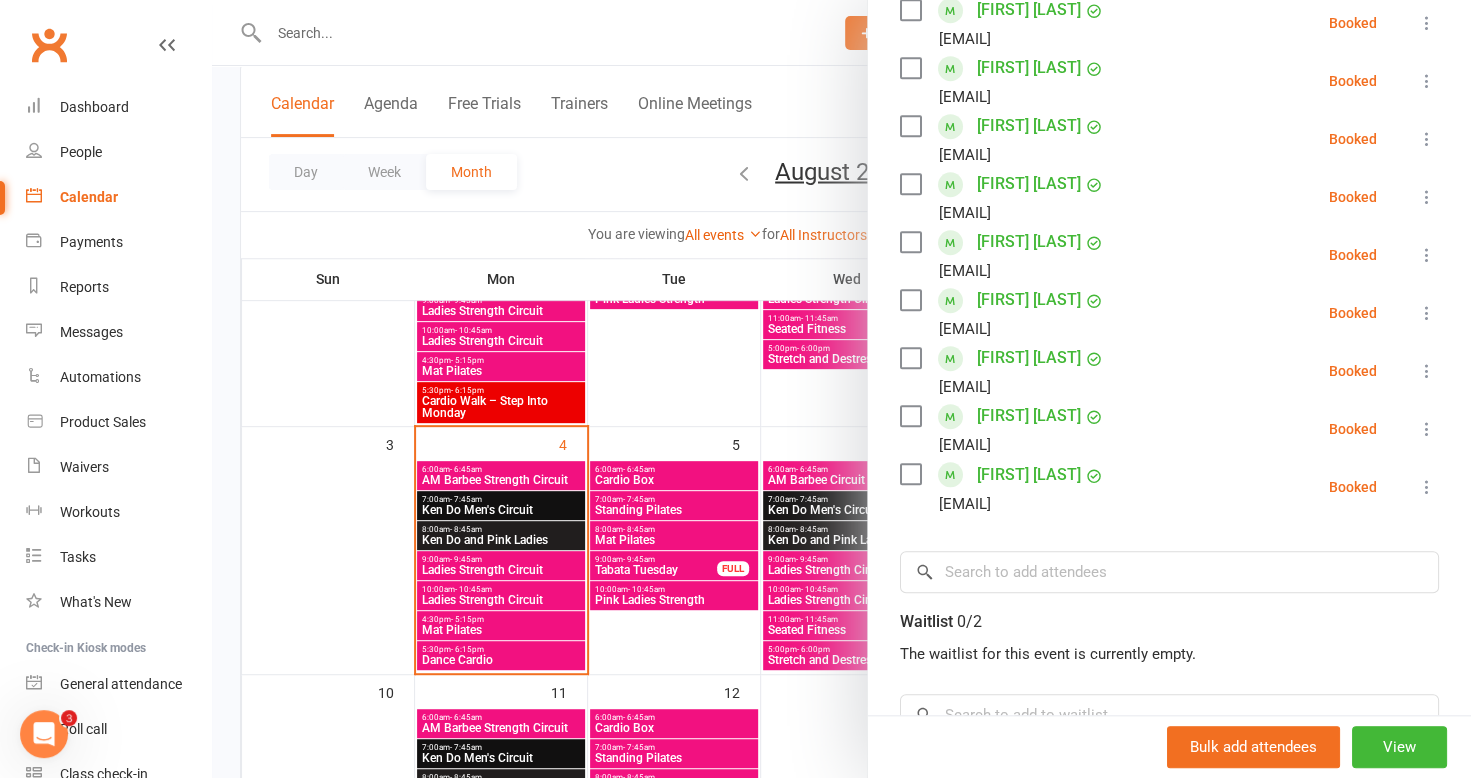 click on "Calendar" at bounding box center [89, 197] 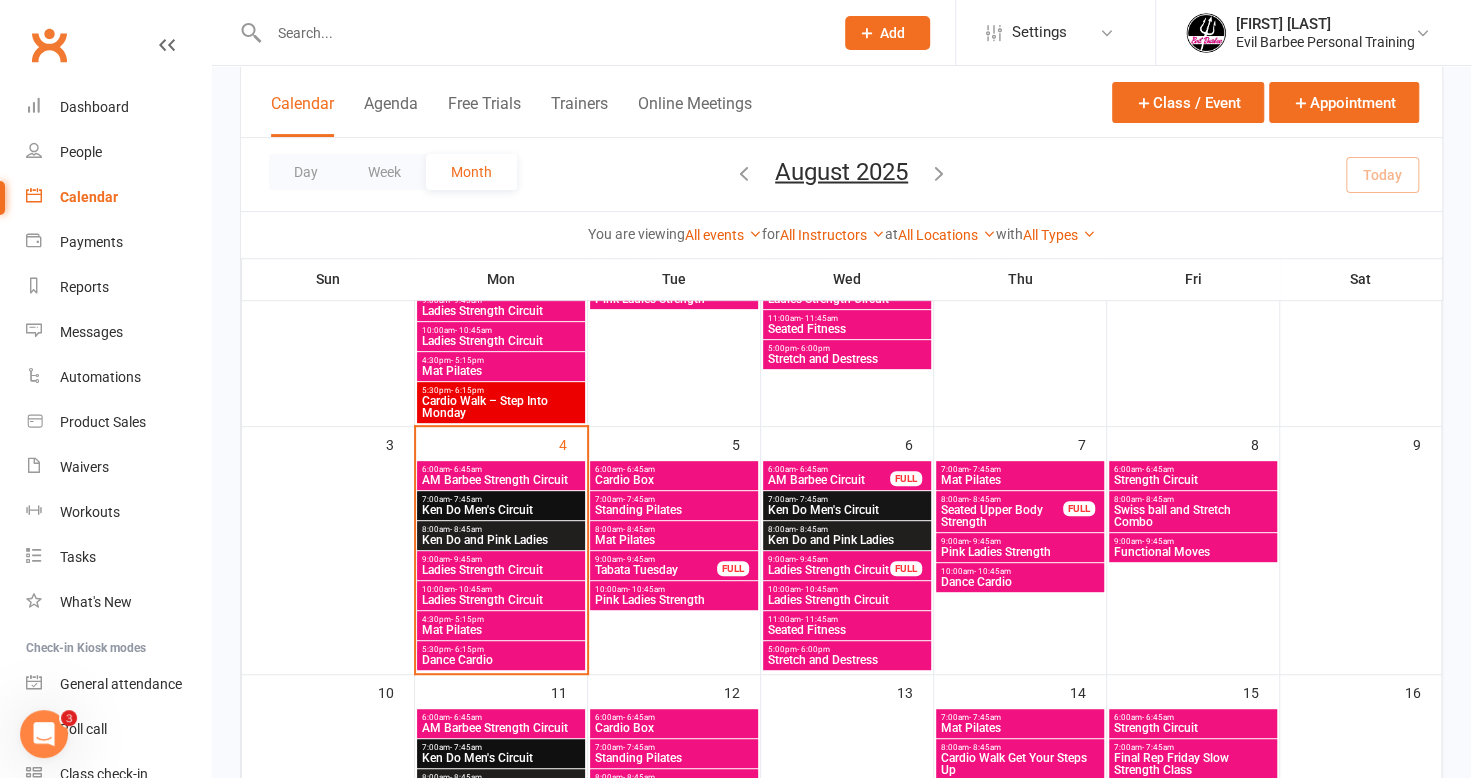 click at bounding box center (541, 33) 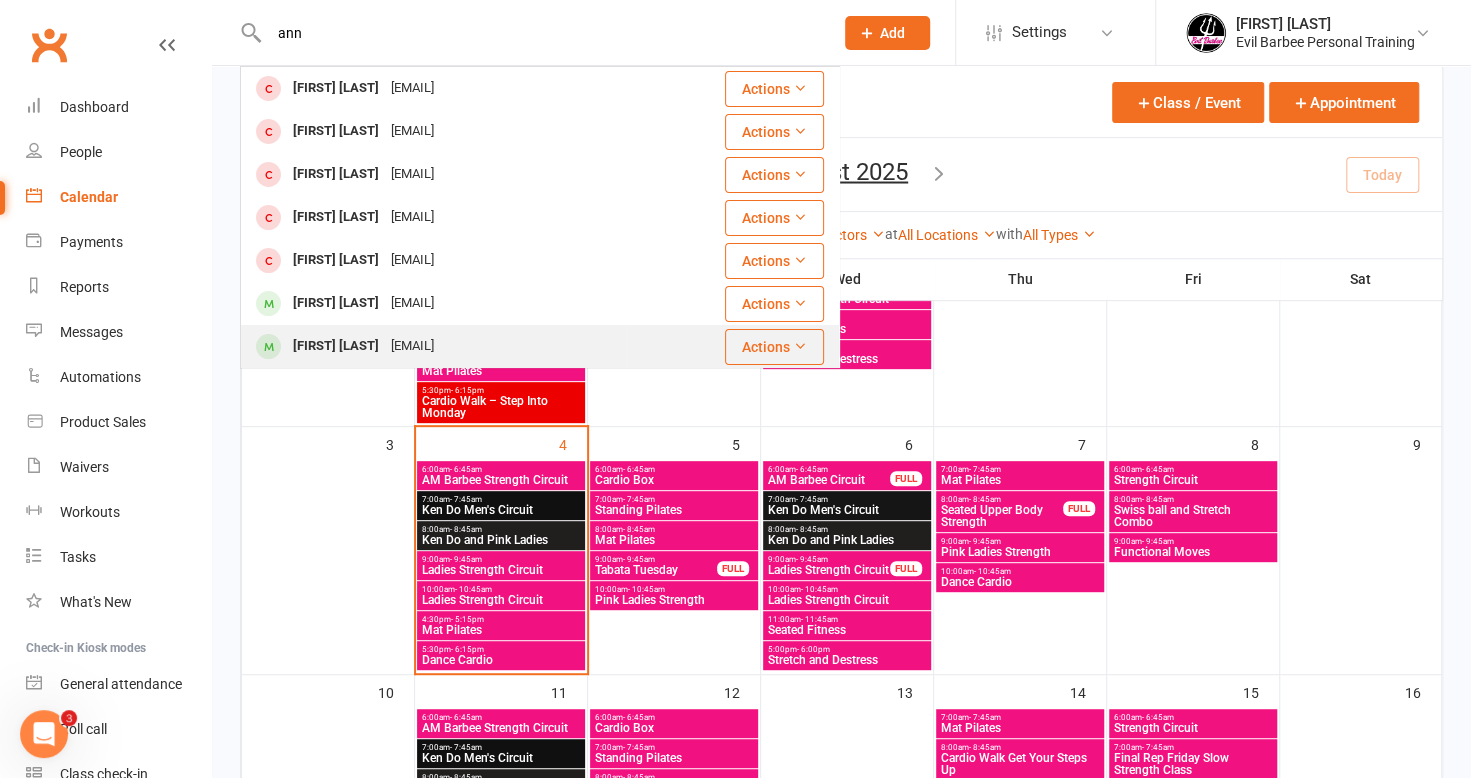 type on "ann" 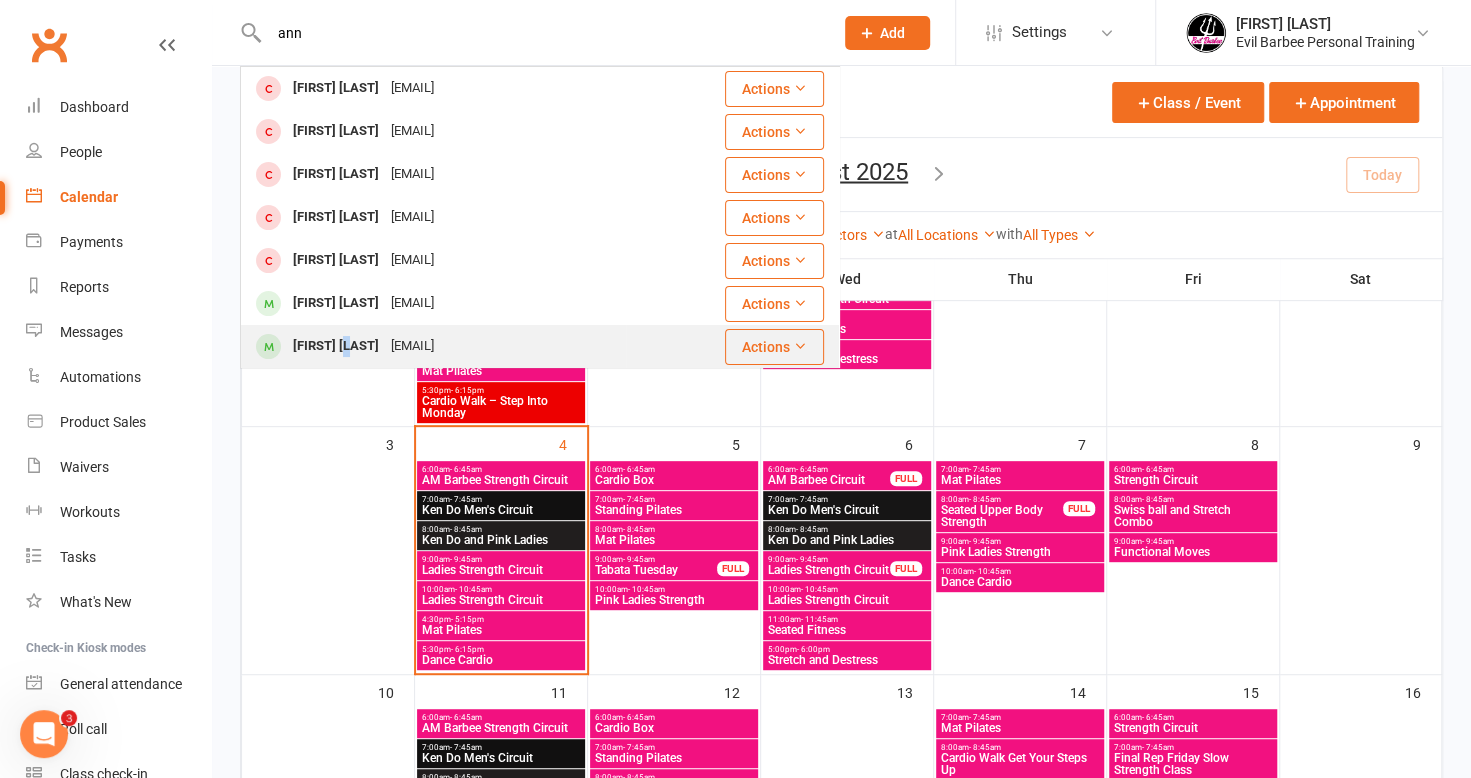 click on "[FIRST] [LAST]" at bounding box center [336, 346] 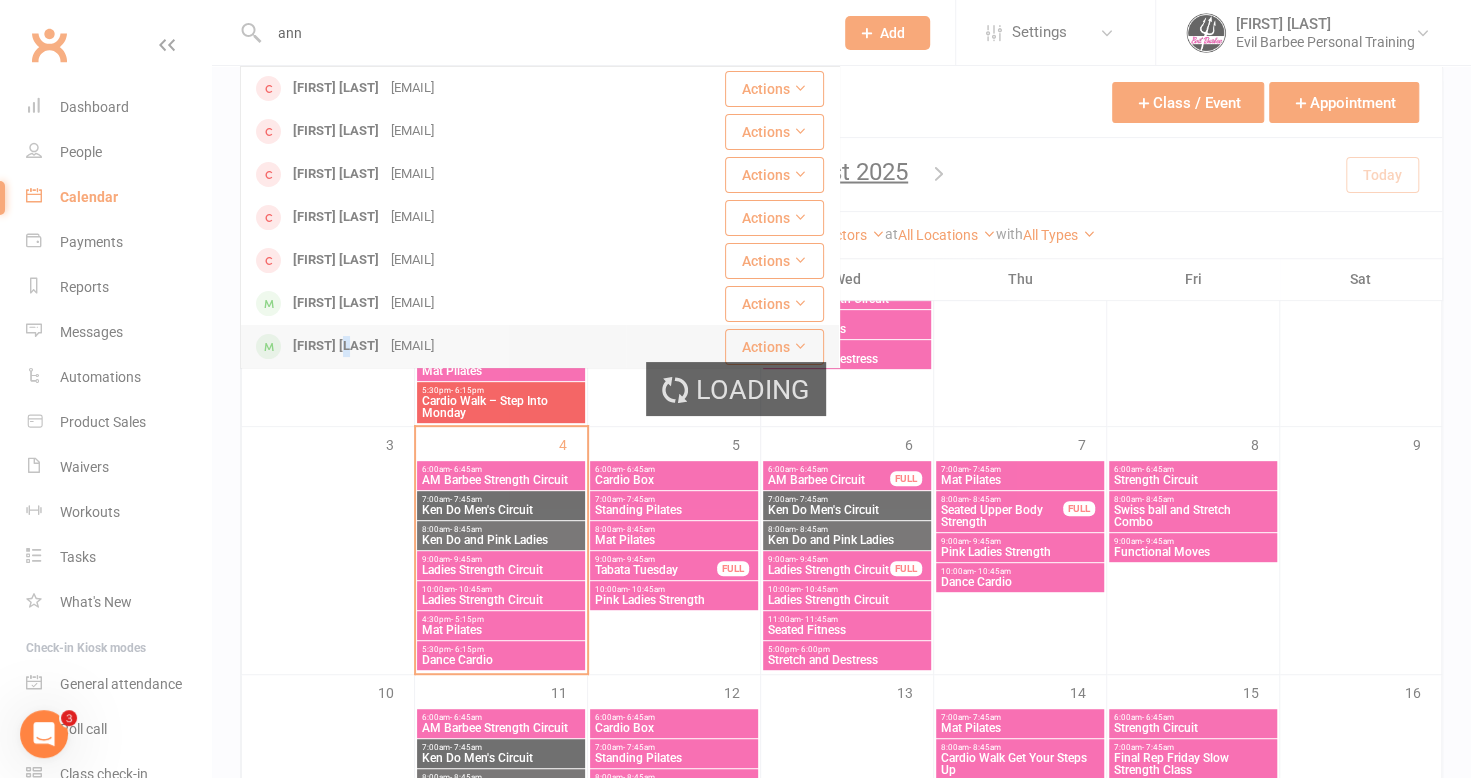 type 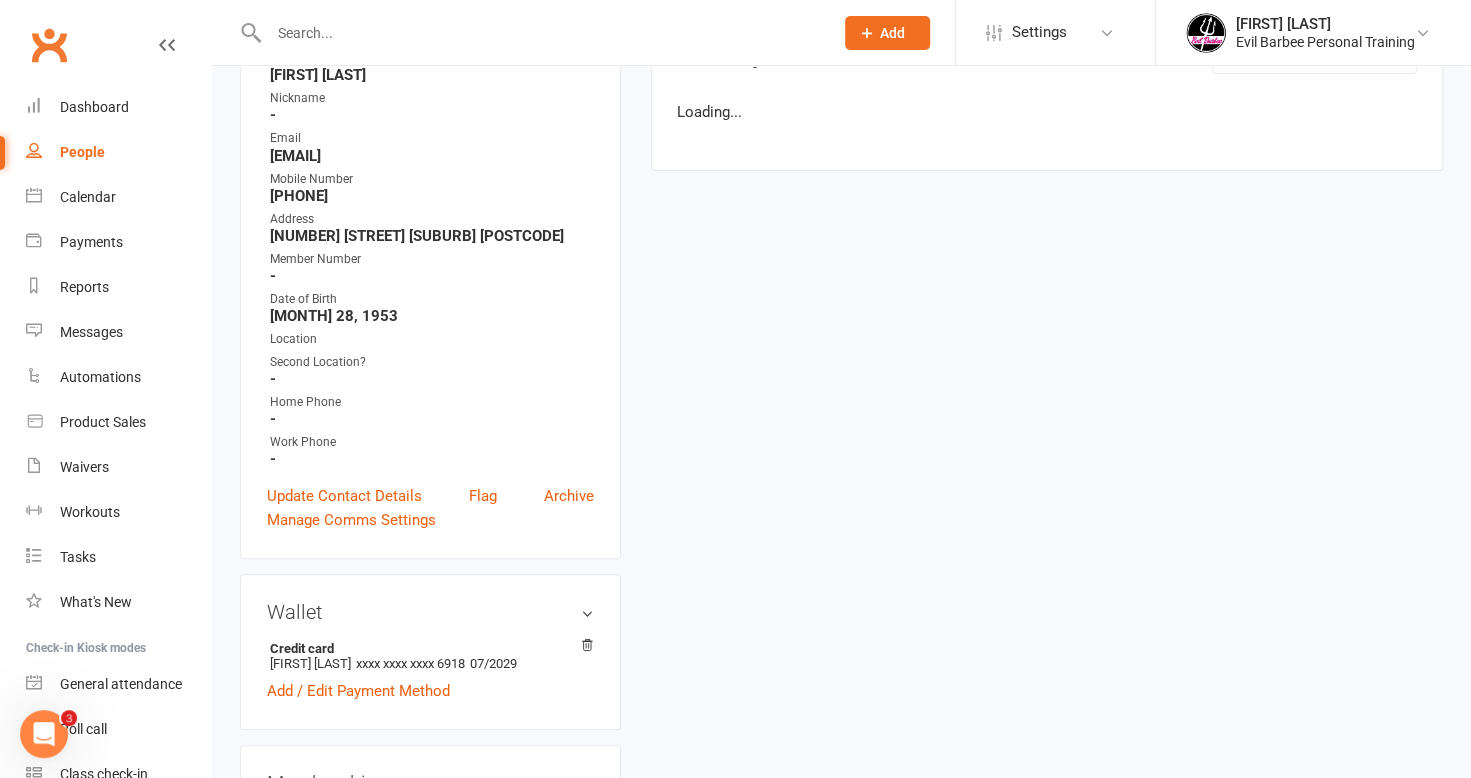 scroll, scrollTop: 0, scrollLeft: 0, axis: both 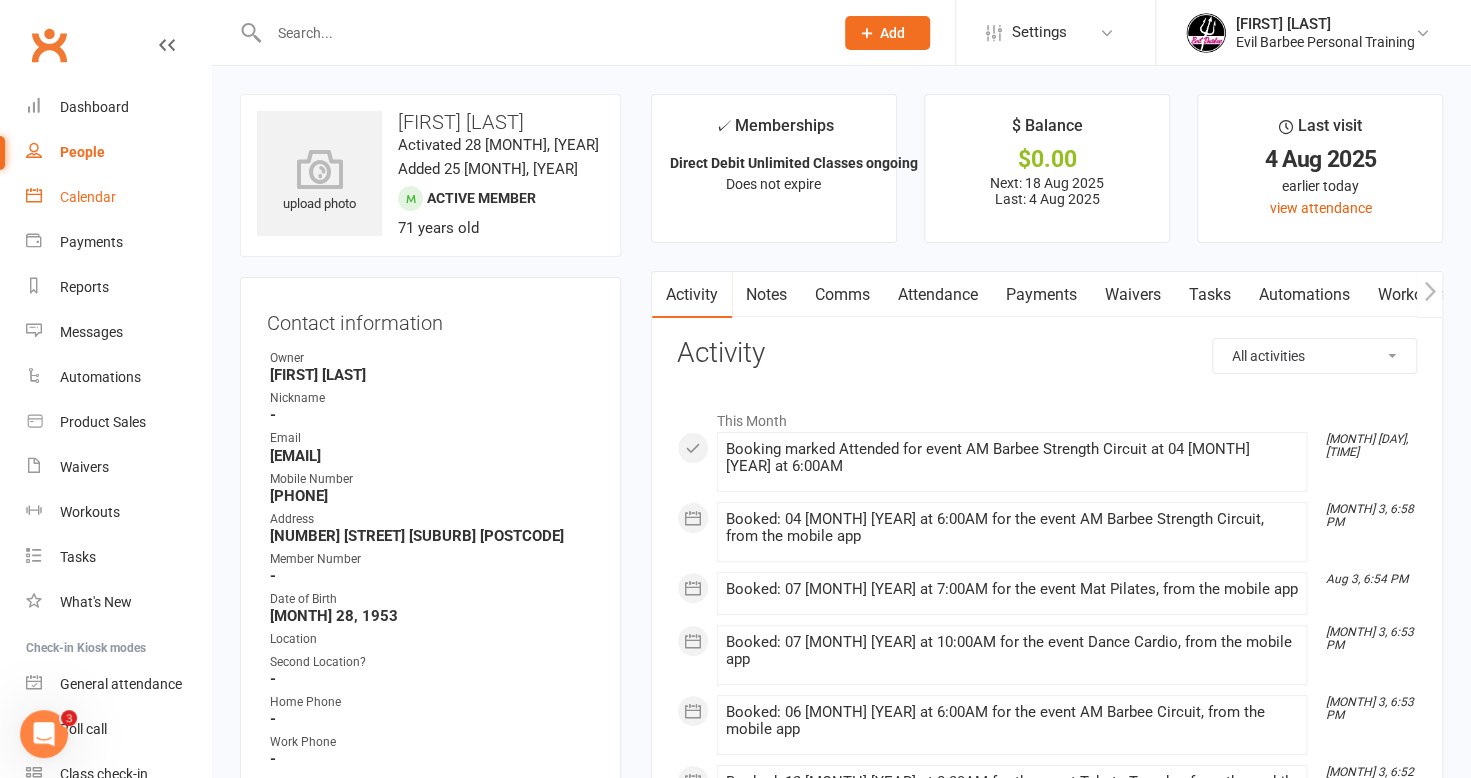 click on "Calendar" at bounding box center [88, 197] 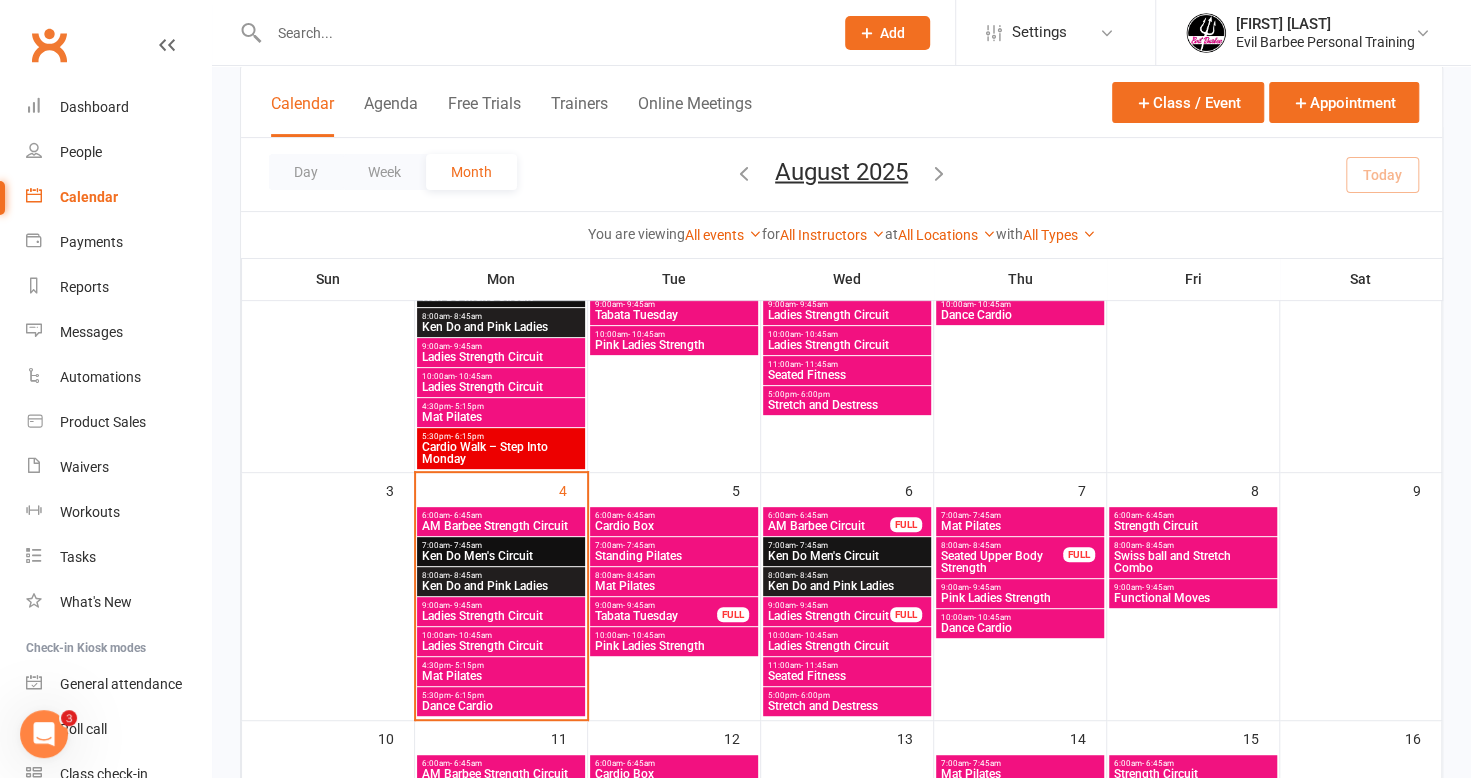 scroll, scrollTop: 300, scrollLeft: 0, axis: vertical 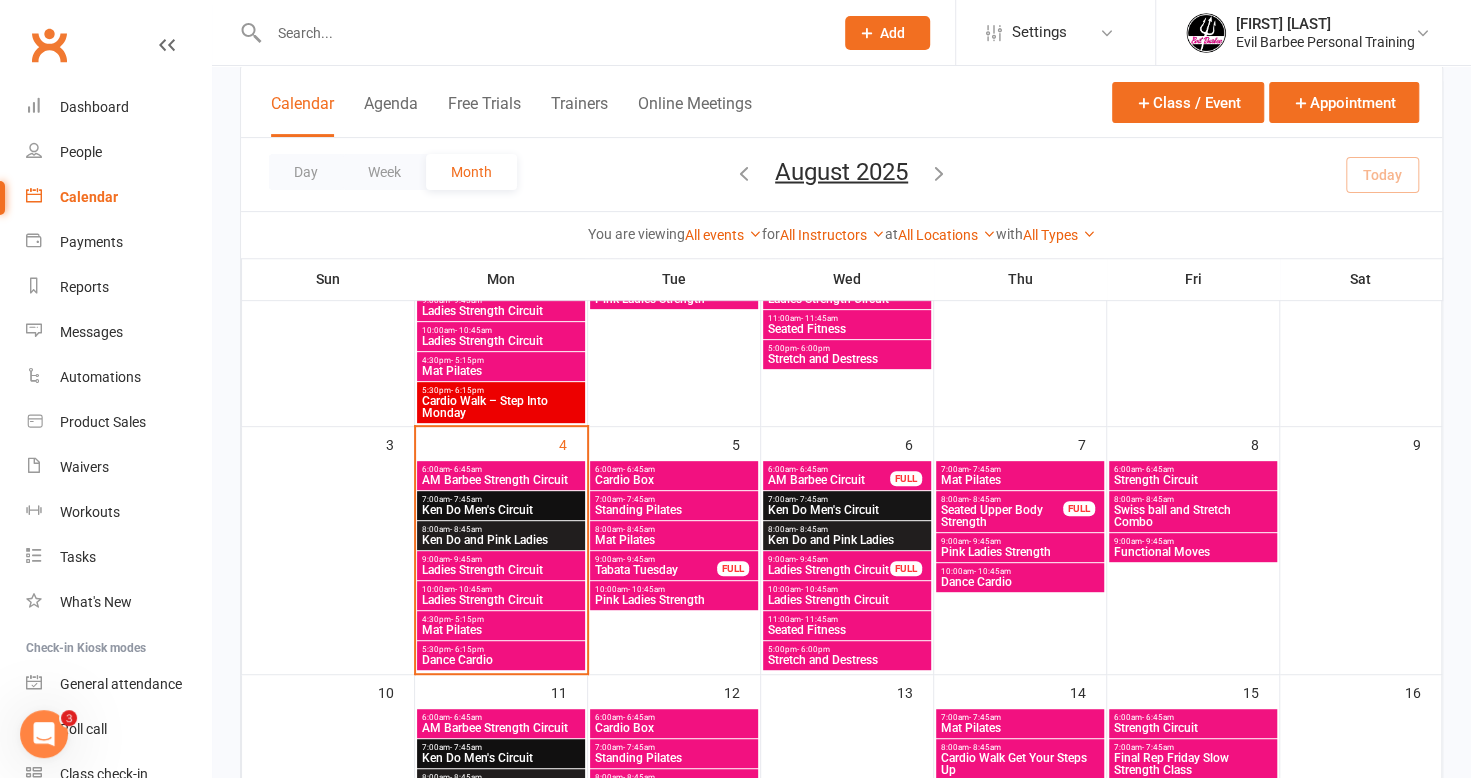 click on "Tabata Tuesday" at bounding box center [656, 570] 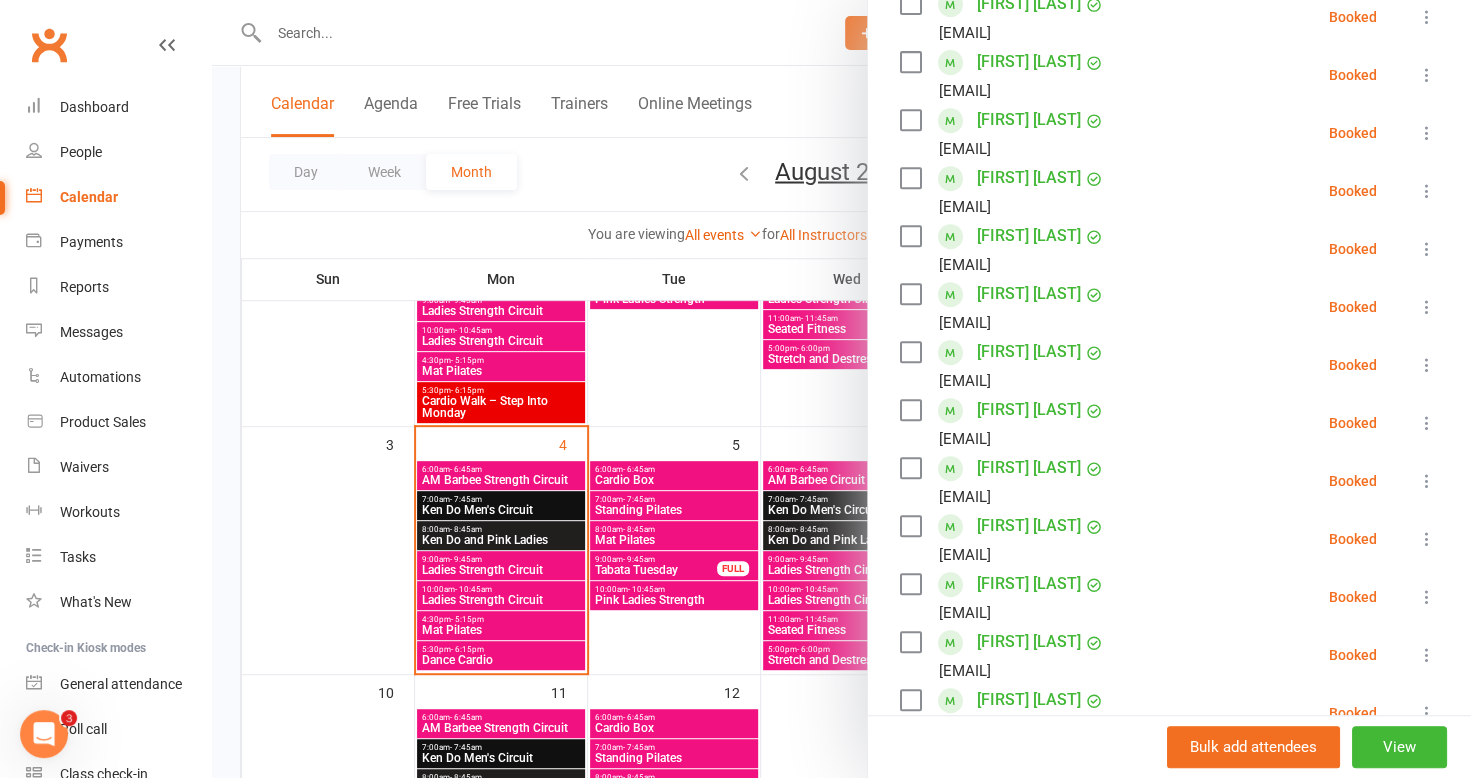 scroll, scrollTop: 1000, scrollLeft: 0, axis: vertical 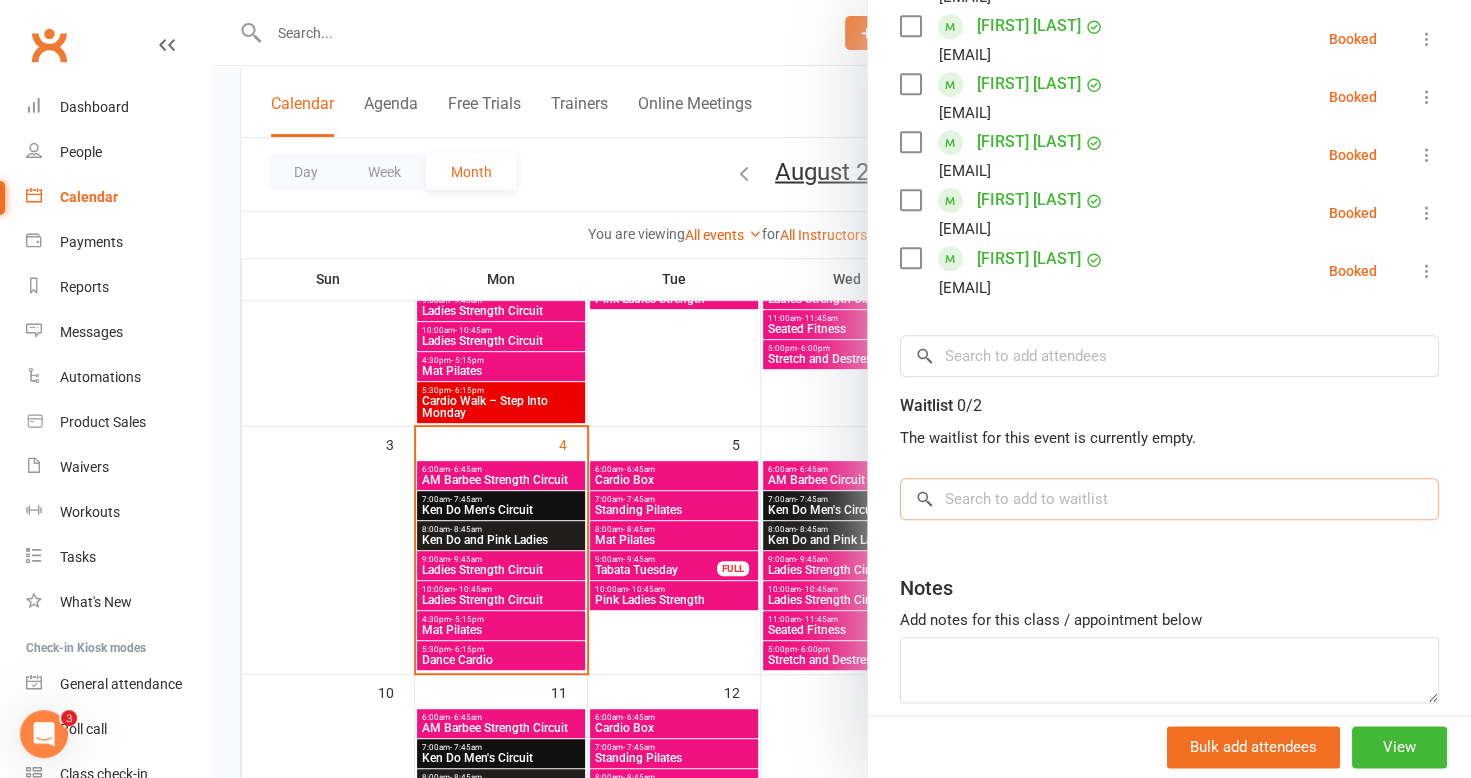 click at bounding box center (1169, 499) 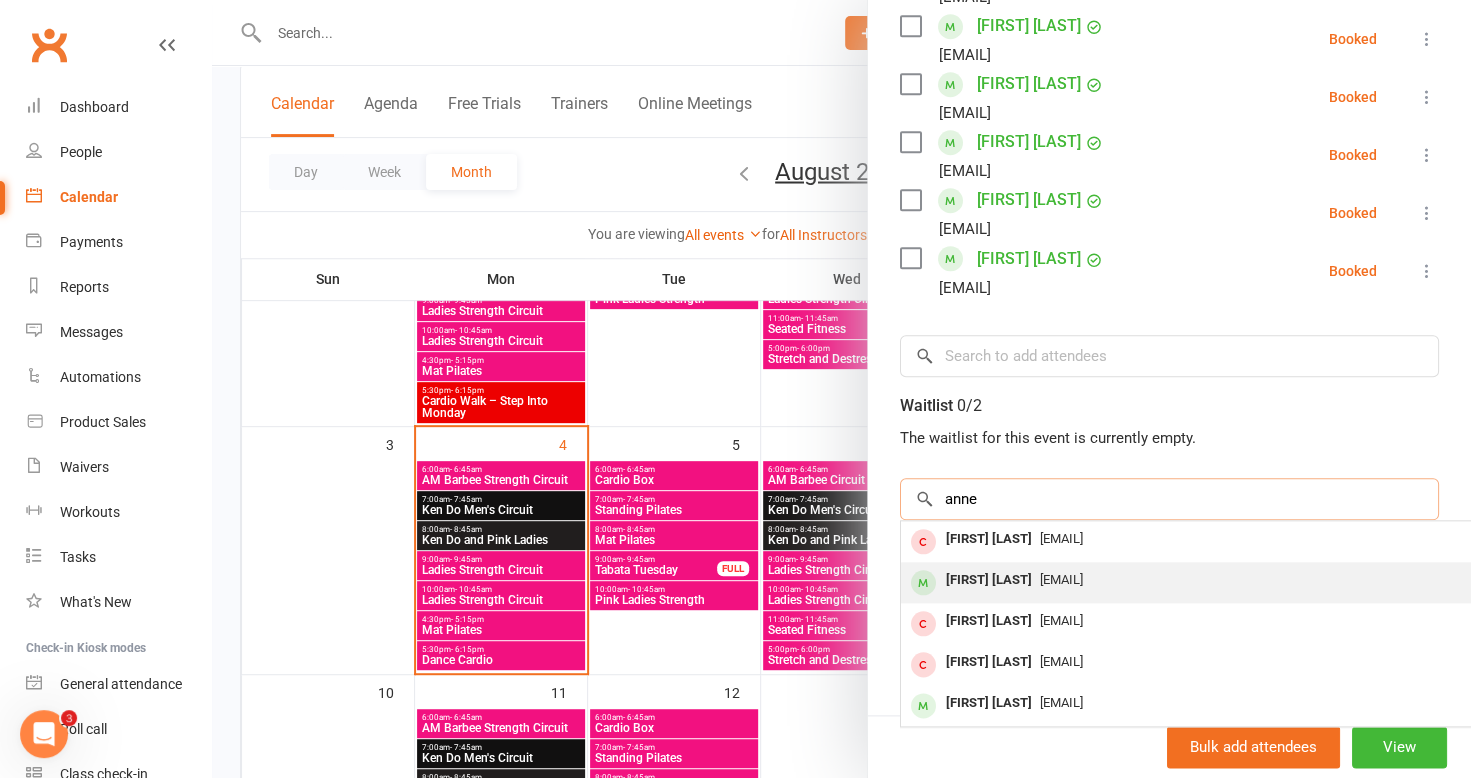 type on "anne" 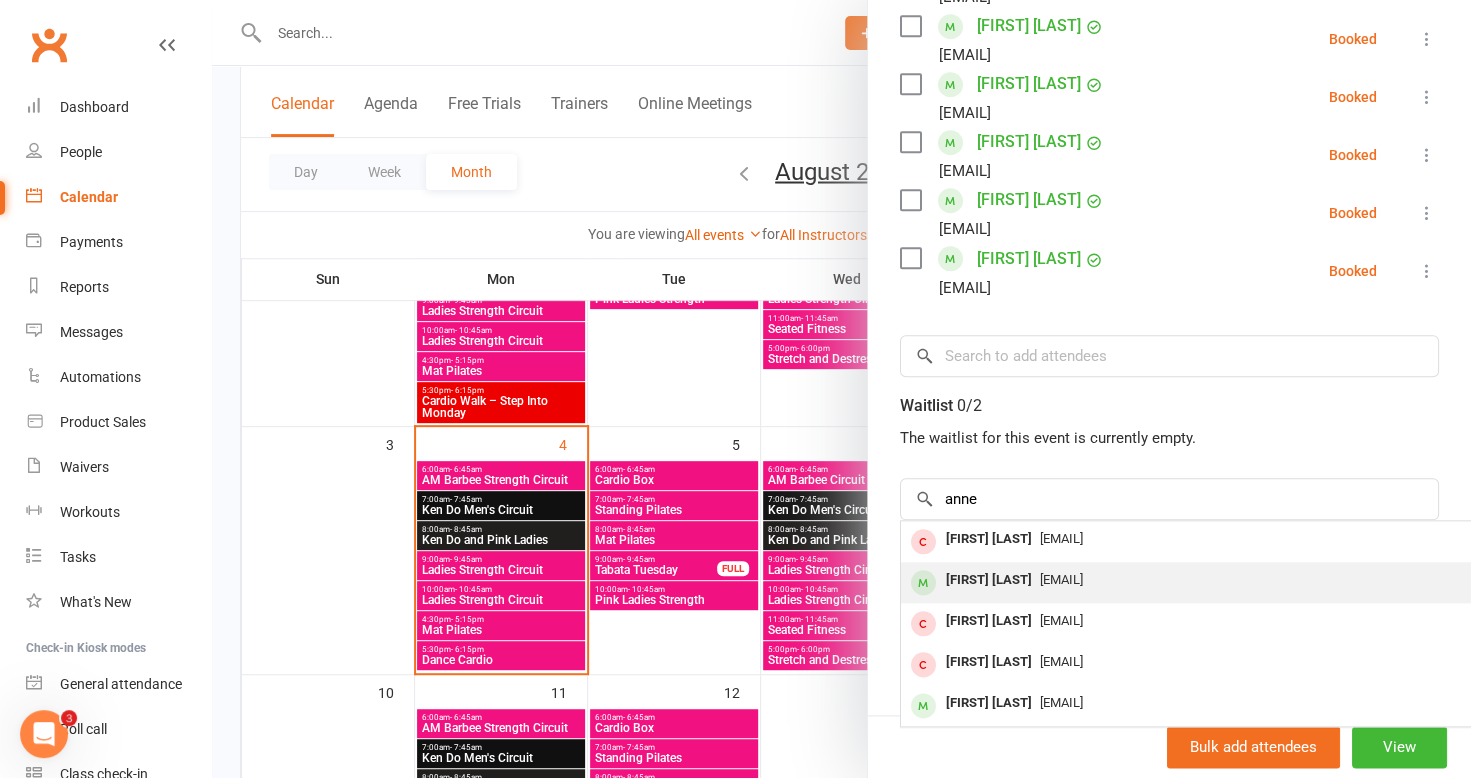 click on "[FIRST] [LAST]" at bounding box center (989, 580) 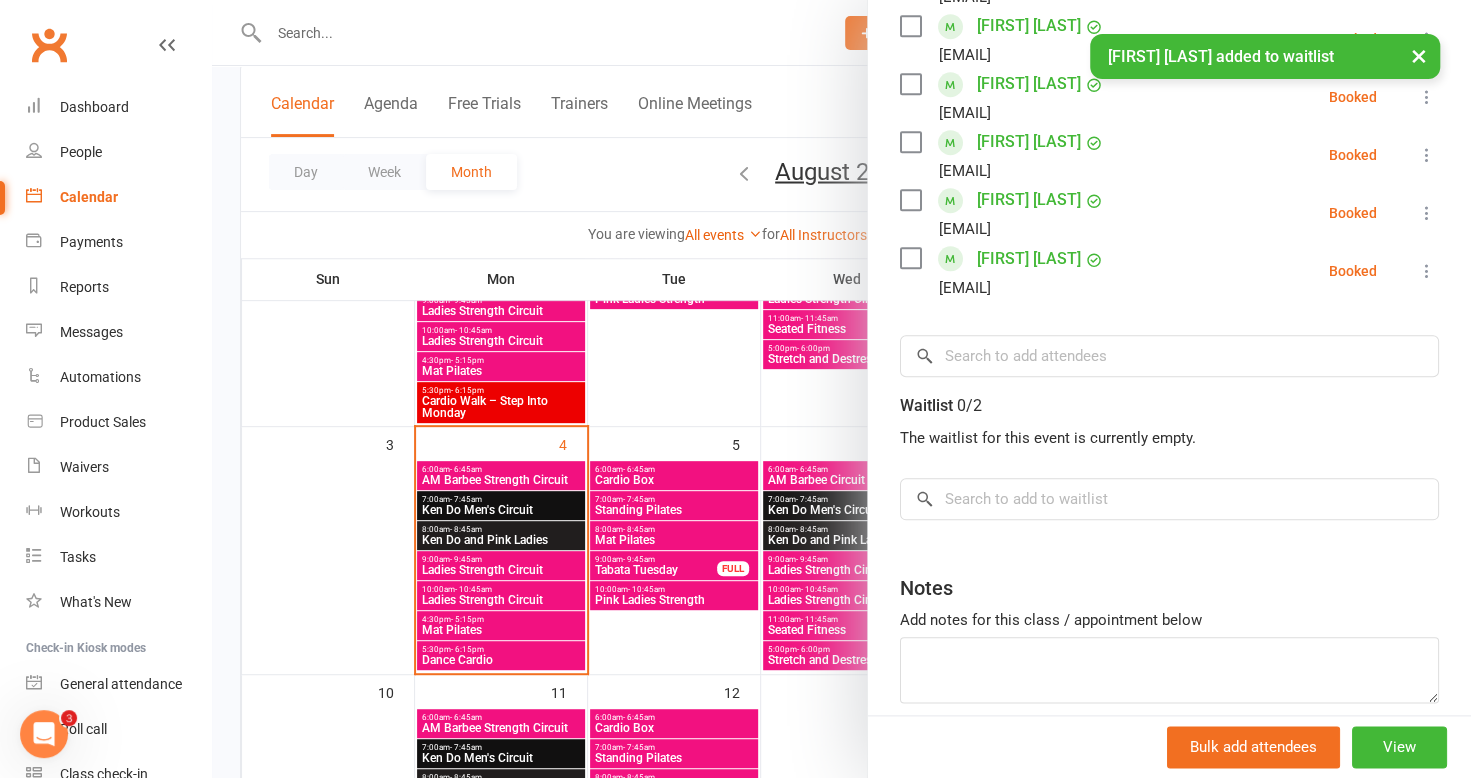 scroll, scrollTop: 1025, scrollLeft: 0, axis: vertical 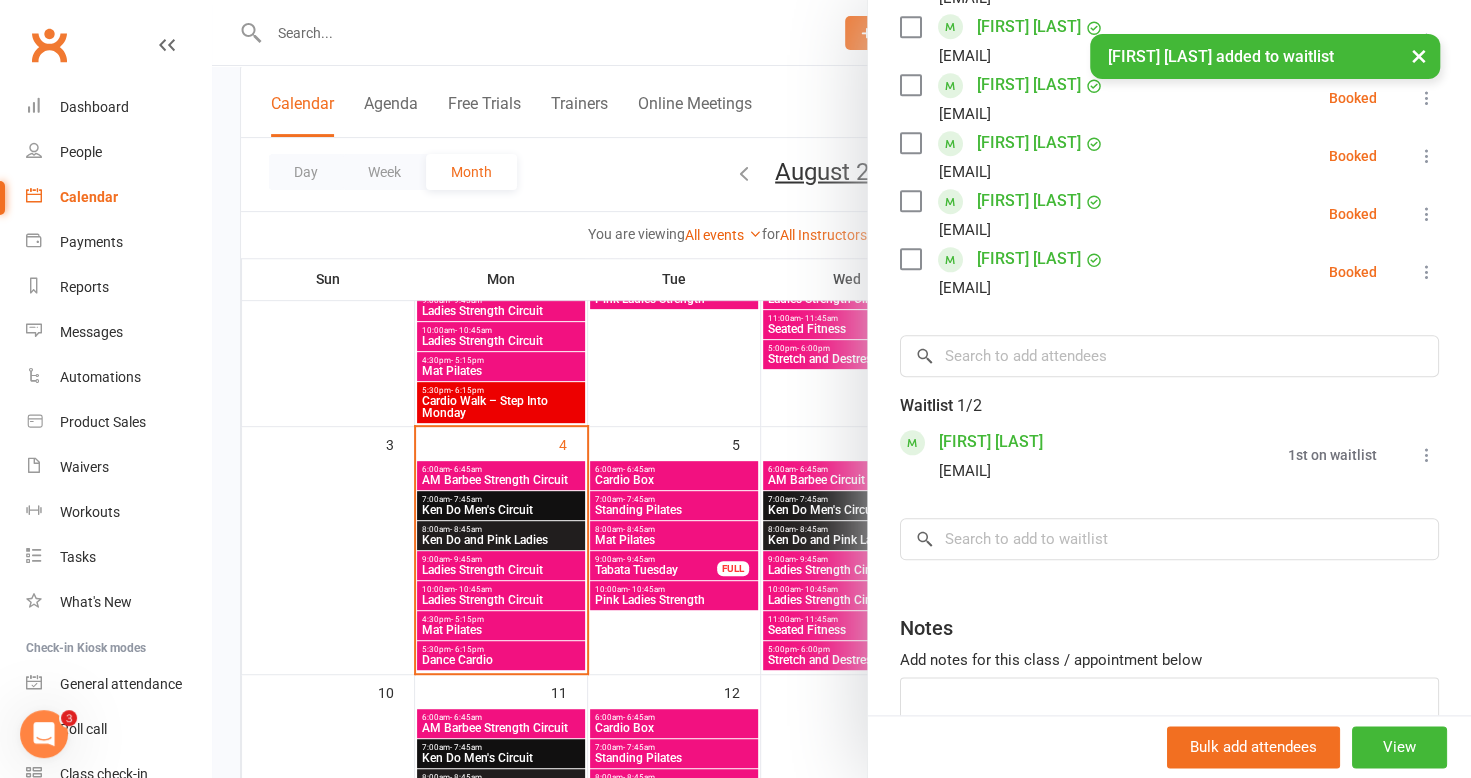 click on "× [FIRST] [LAST] added to waitlist" at bounding box center (722, 34) 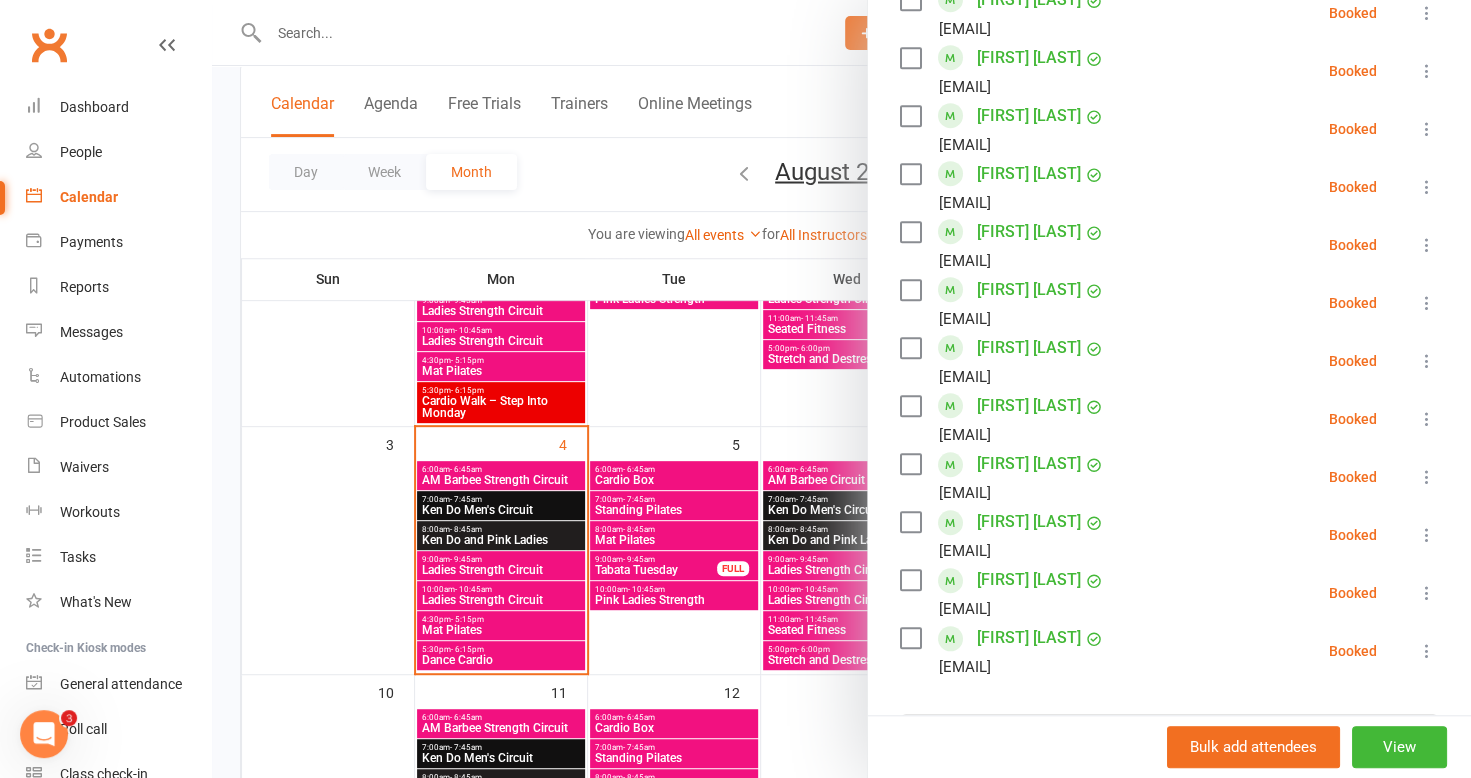 scroll, scrollTop: 625, scrollLeft: 0, axis: vertical 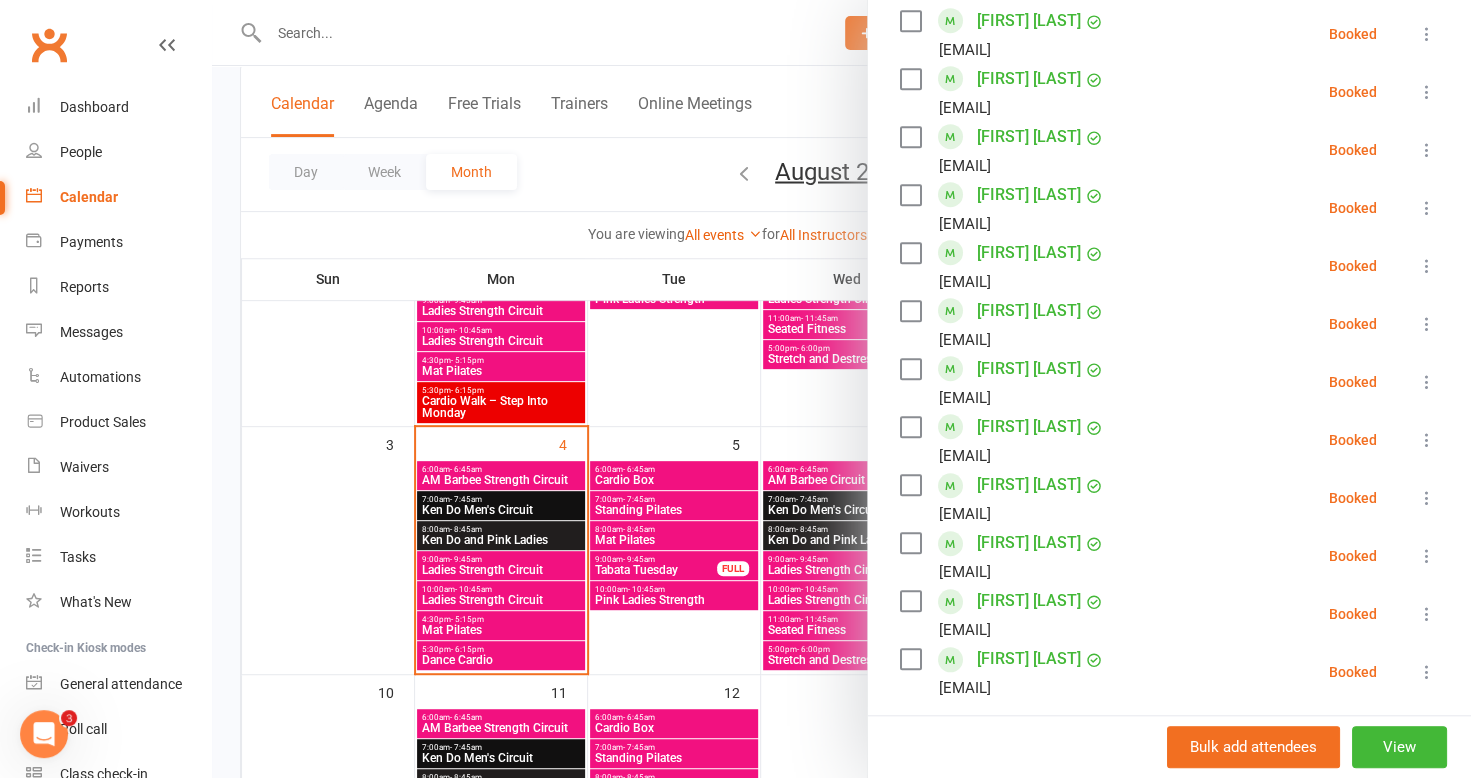 click at bounding box center [841, 389] 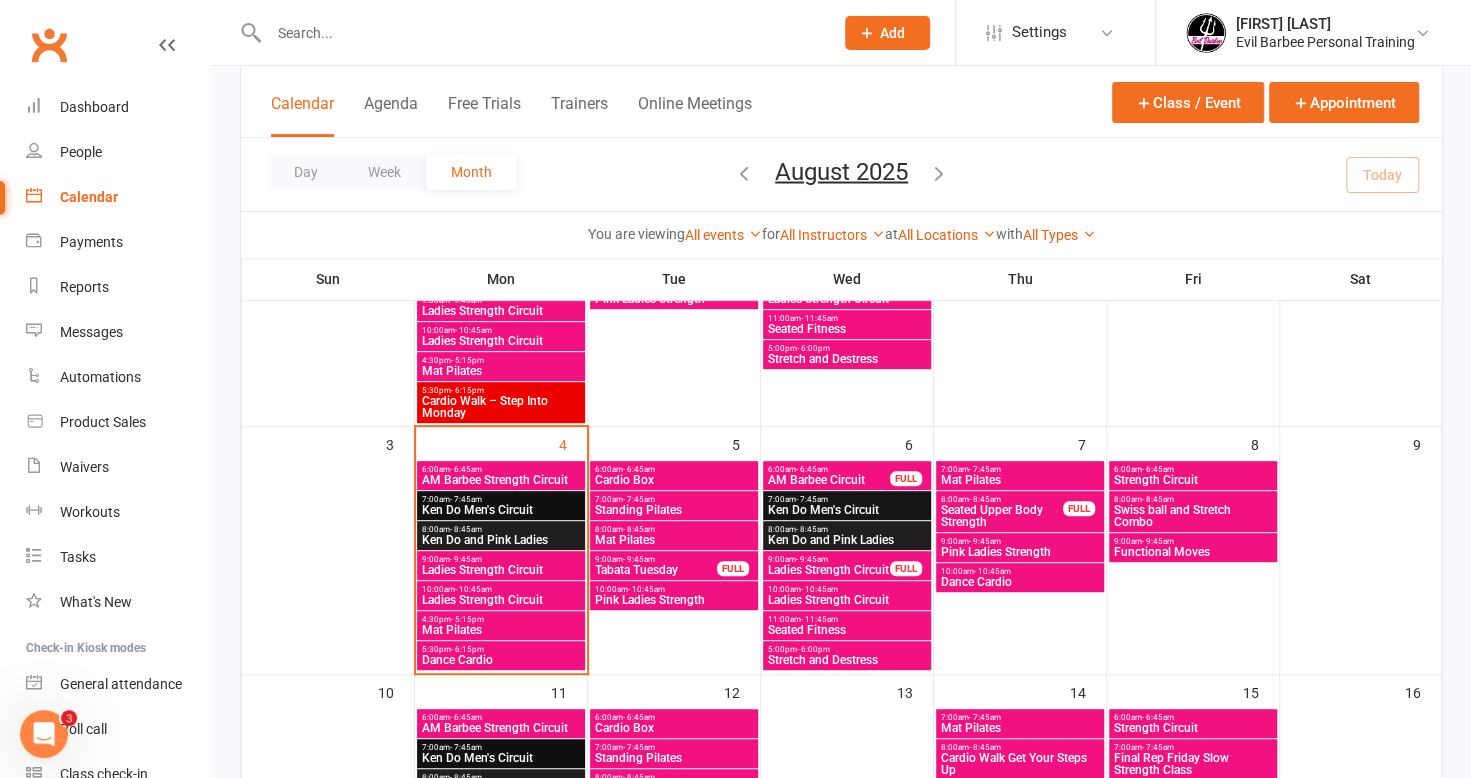 click on "Pink Ladies Strength" at bounding box center [674, 600] 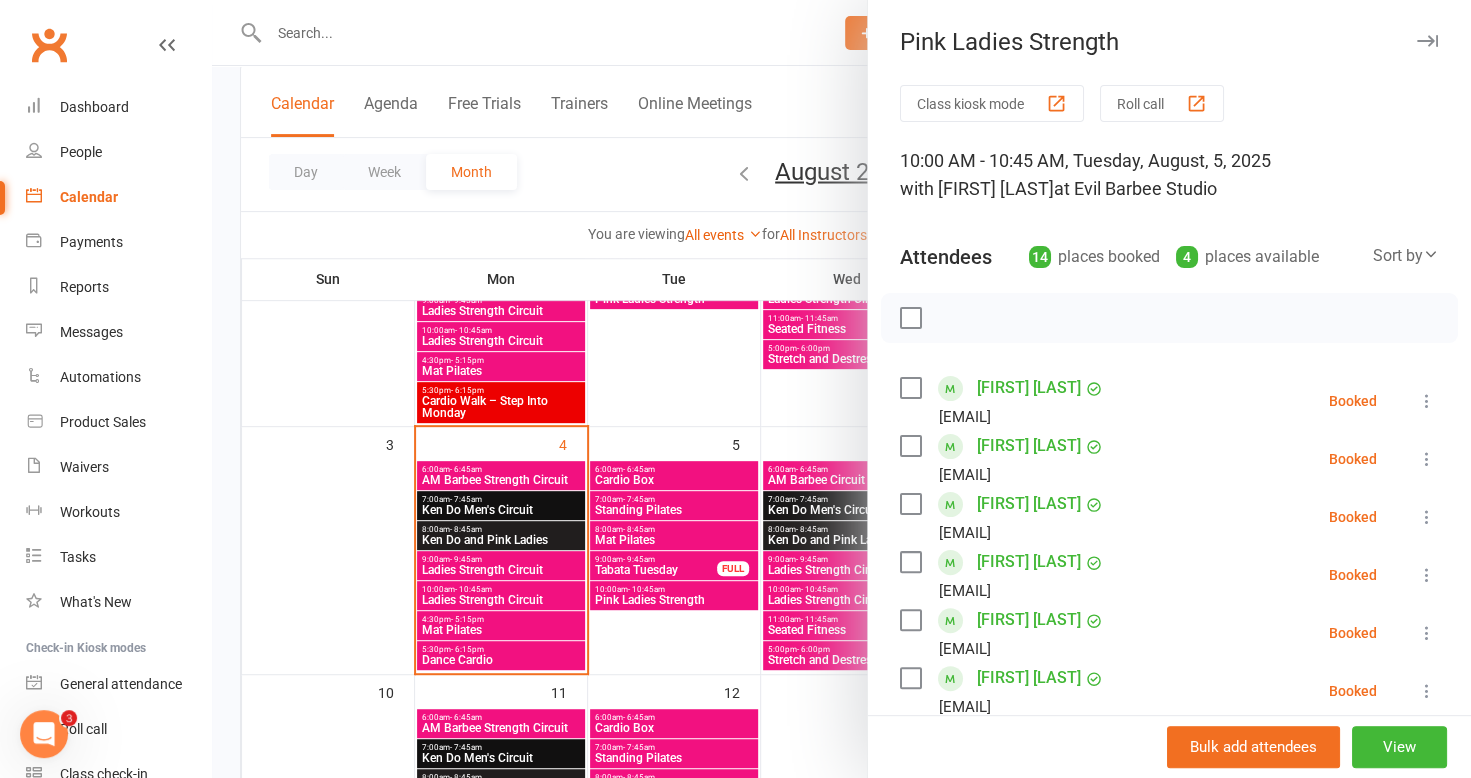 click at bounding box center (841, 389) 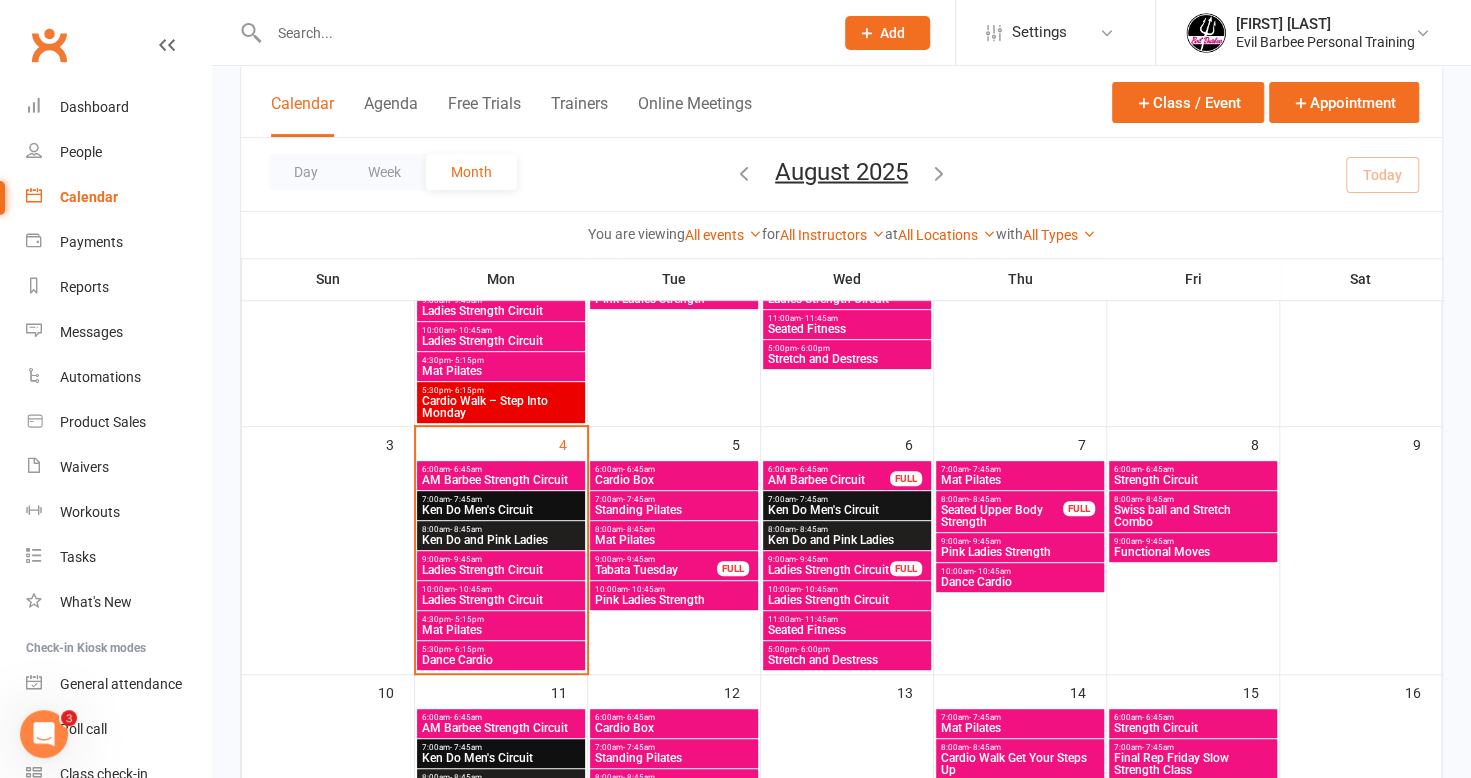 click on "AM Barbee  Circuit" at bounding box center [829, 480] 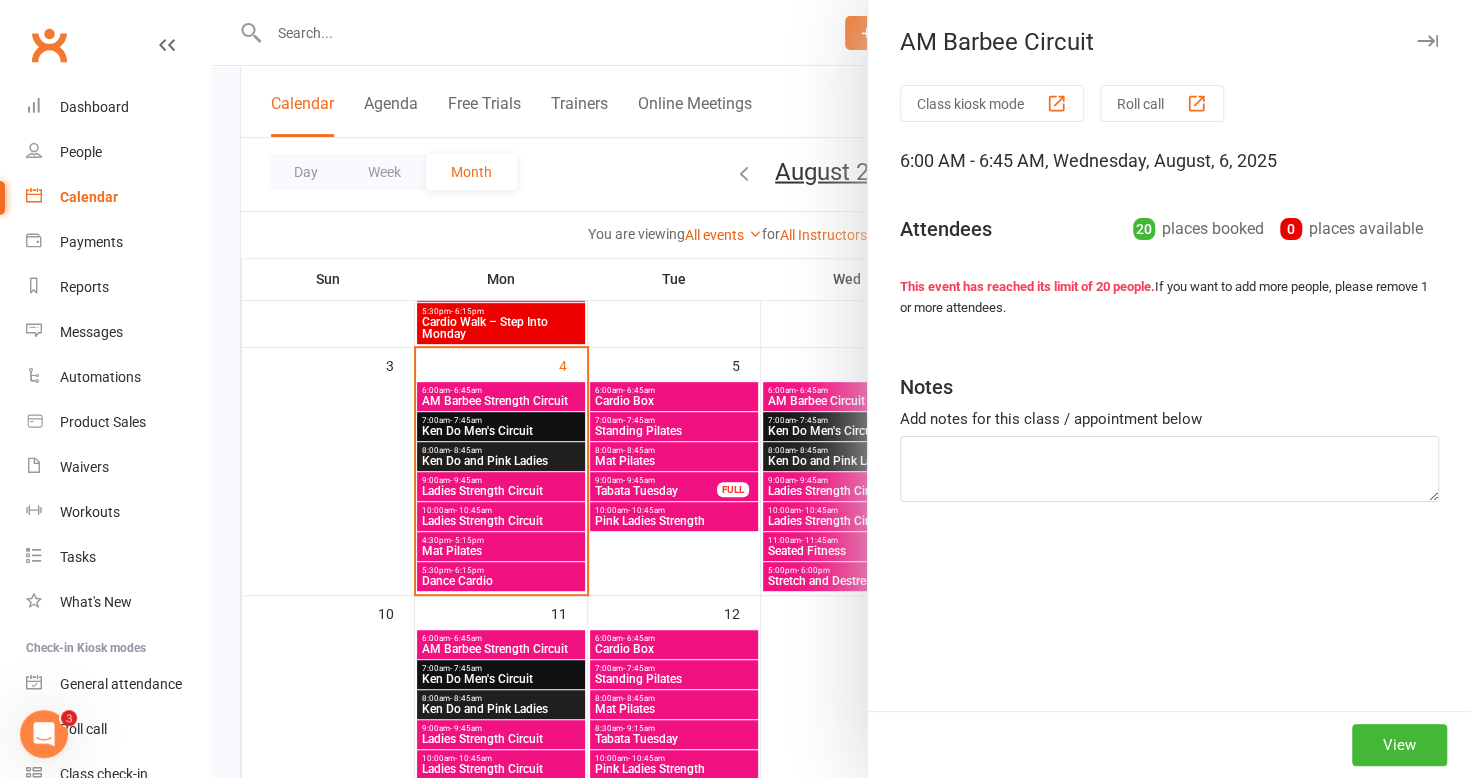 scroll, scrollTop: 500, scrollLeft: 0, axis: vertical 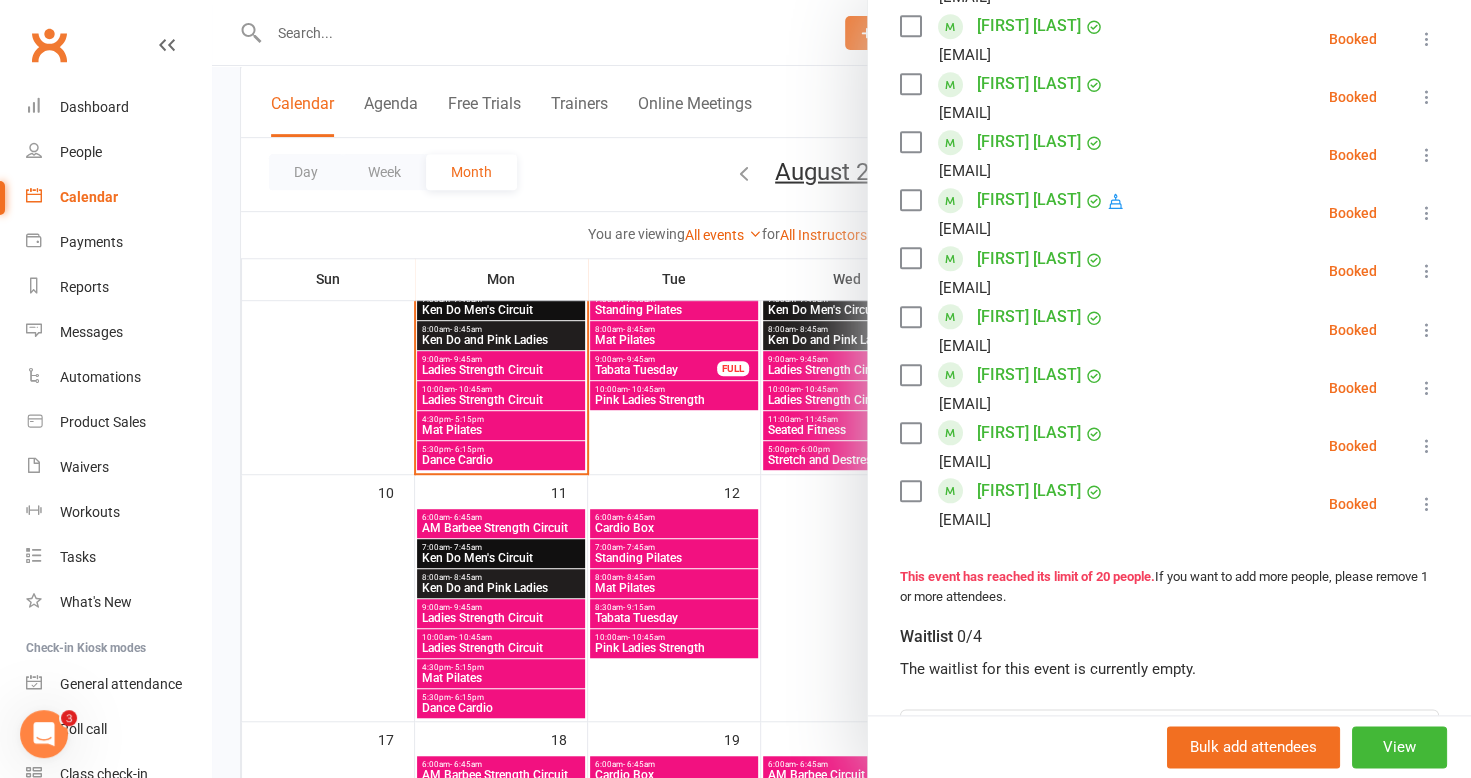 click at bounding box center (841, 389) 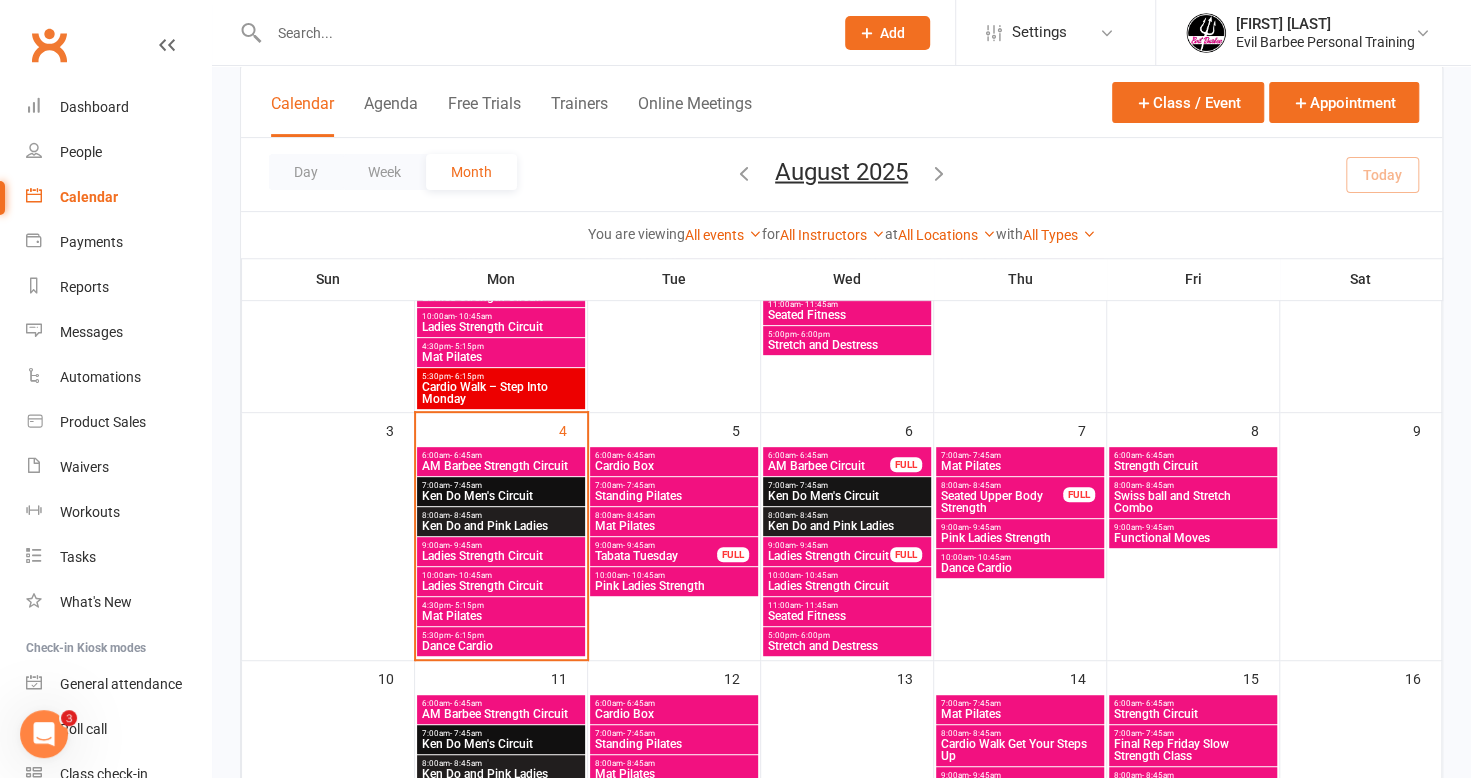 scroll, scrollTop: 300, scrollLeft: 0, axis: vertical 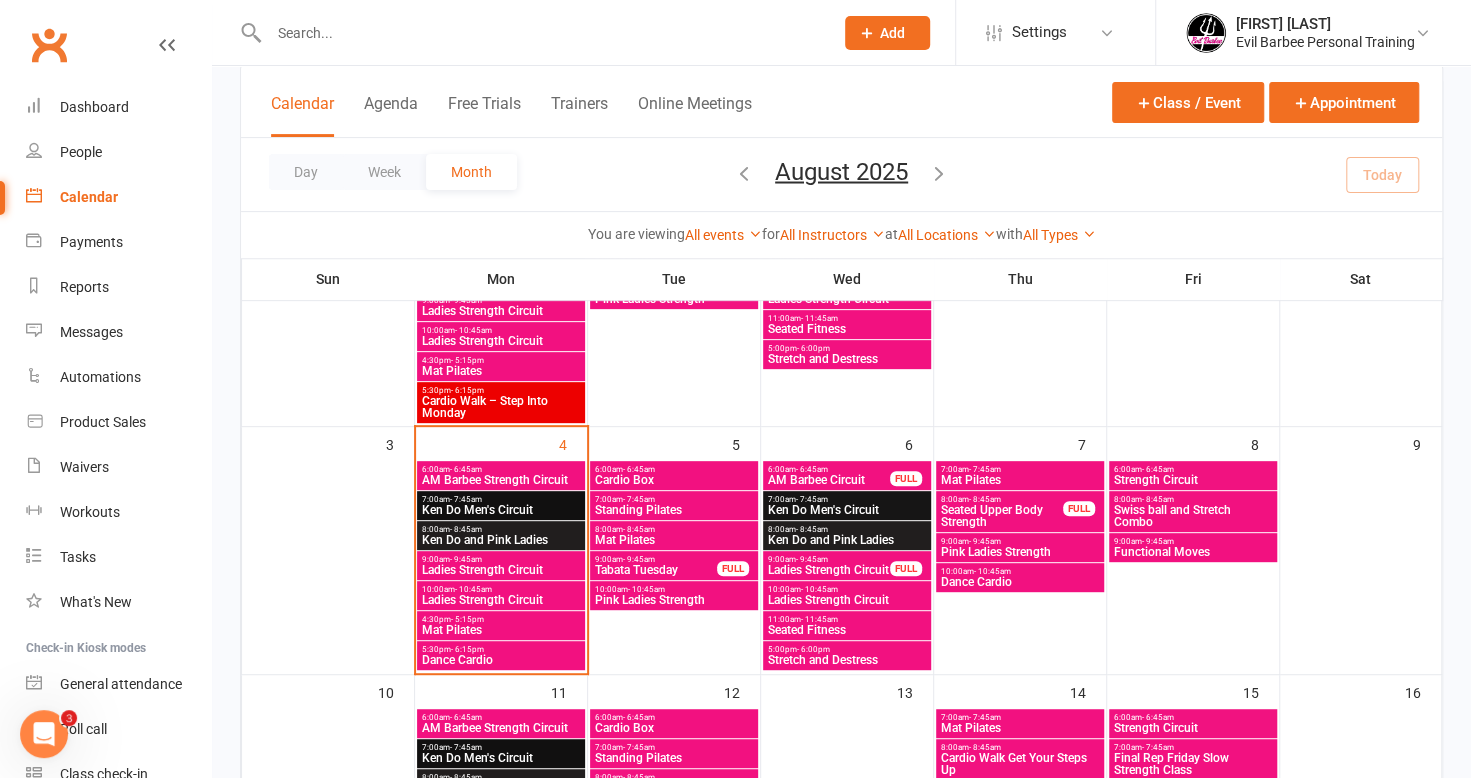click on "- 7:45am" at bounding box center (812, 499) 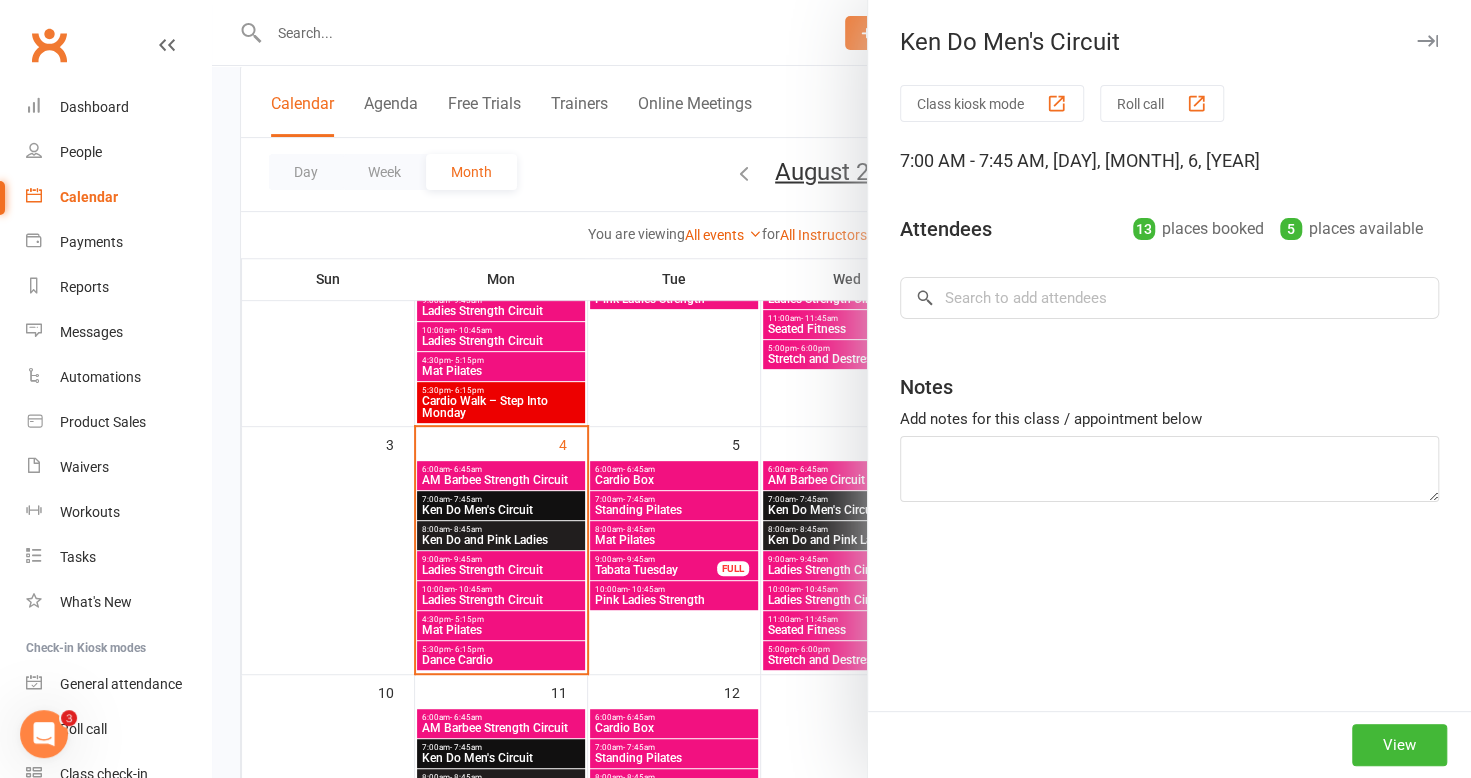 click at bounding box center (841, 389) 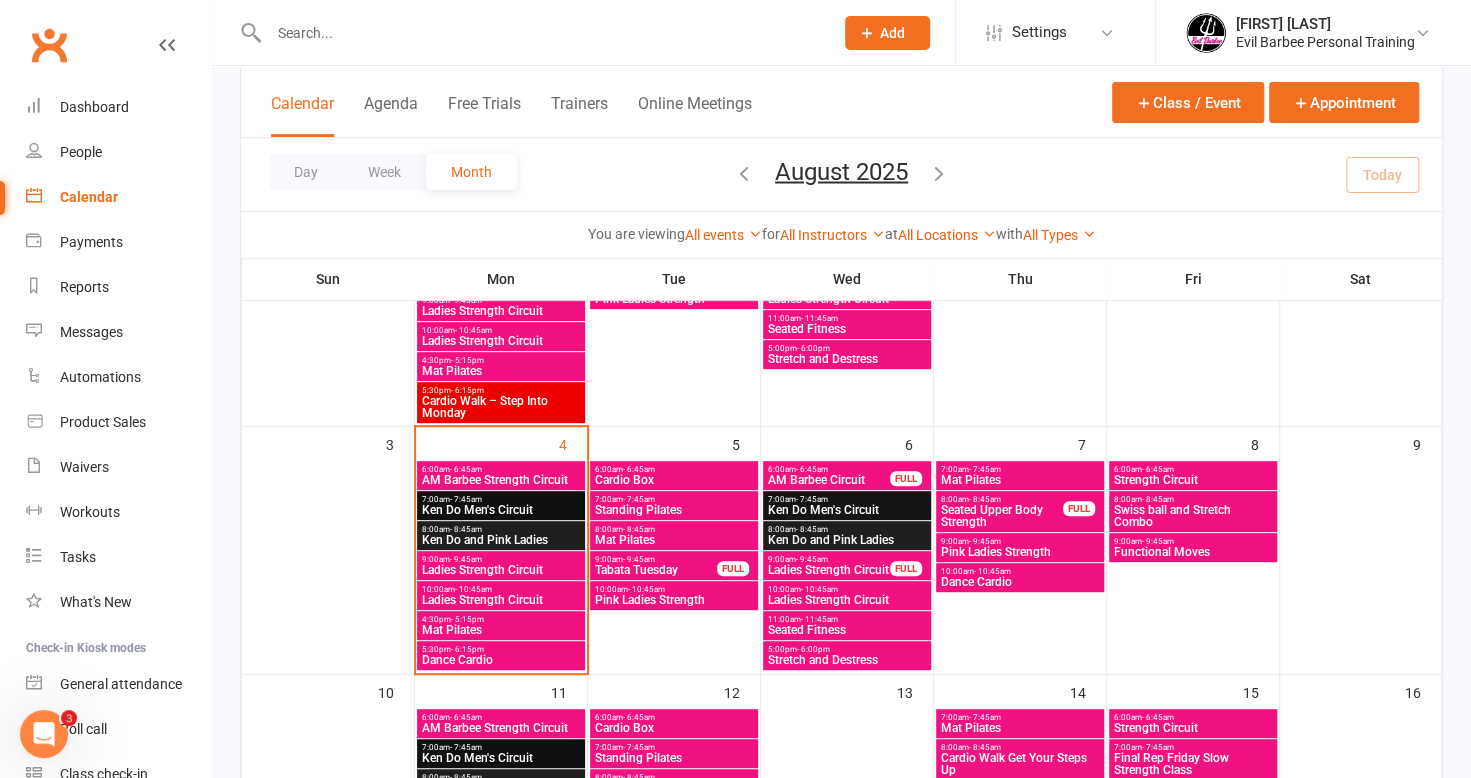click on "Ken Do and Pink Ladies" at bounding box center (847, 540) 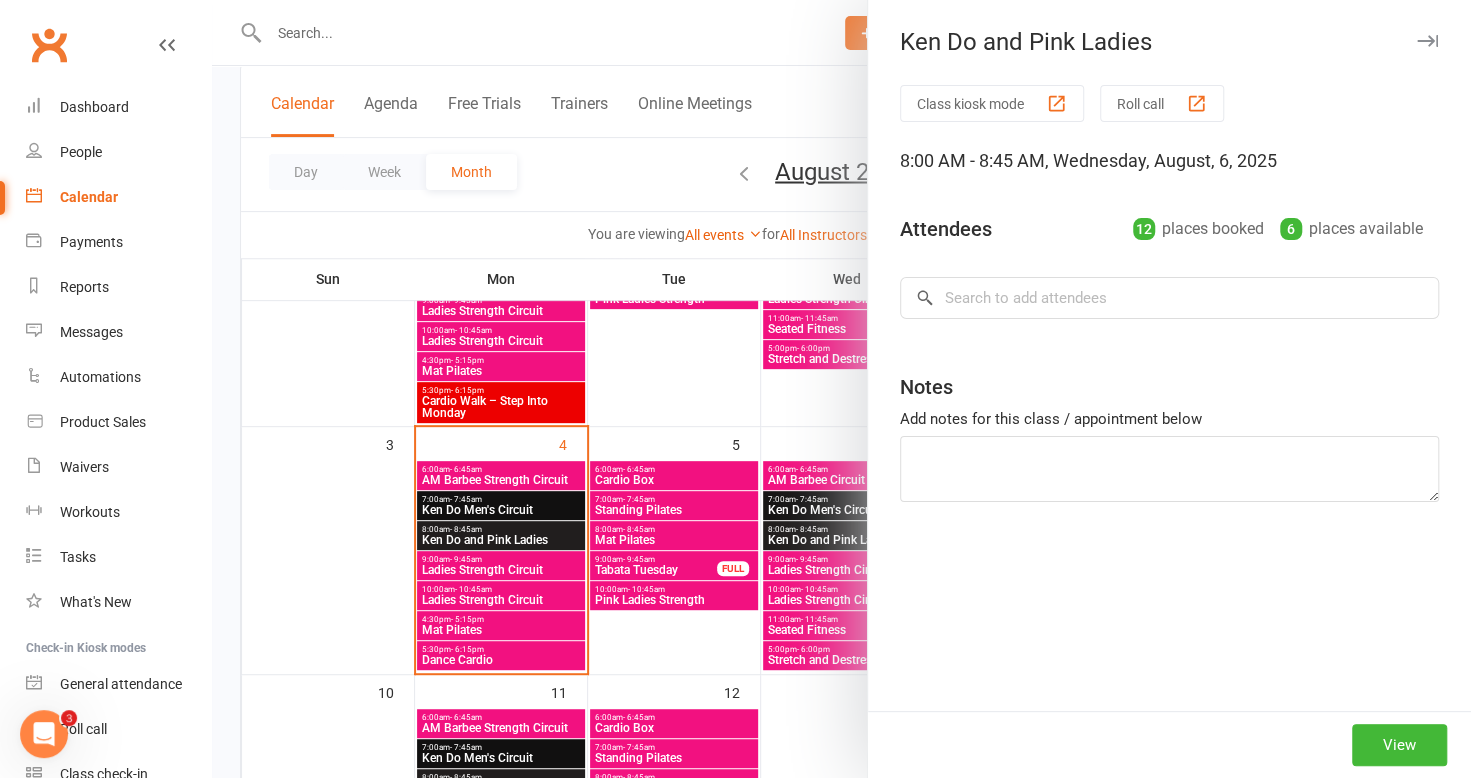 click at bounding box center [841, 389] 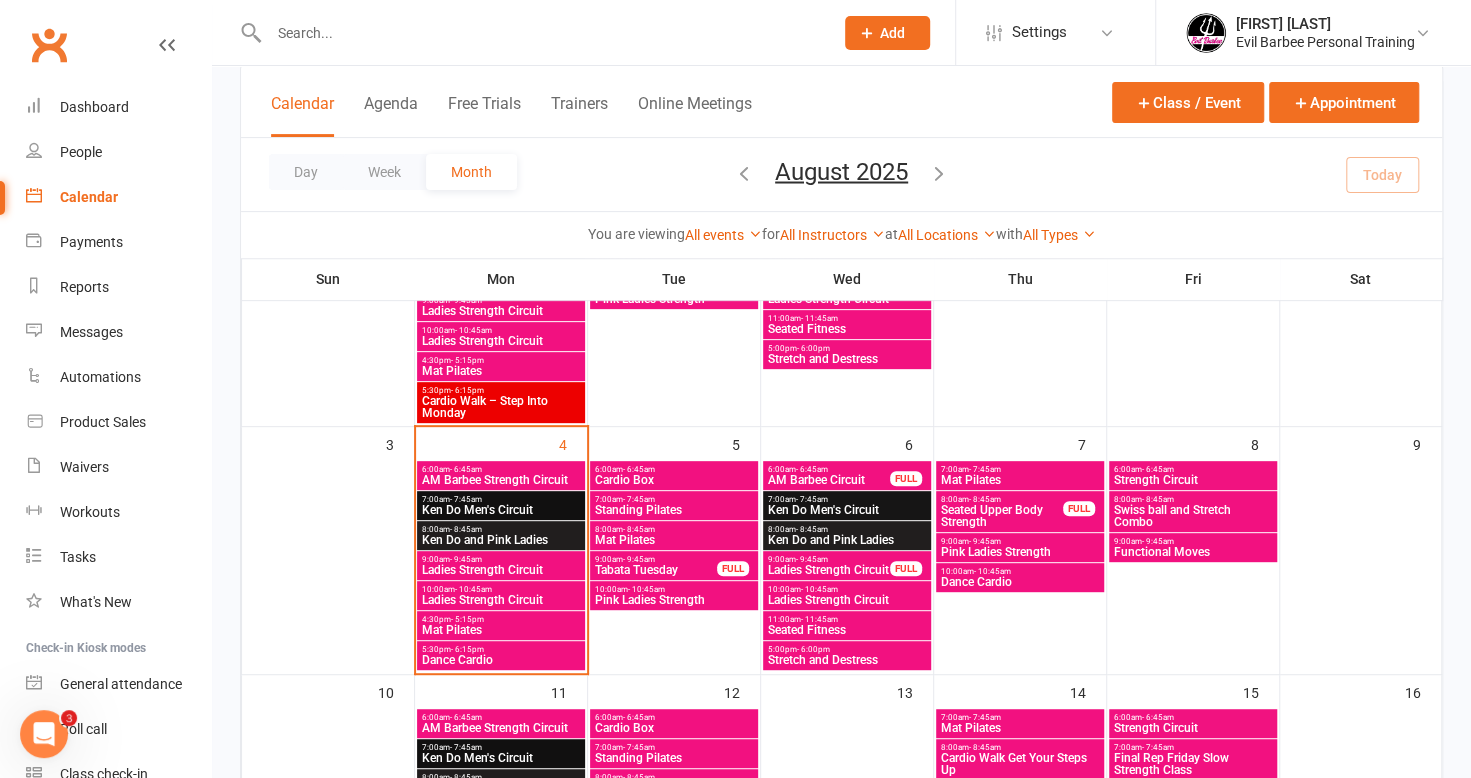 click on "Ladies Strength Circuit" at bounding box center [829, 570] 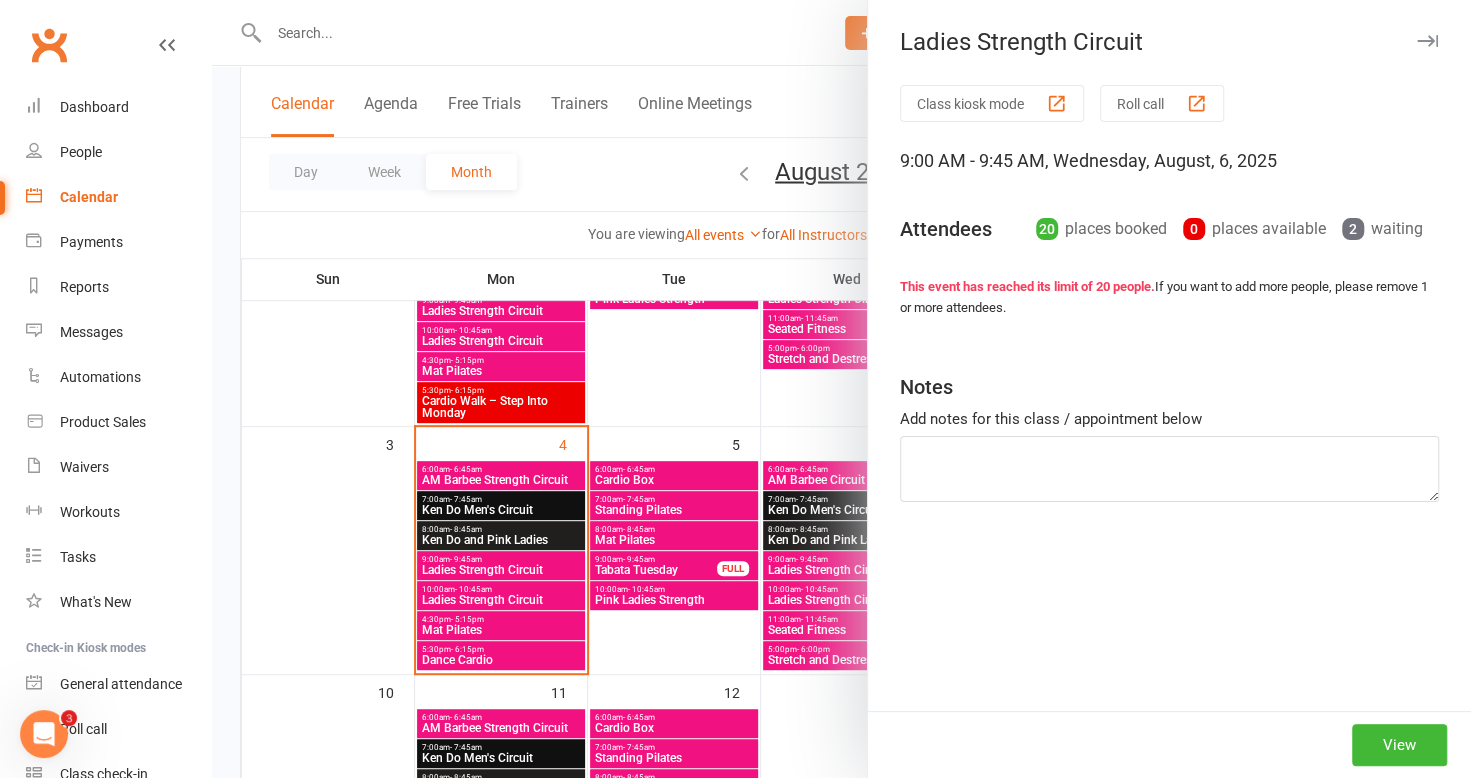 click at bounding box center (841, 389) 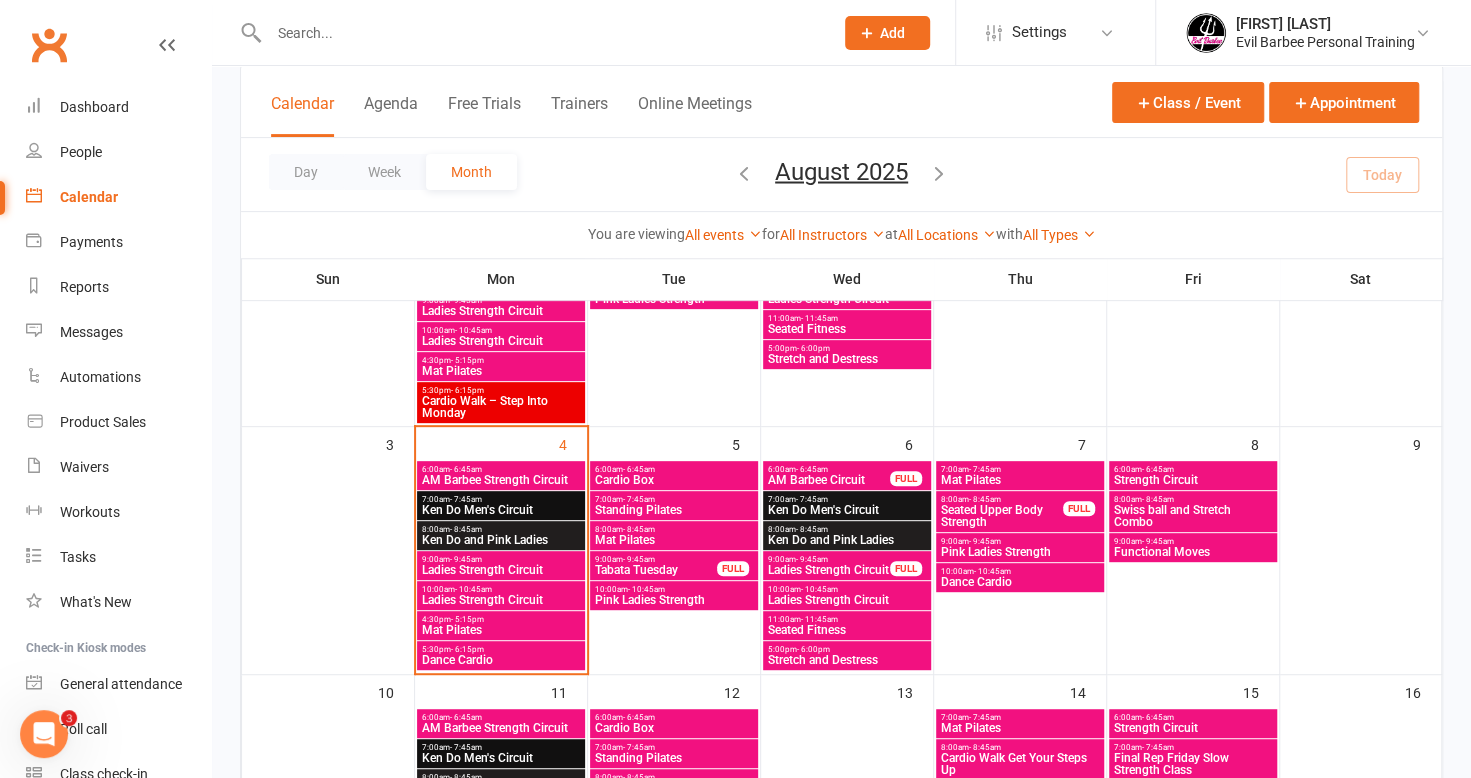 click on "Ladies Strength Circuit" at bounding box center (847, 600) 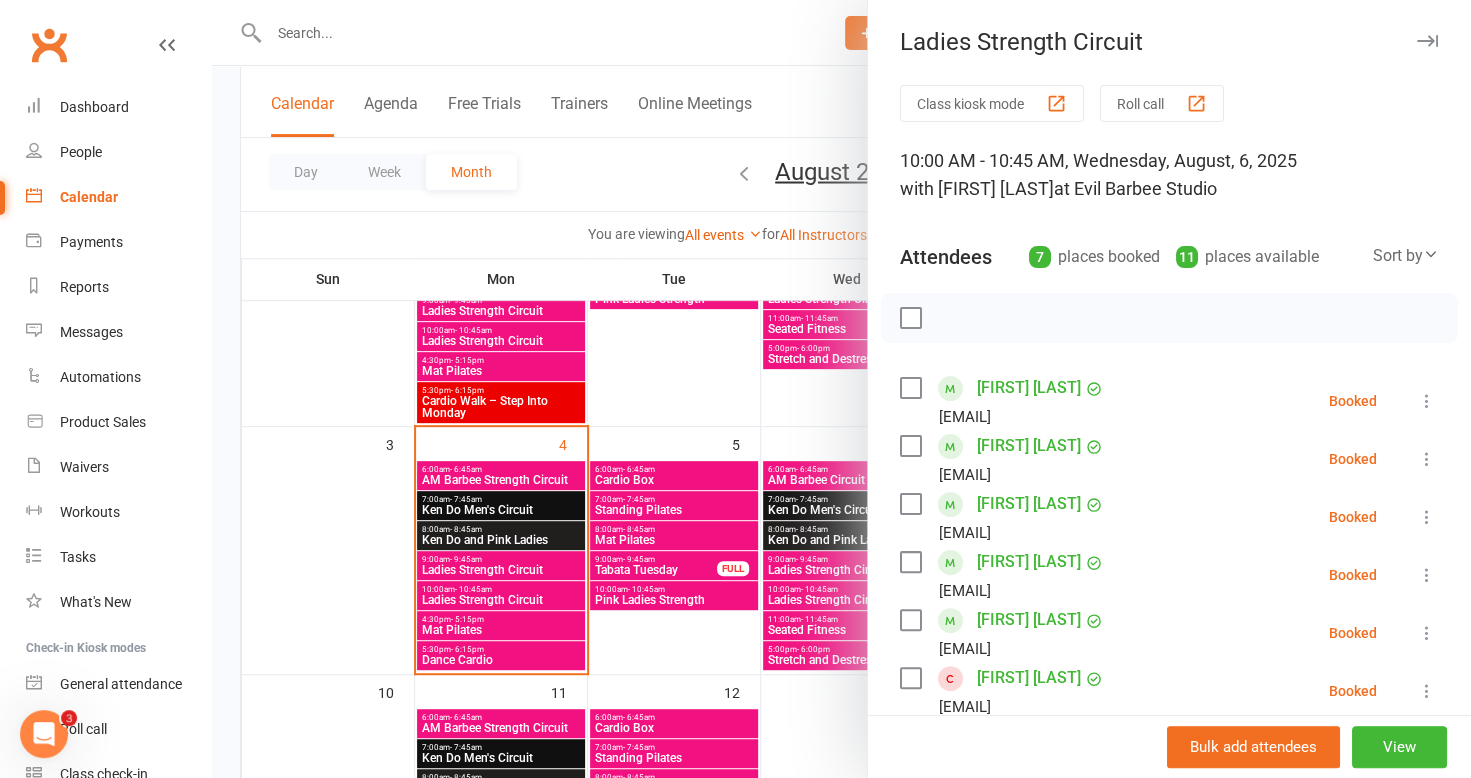 click at bounding box center (841, 389) 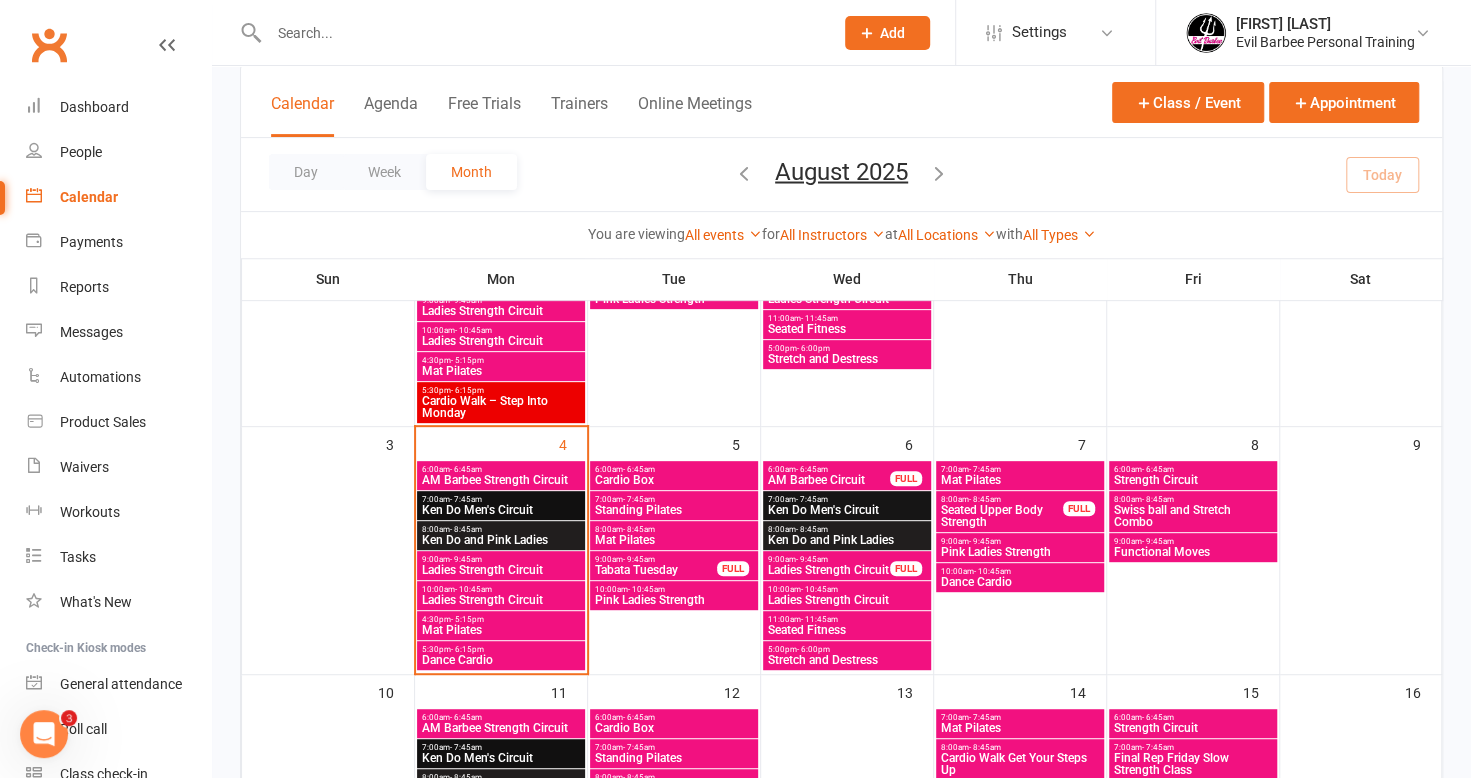 click on "Mat Pilates" at bounding box center (1020, 480) 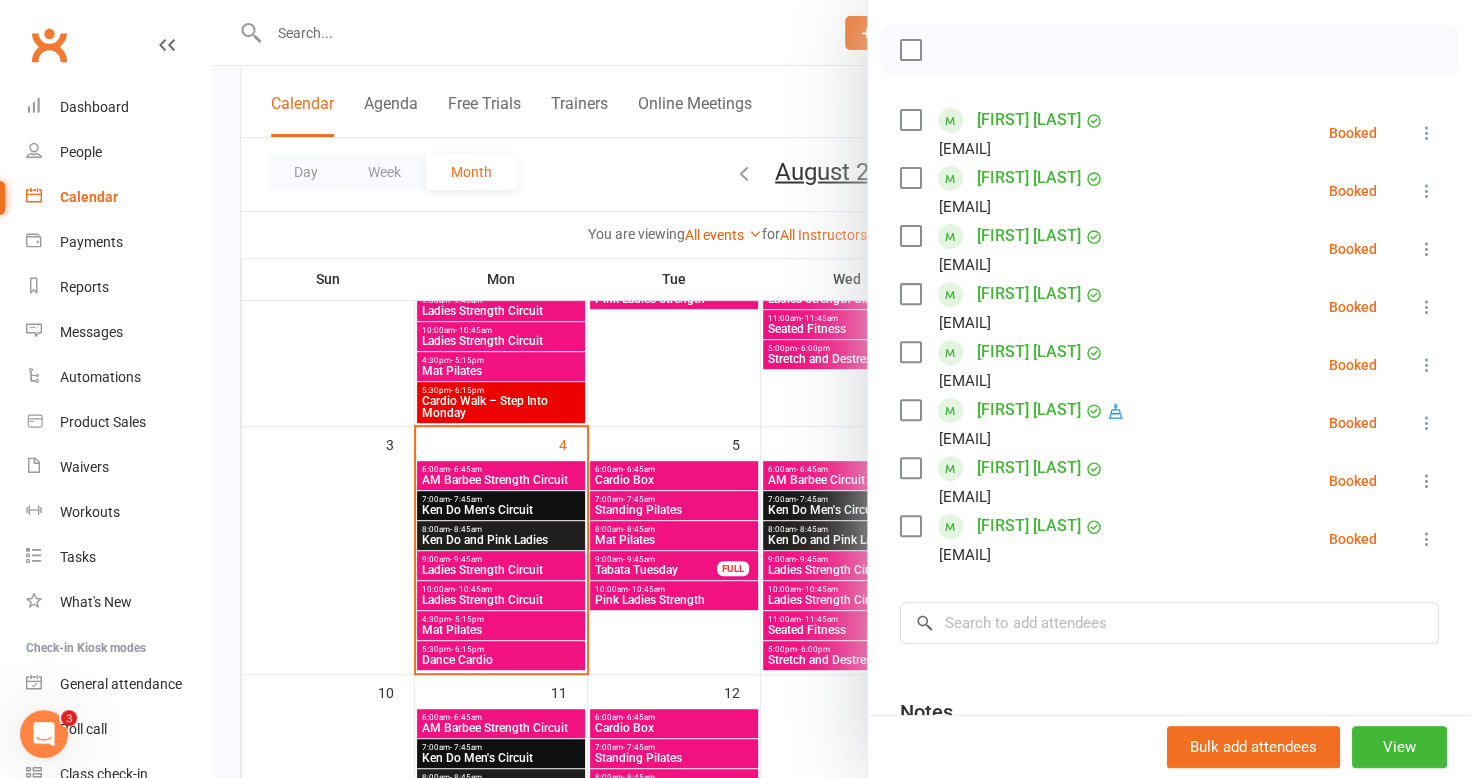 scroll, scrollTop: 300, scrollLeft: 0, axis: vertical 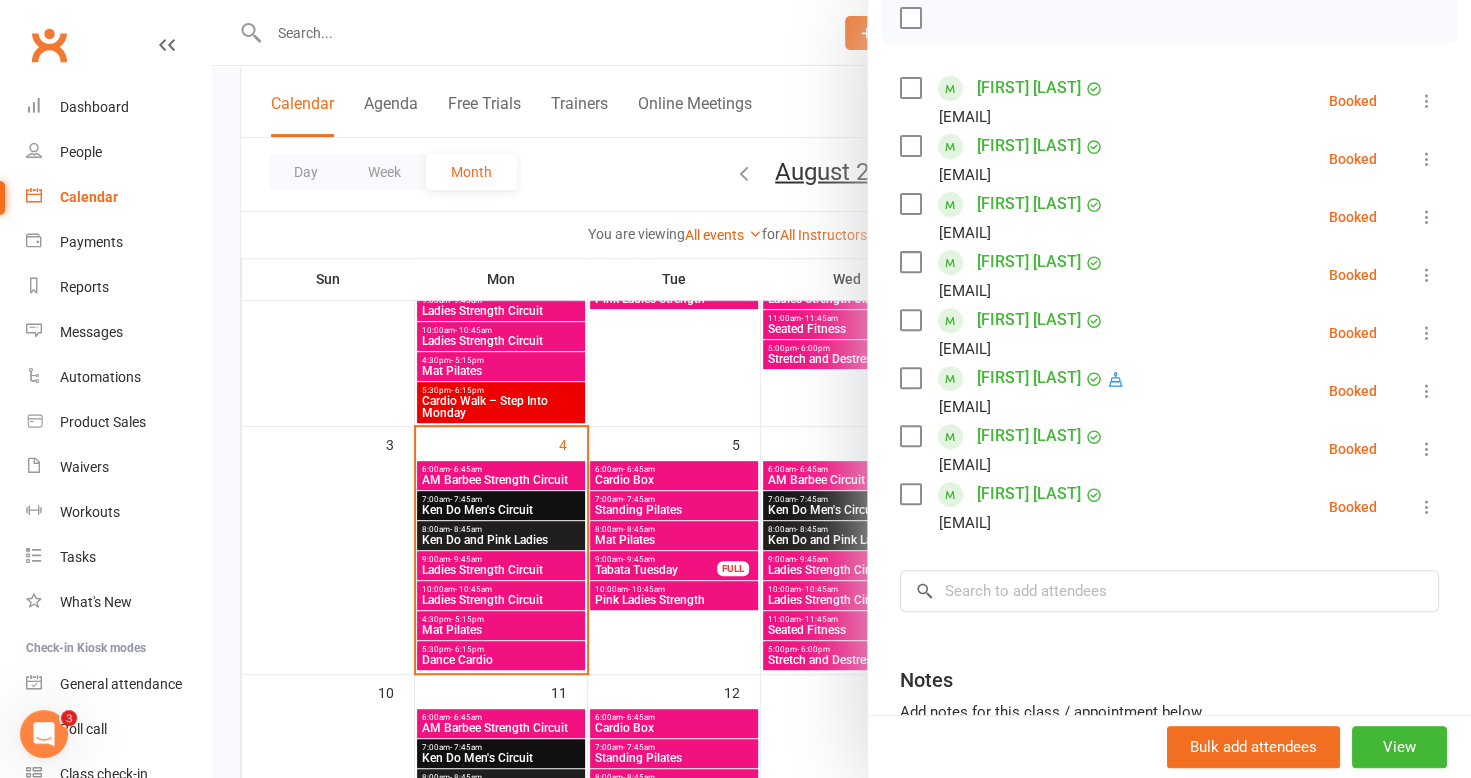 click at bounding box center (841, 389) 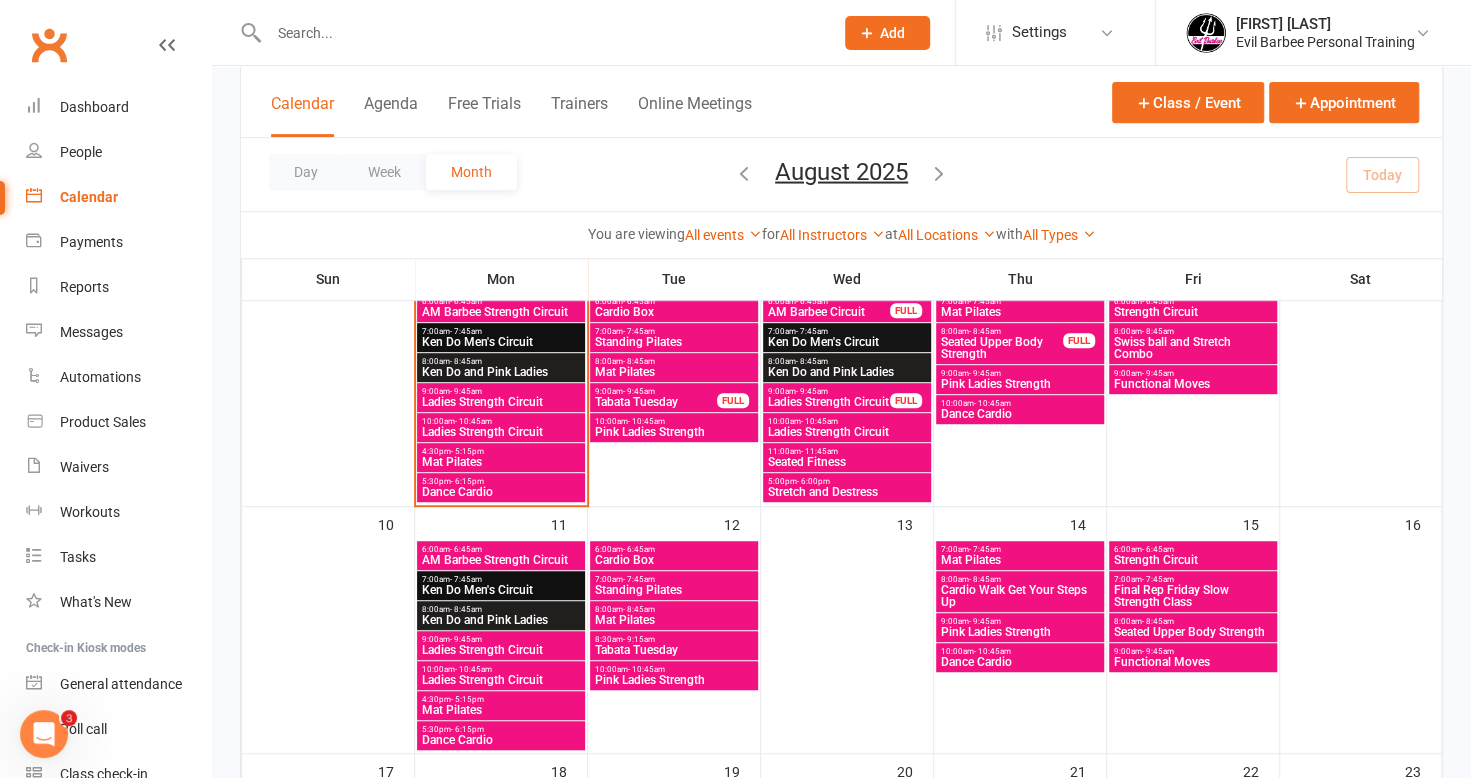scroll, scrollTop: 500, scrollLeft: 0, axis: vertical 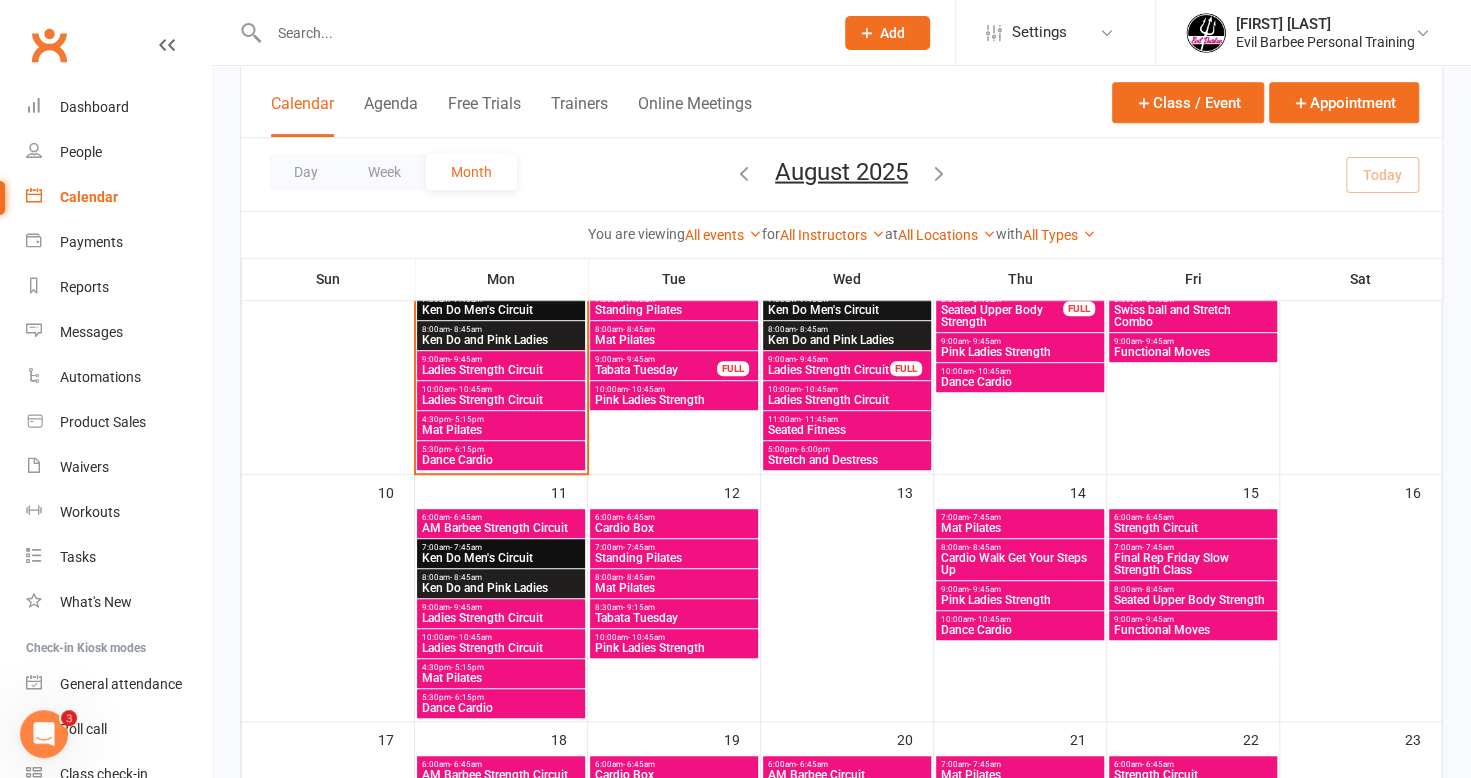 click on "Cardio Walk Get Your Steps Up" at bounding box center [1020, 564] 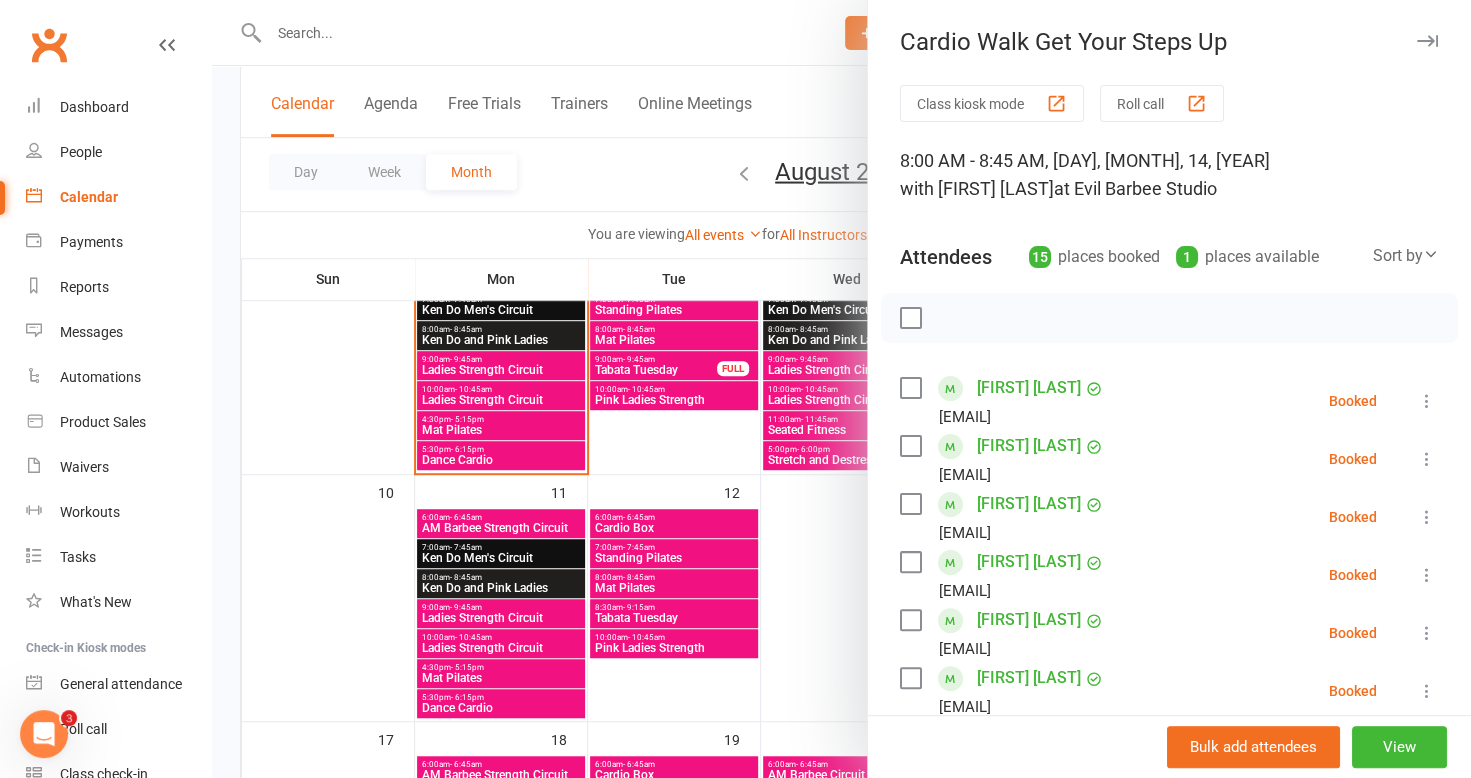click at bounding box center [841, 389] 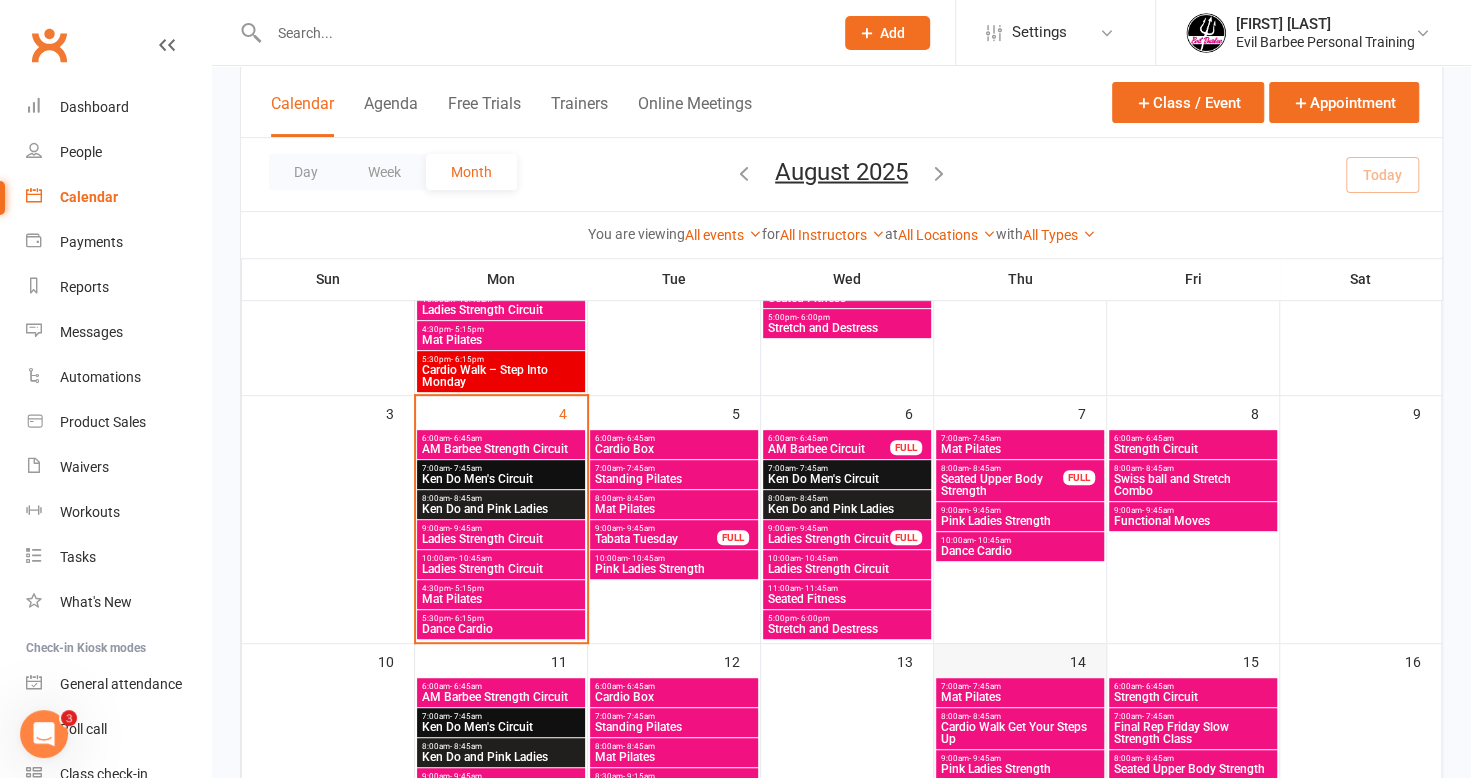 scroll, scrollTop: 300, scrollLeft: 0, axis: vertical 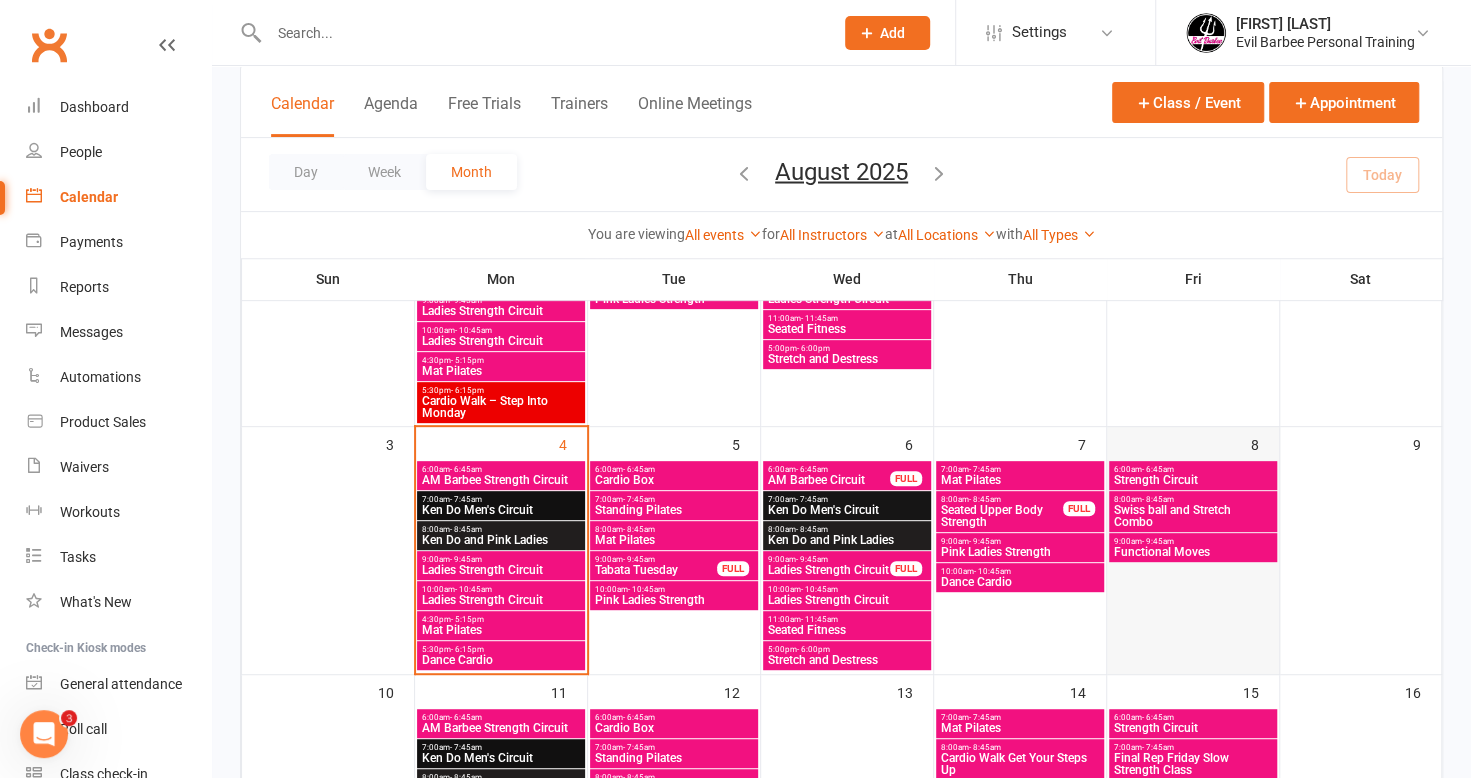 click on "8" at bounding box center (1193, 550) 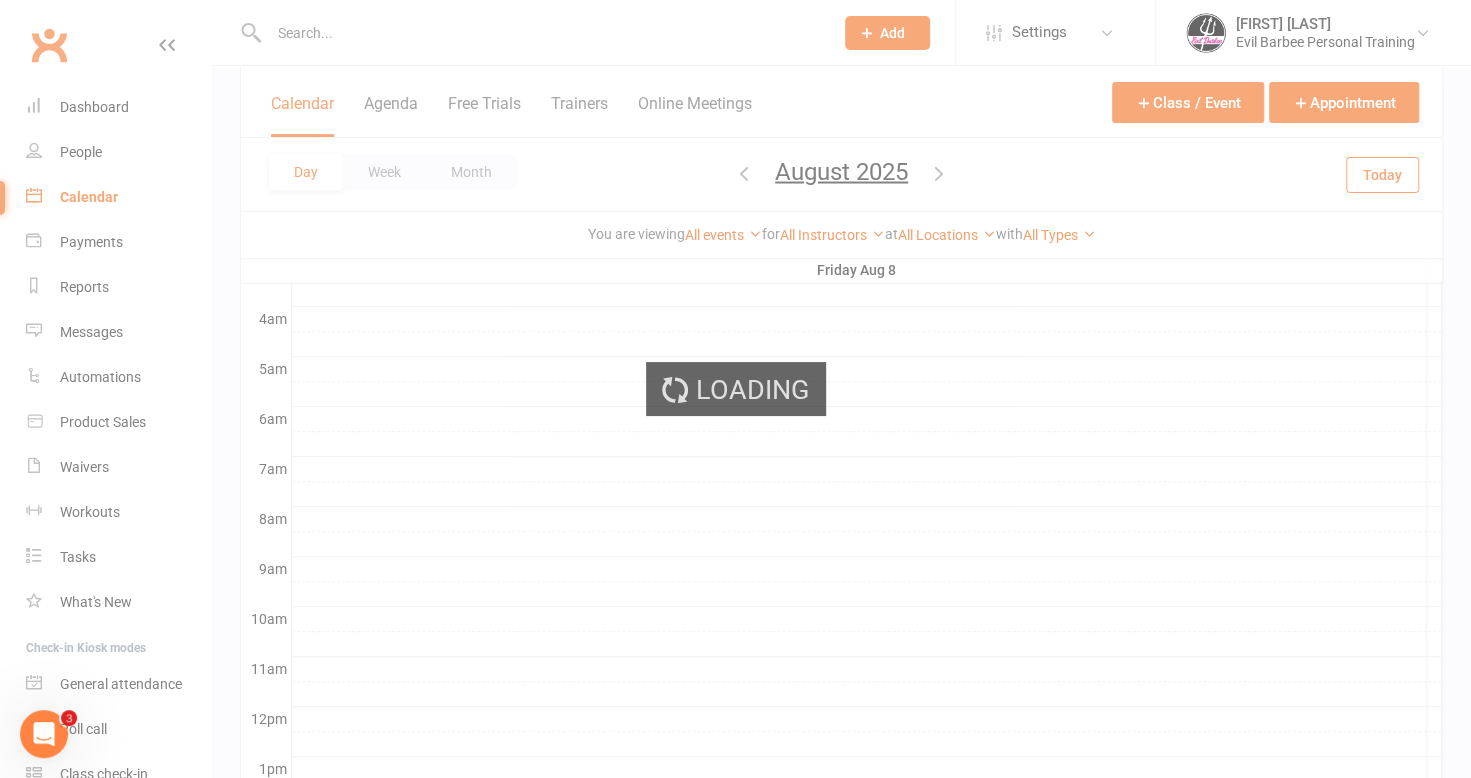 scroll, scrollTop: 0, scrollLeft: 0, axis: both 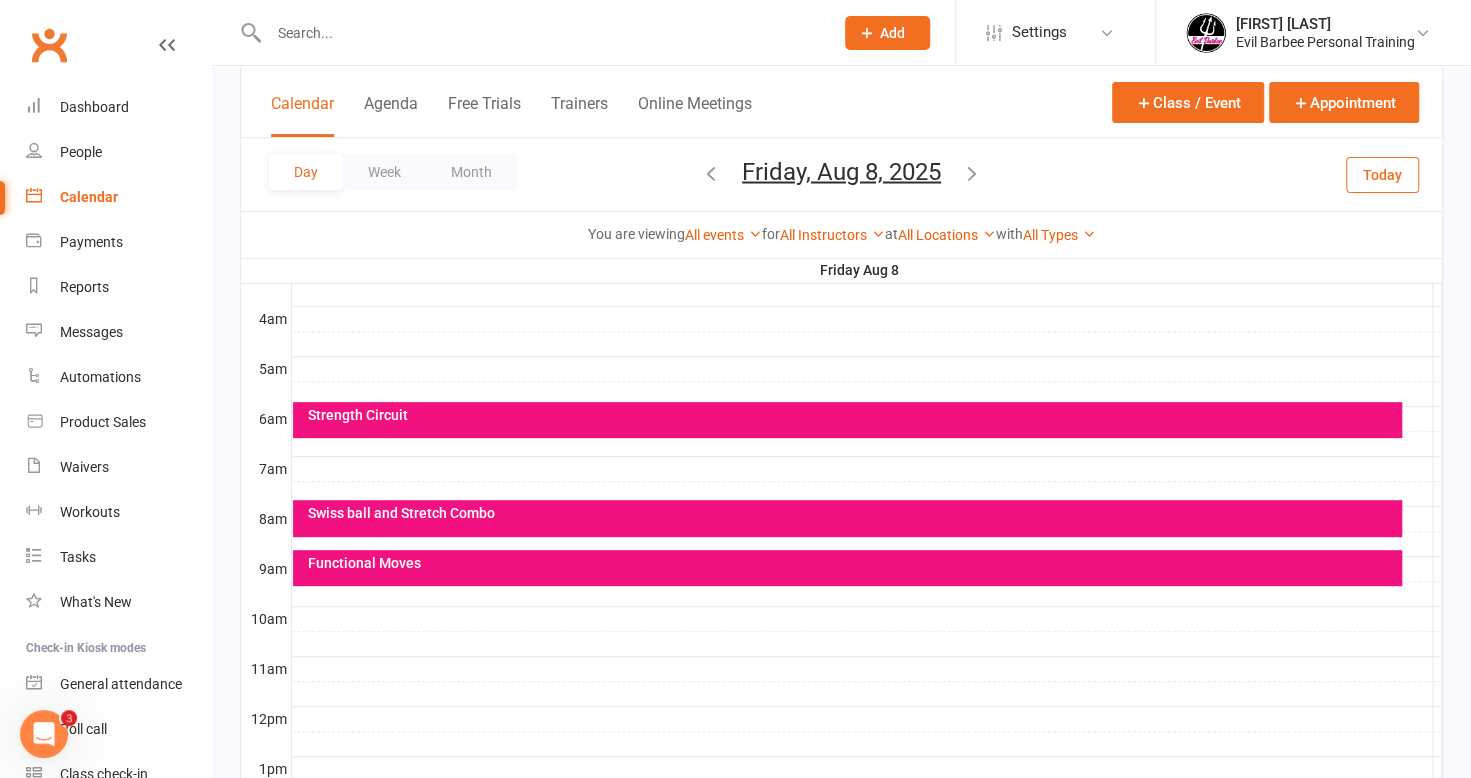 click at bounding box center (867, 469) 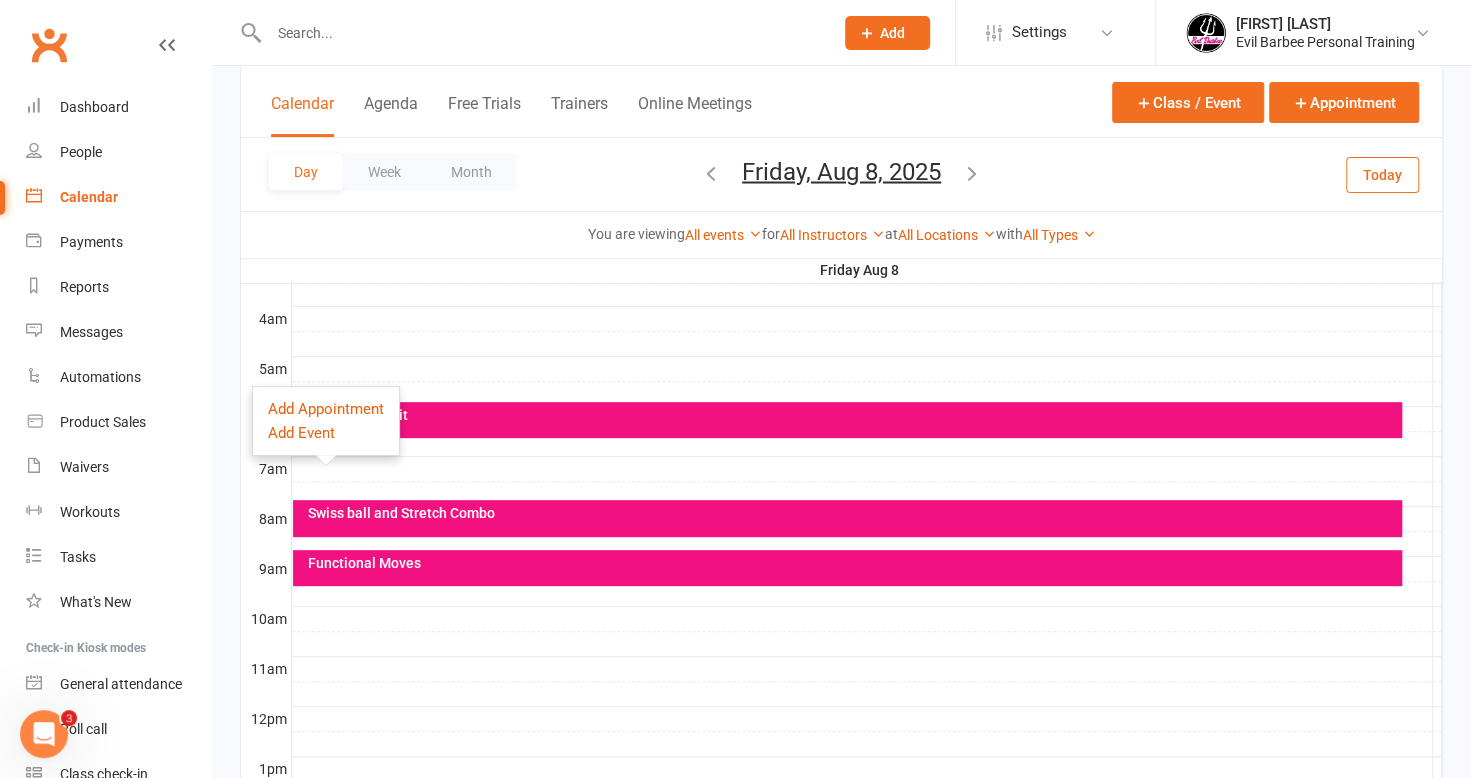 click at bounding box center [867, 344] 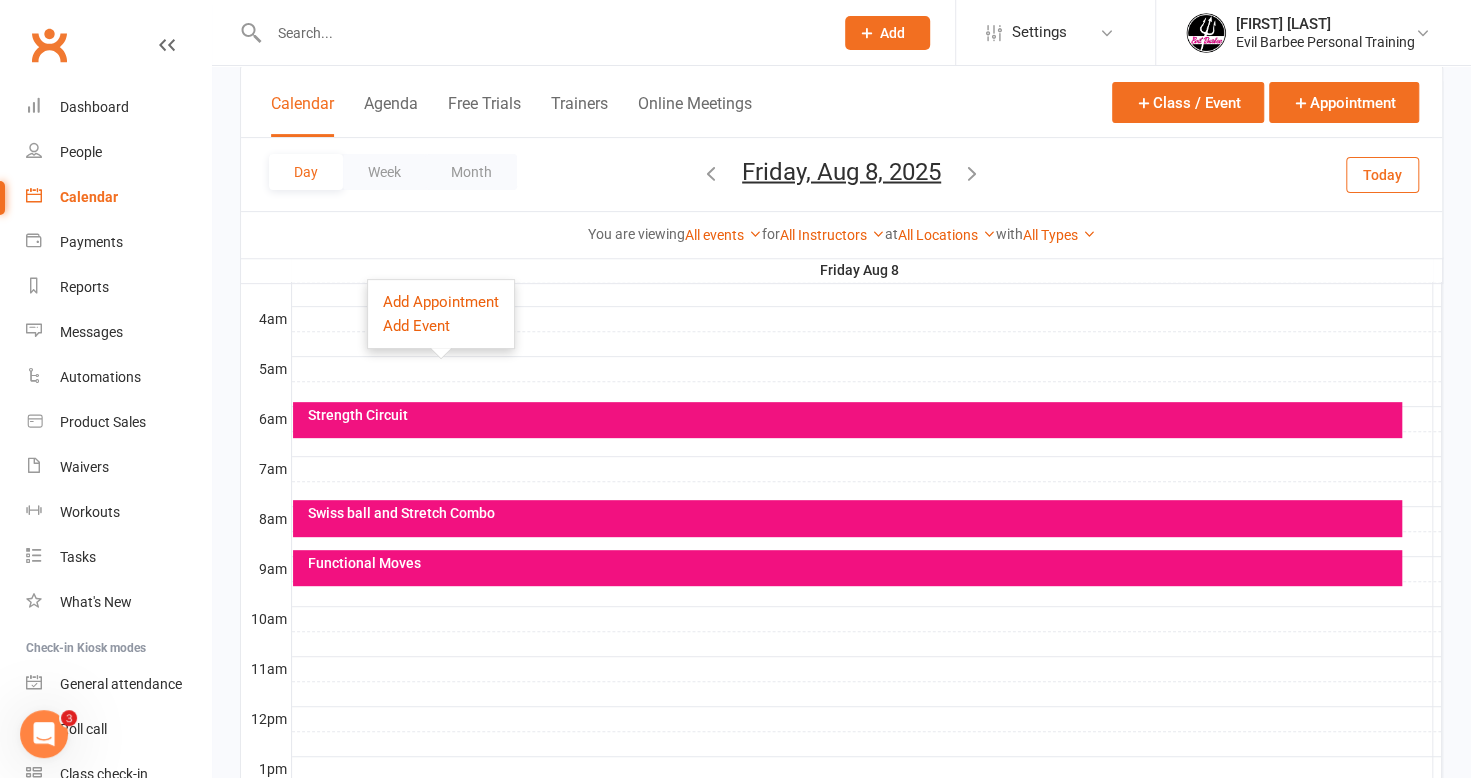 click on "Calendar" at bounding box center [89, 197] 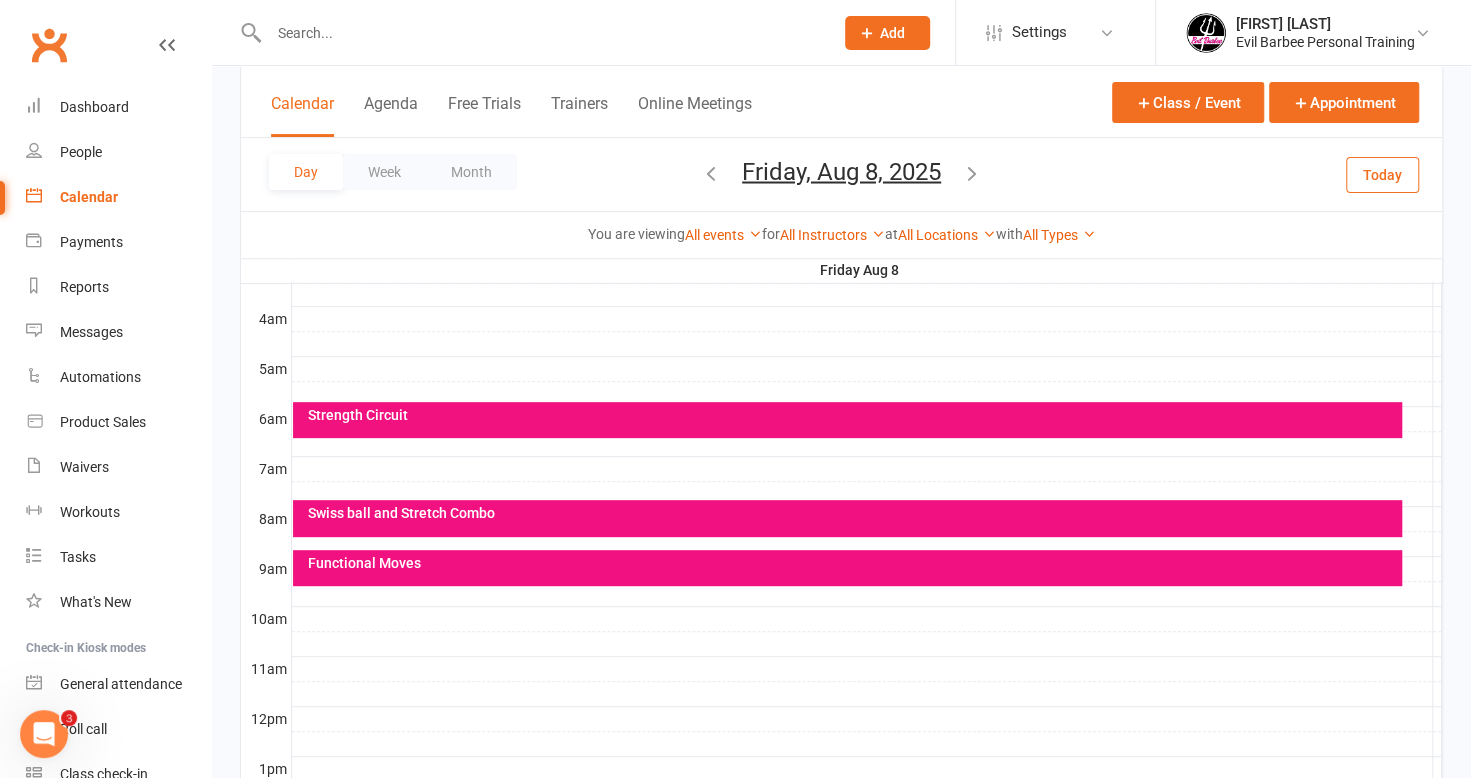click on "Calendar" at bounding box center [89, 197] 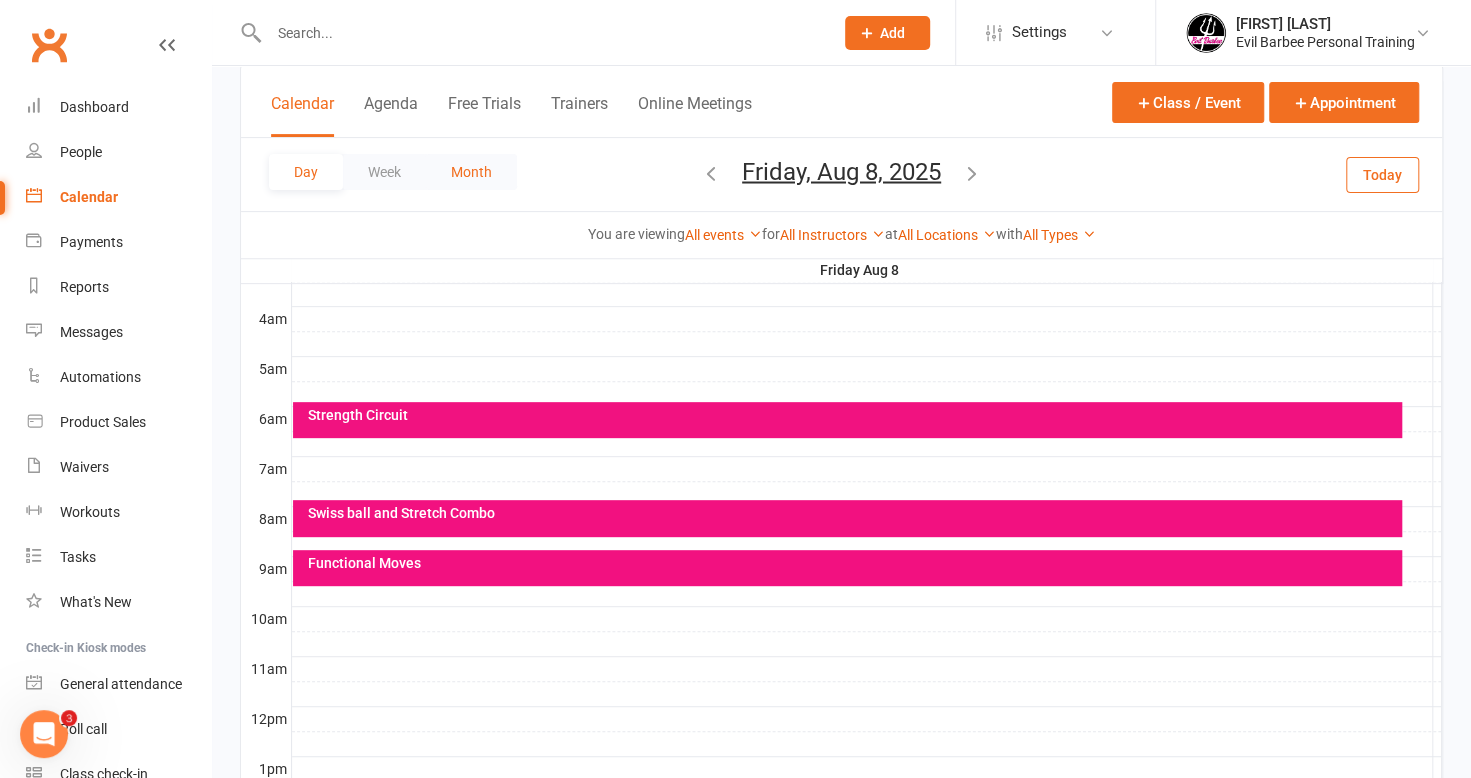 click on "Month" at bounding box center (471, 172) 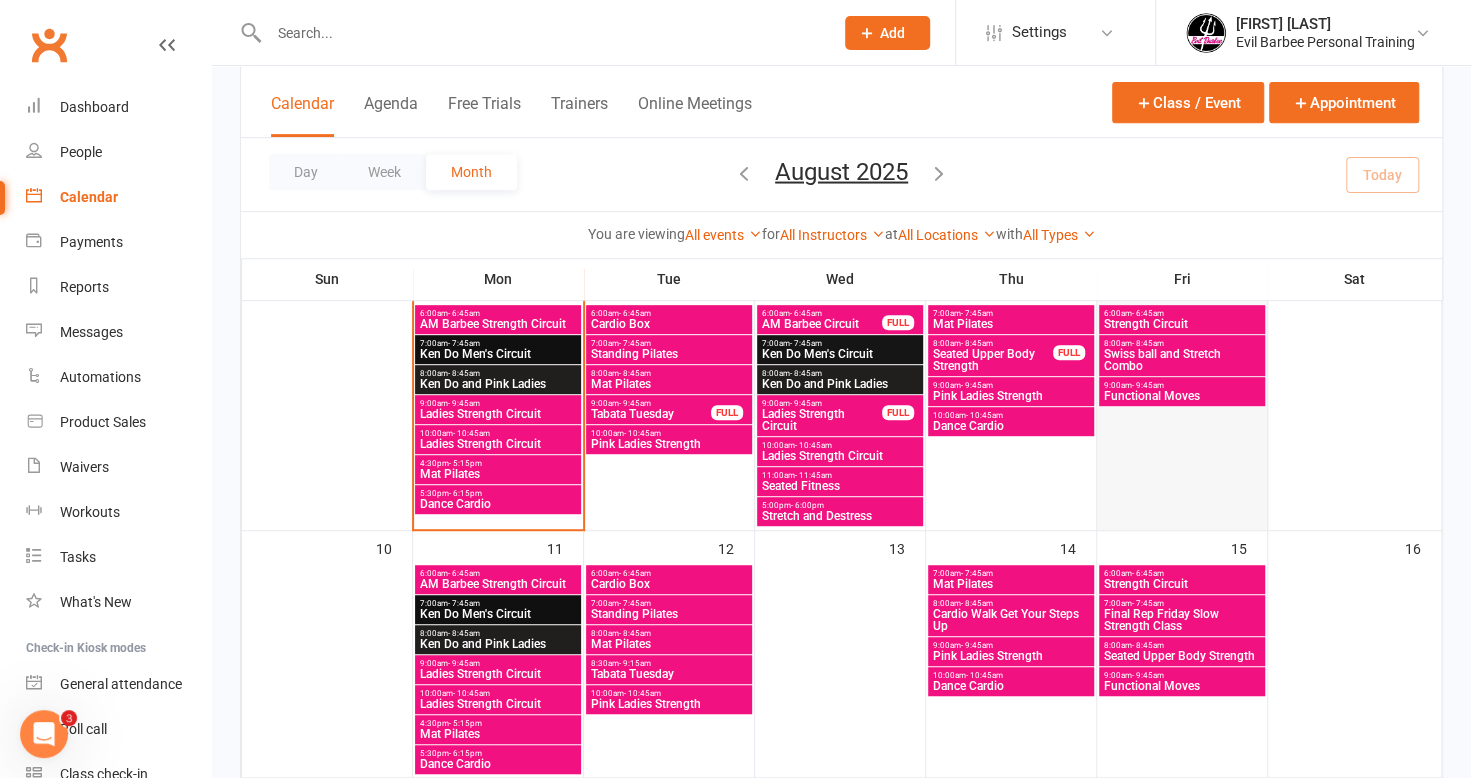 scroll, scrollTop: 500, scrollLeft: 0, axis: vertical 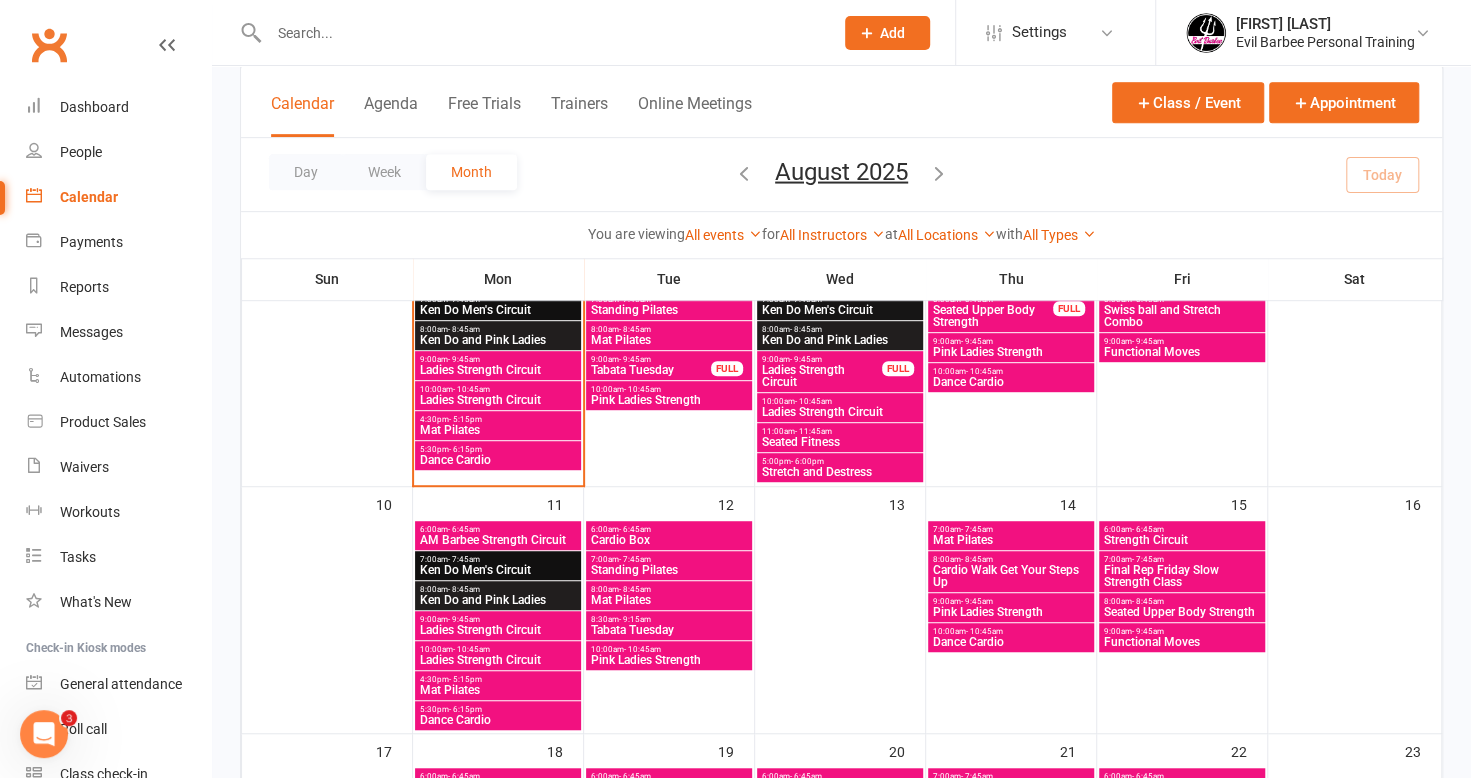 click on "Final Rep Friday Slow Strength Class" at bounding box center [1182, 576] 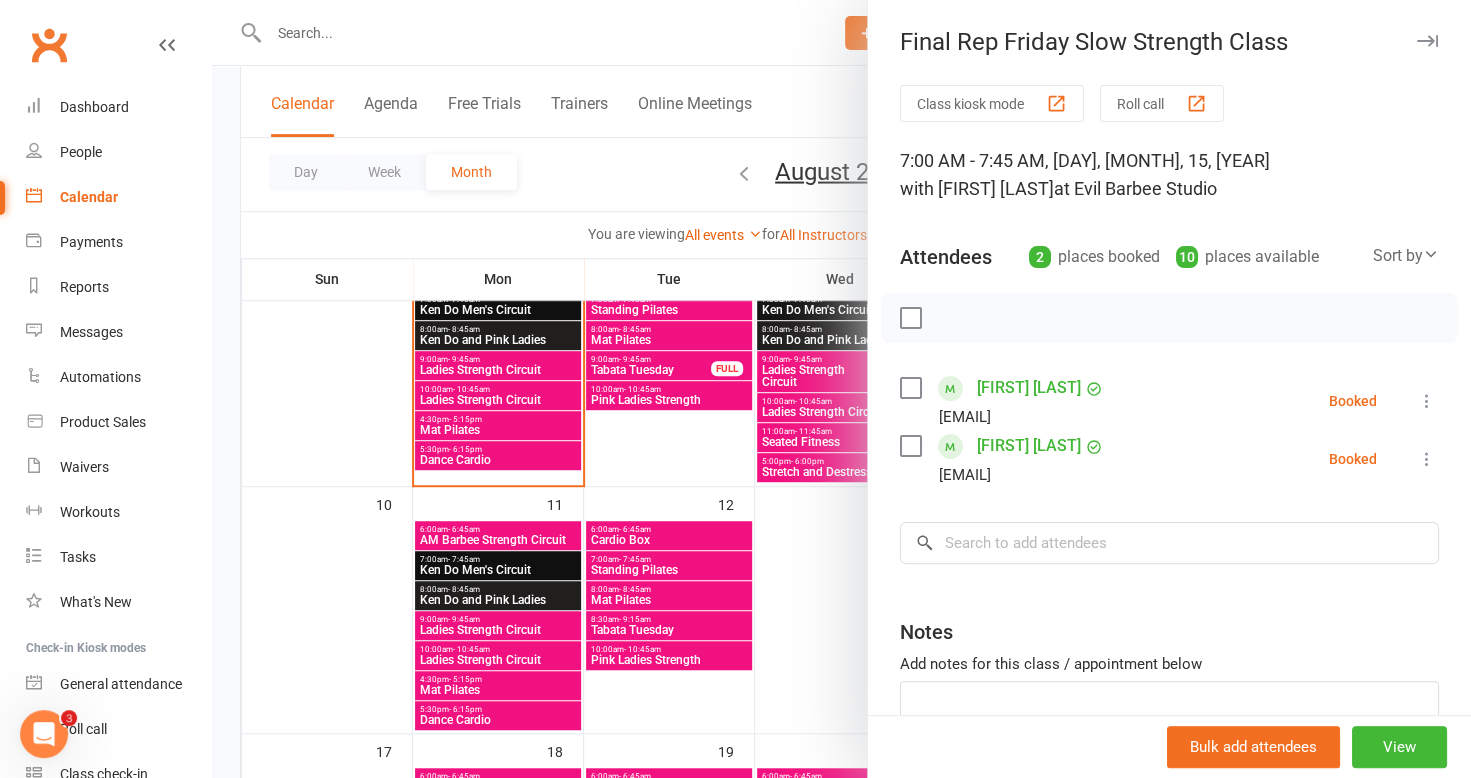 click at bounding box center [841, 389] 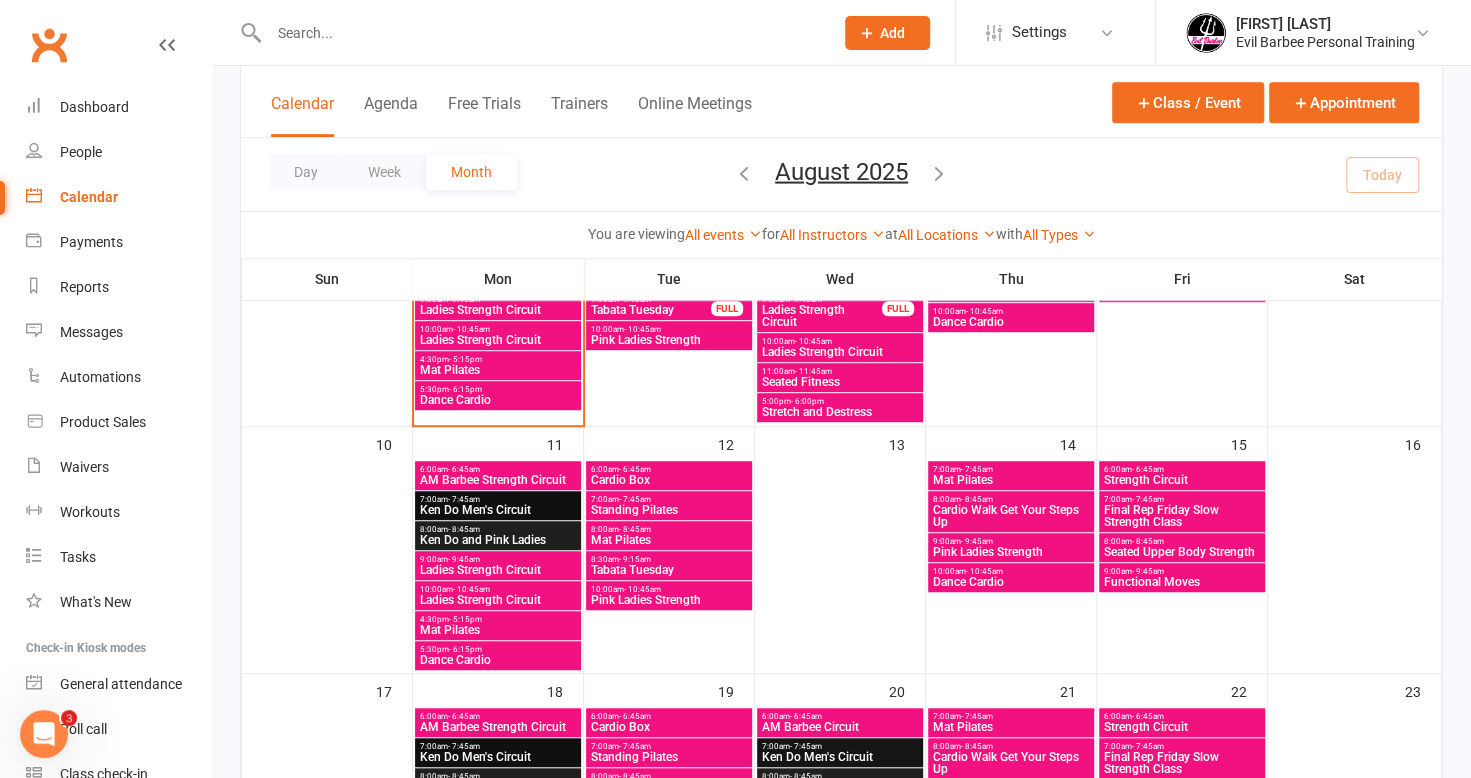 scroll, scrollTop: 400, scrollLeft: 0, axis: vertical 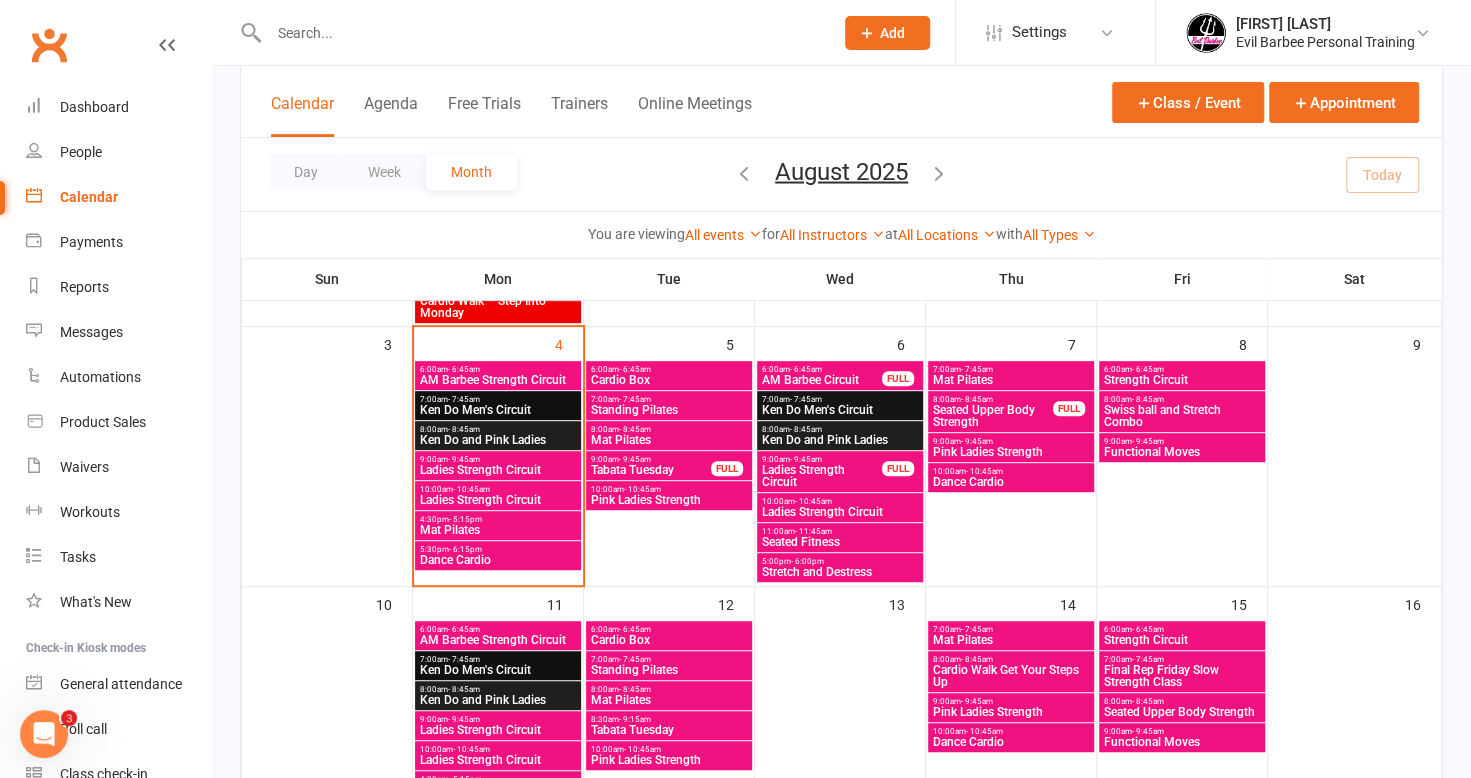 click on "Standing Pilates" at bounding box center (669, 410) 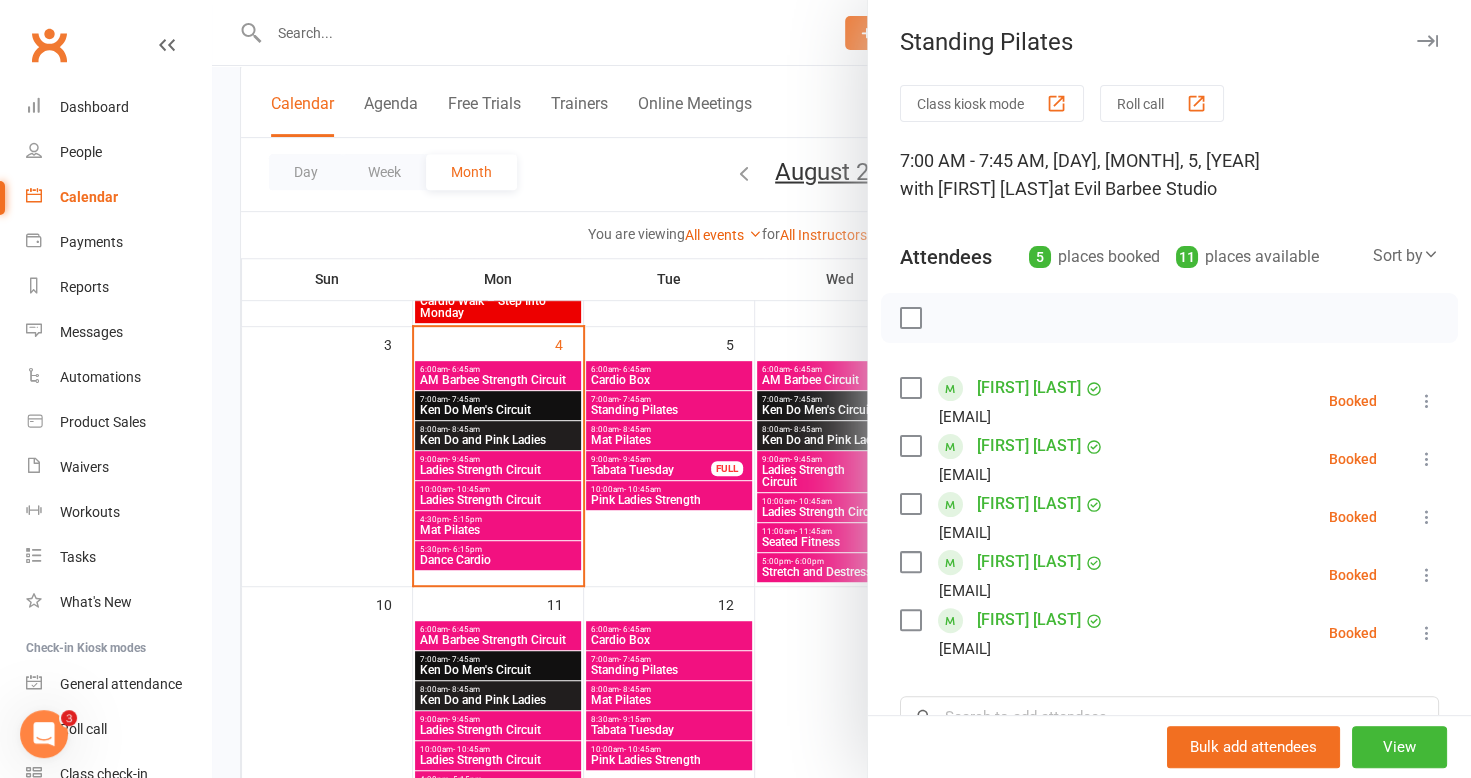click at bounding box center [841, 389] 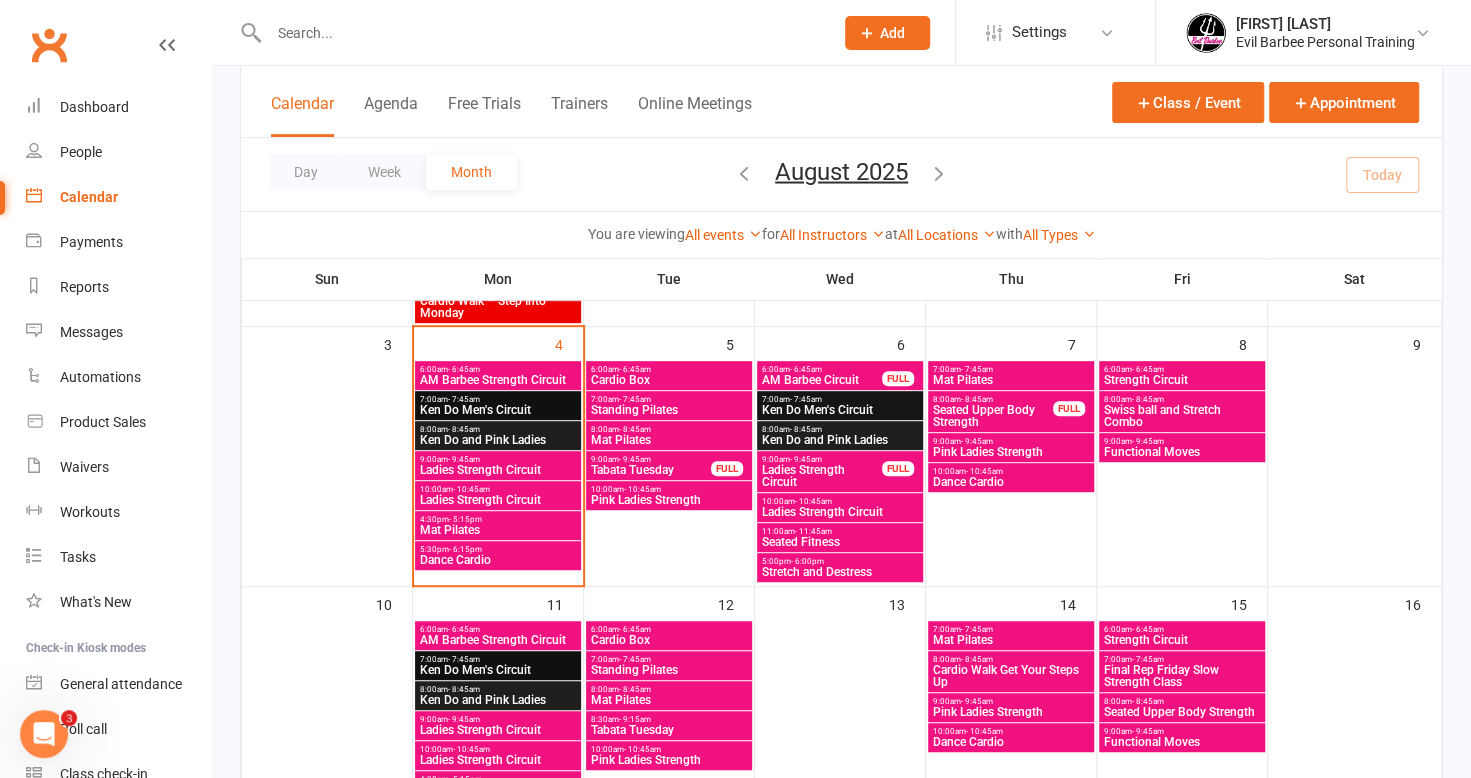 click on "8:00am  - 8:45am" at bounding box center [669, 429] 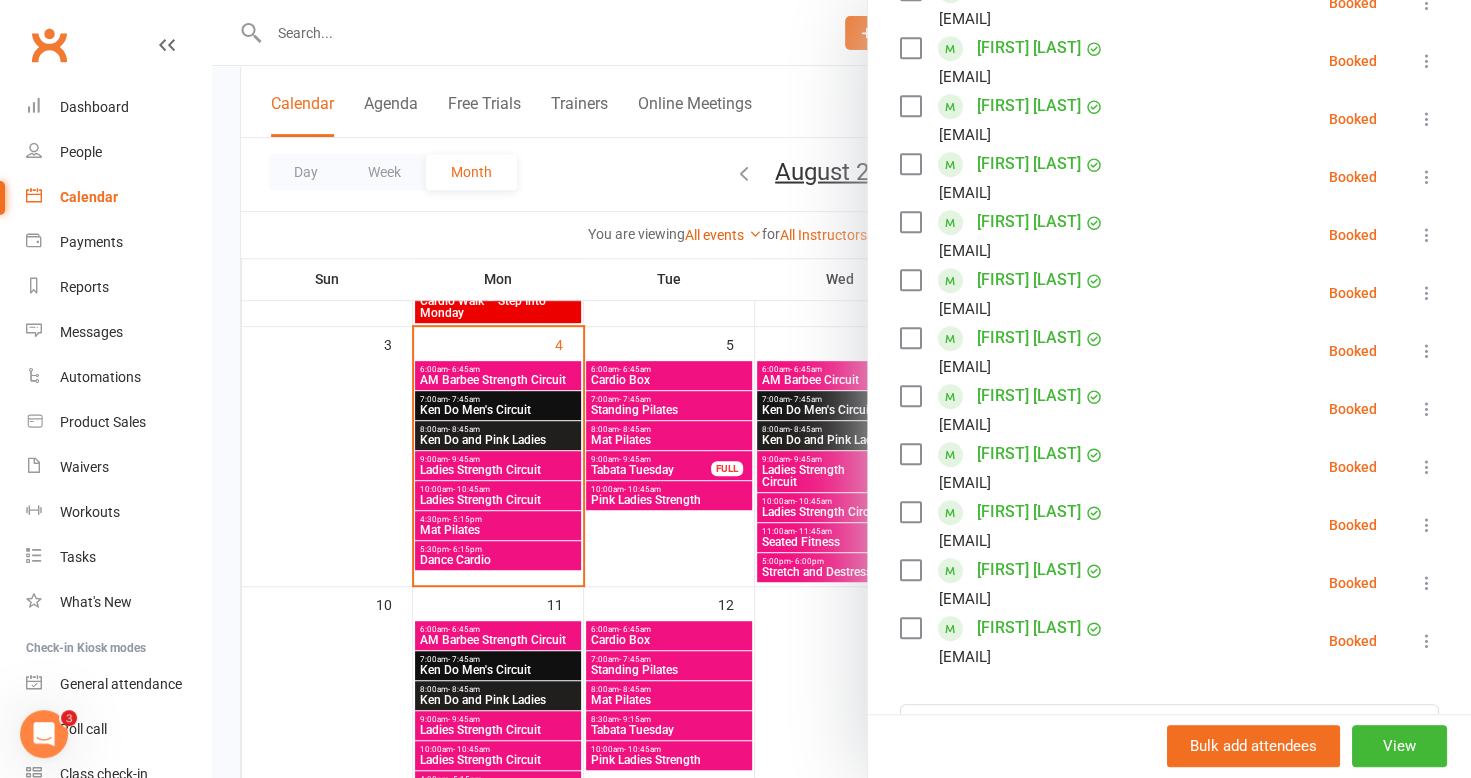 scroll, scrollTop: 600, scrollLeft: 0, axis: vertical 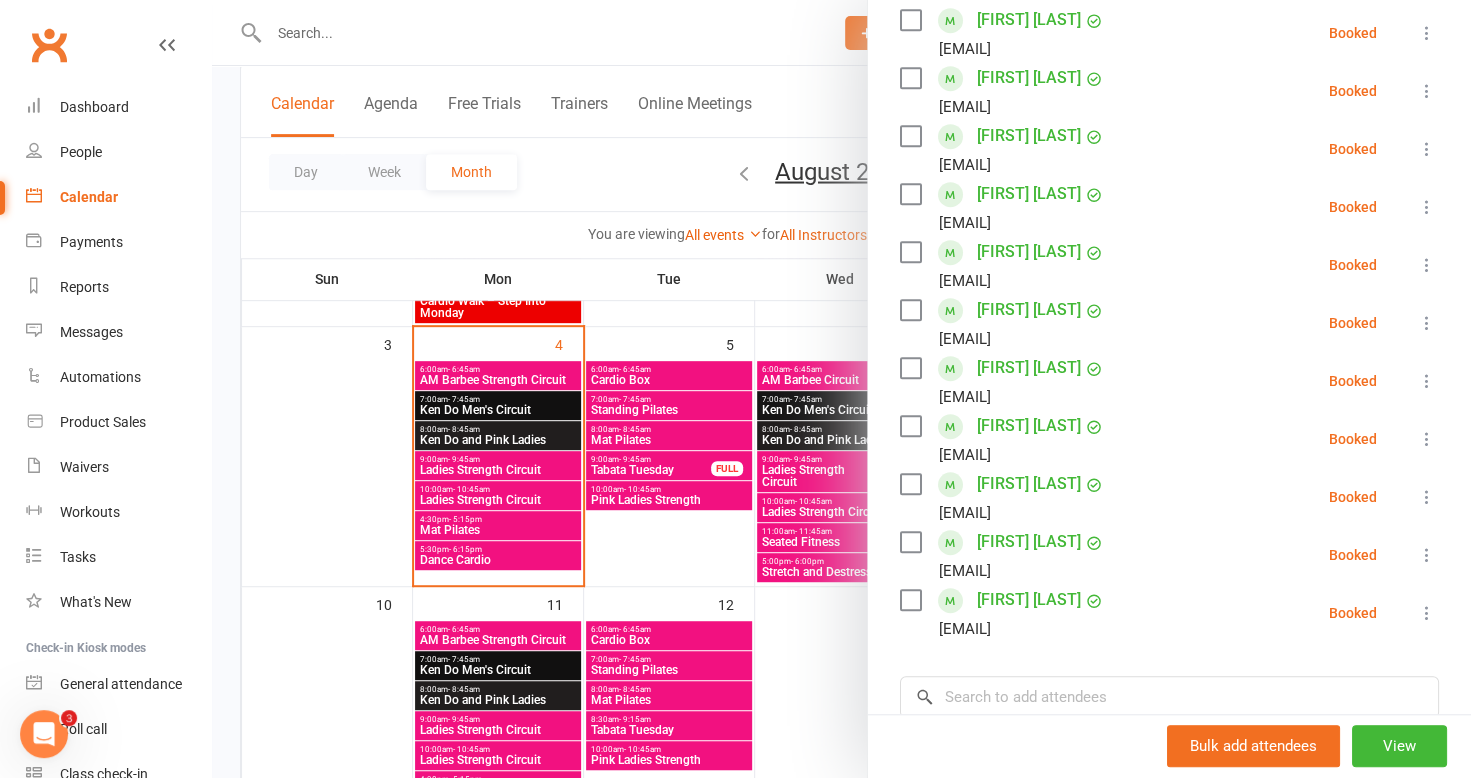 click at bounding box center (841, 389) 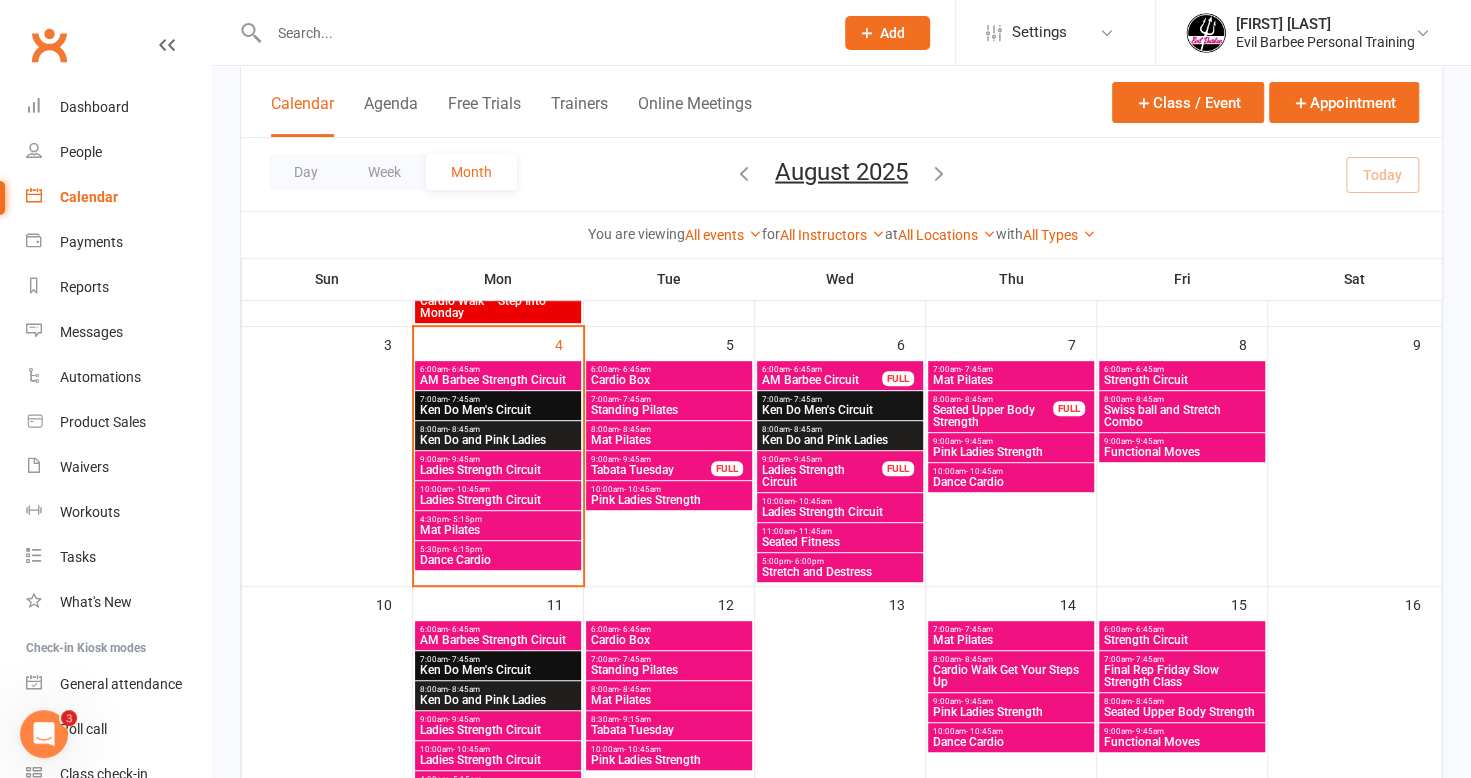 click on "8:00am  - 8:45am" at bounding box center (669, 429) 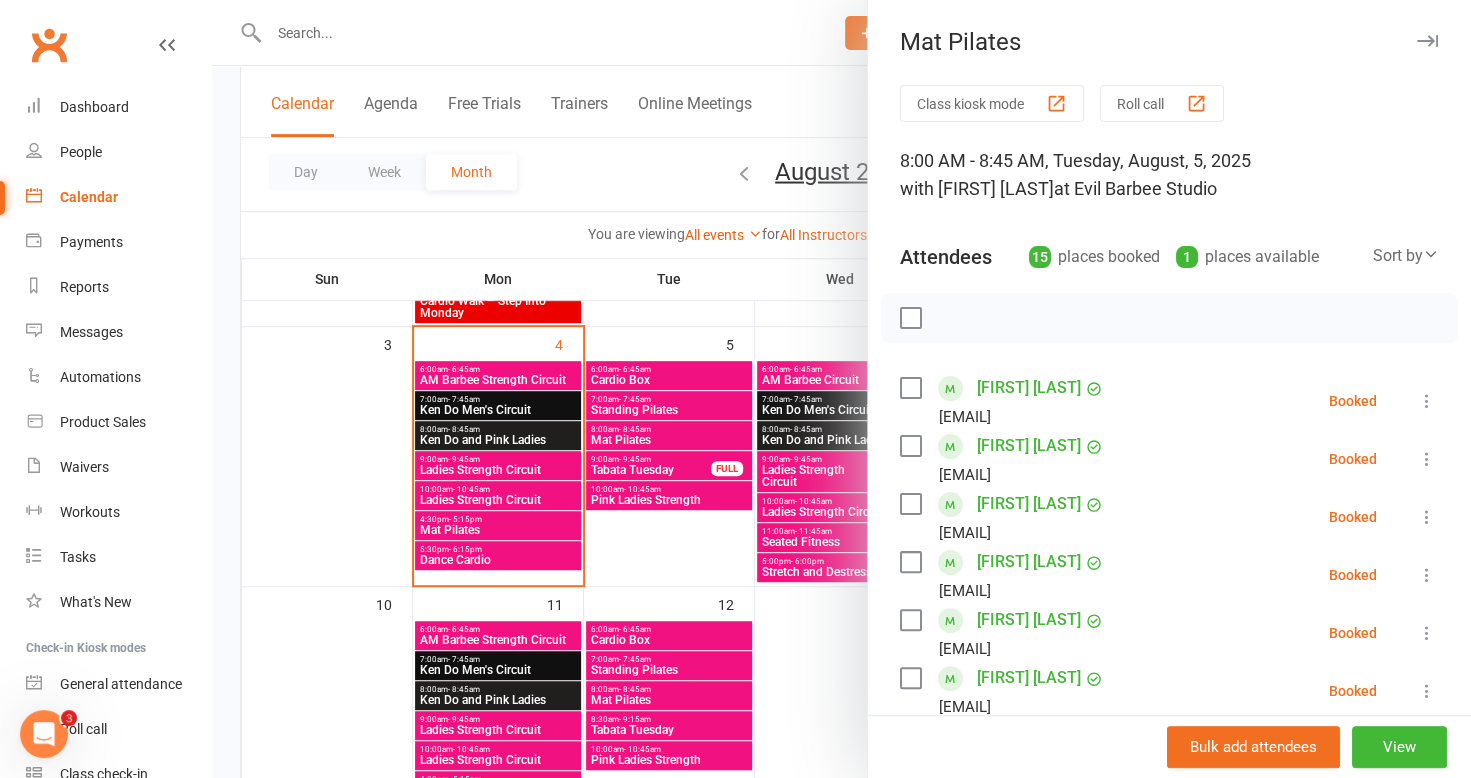click at bounding box center (841, 389) 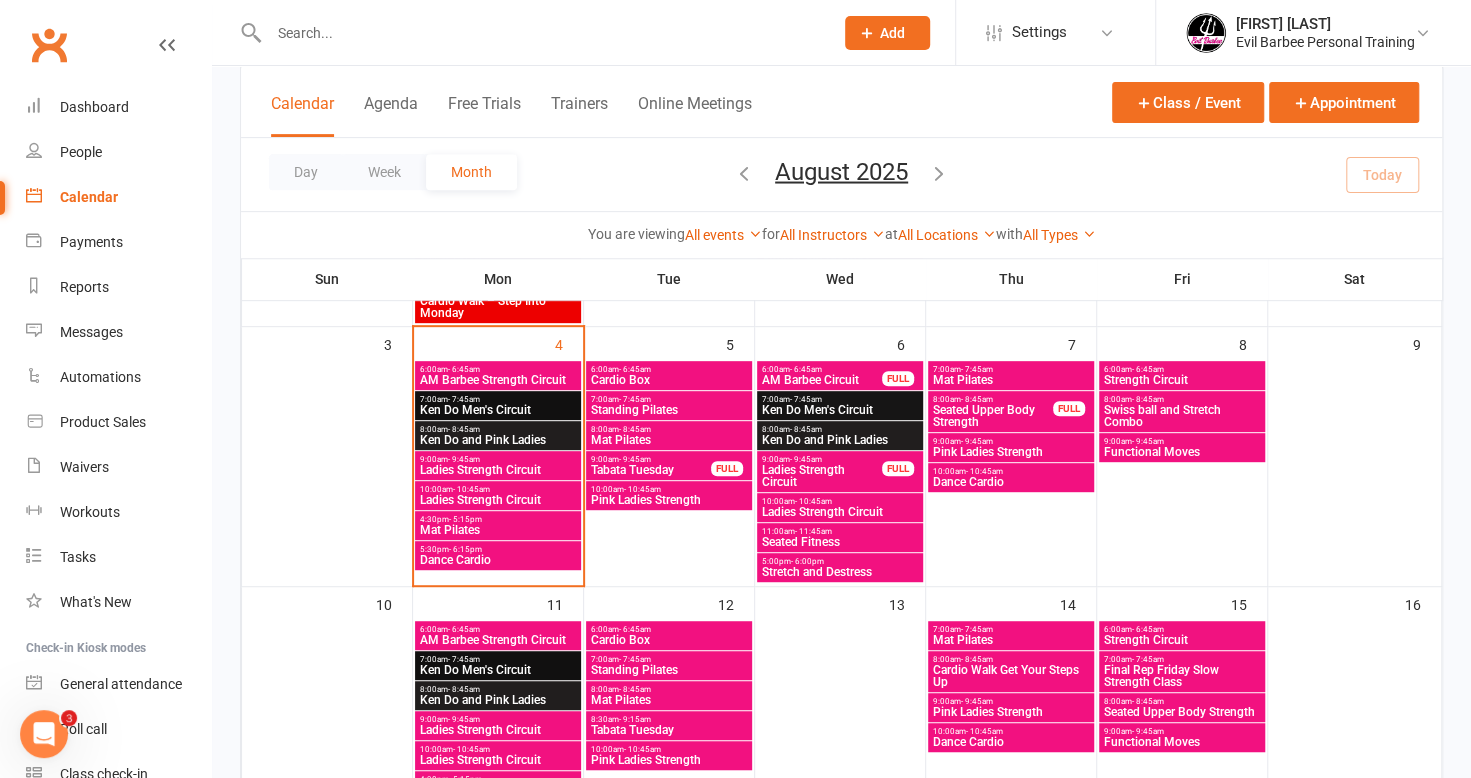 click on "Tabata Tuesday" at bounding box center (651, 470) 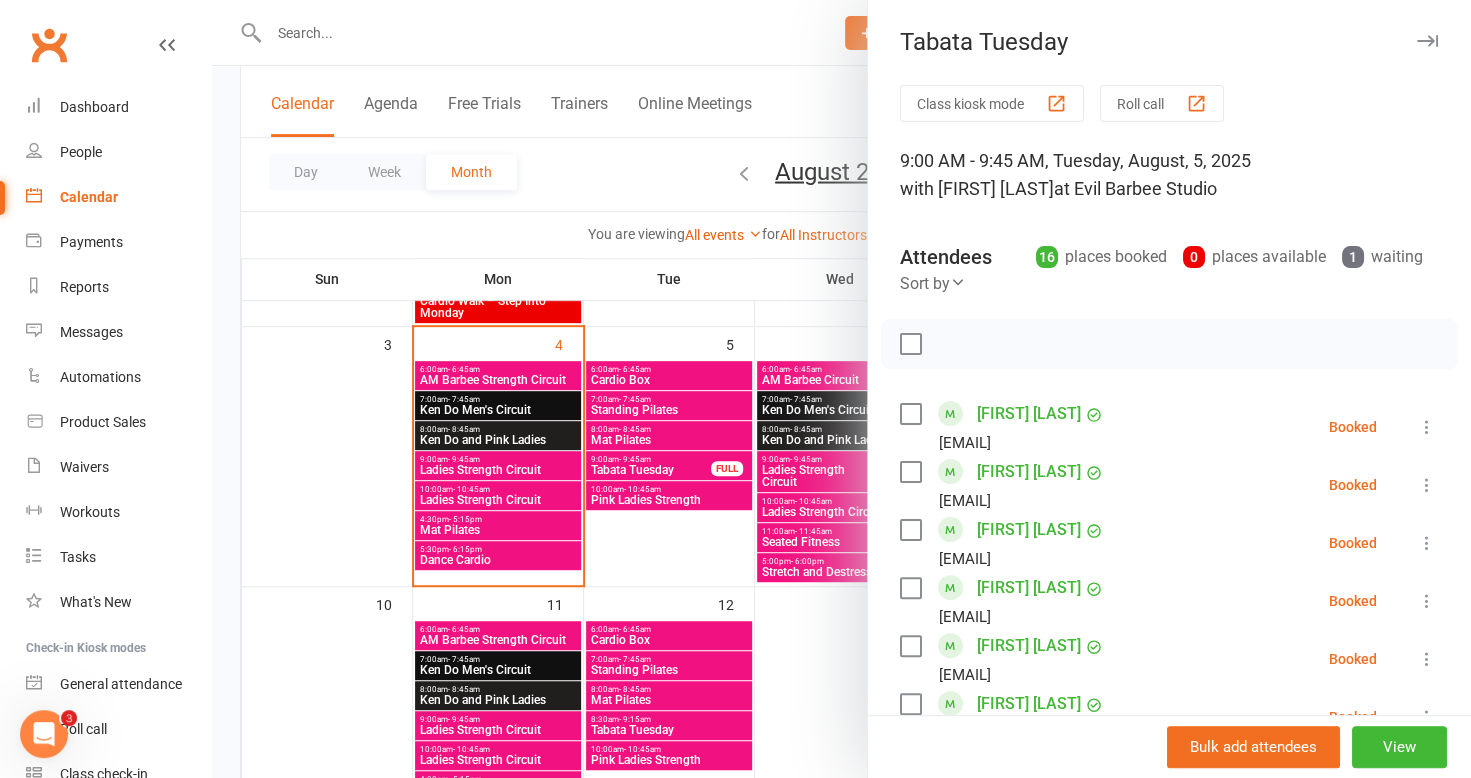 scroll, scrollTop: 300, scrollLeft: 0, axis: vertical 